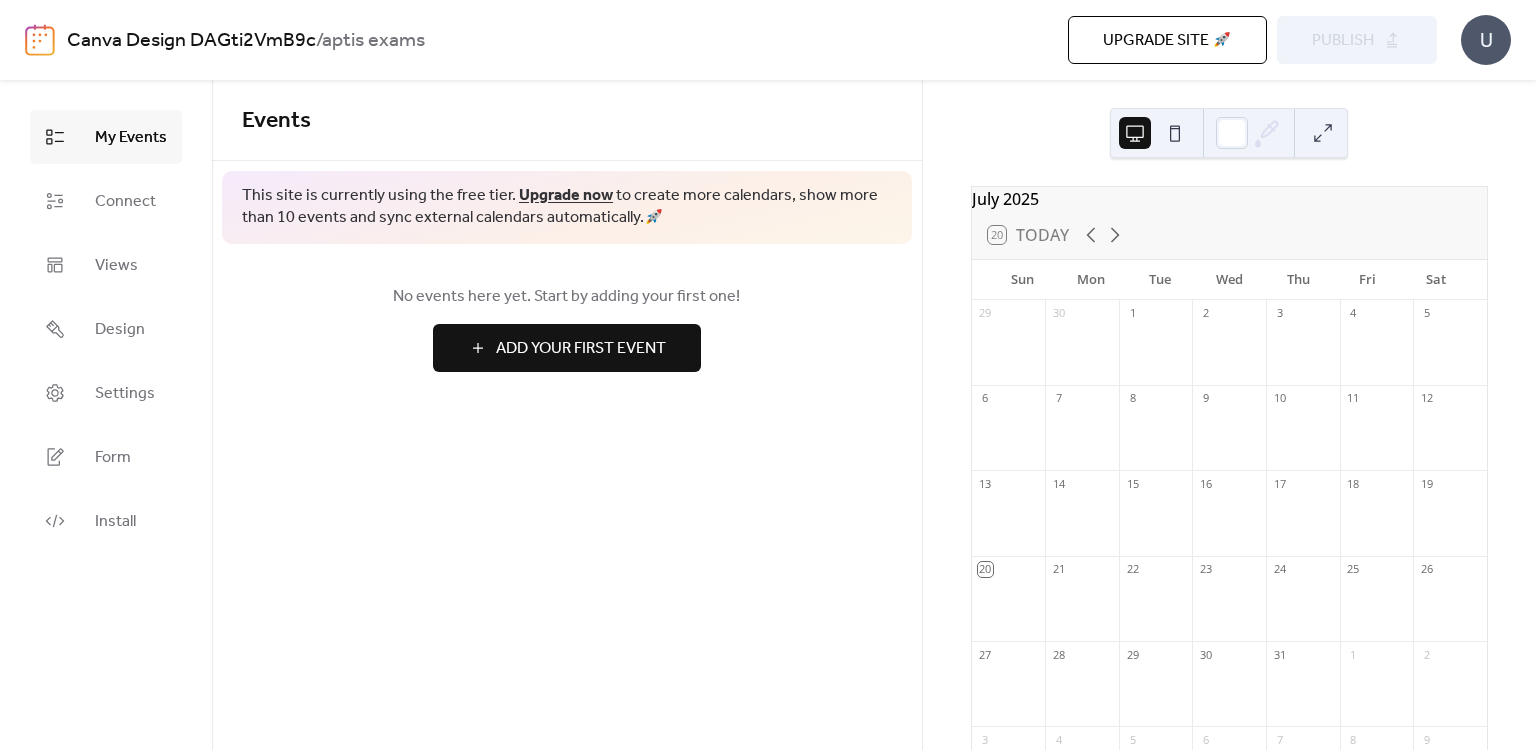 scroll, scrollTop: 0, scrollLeft: 0, axis: both 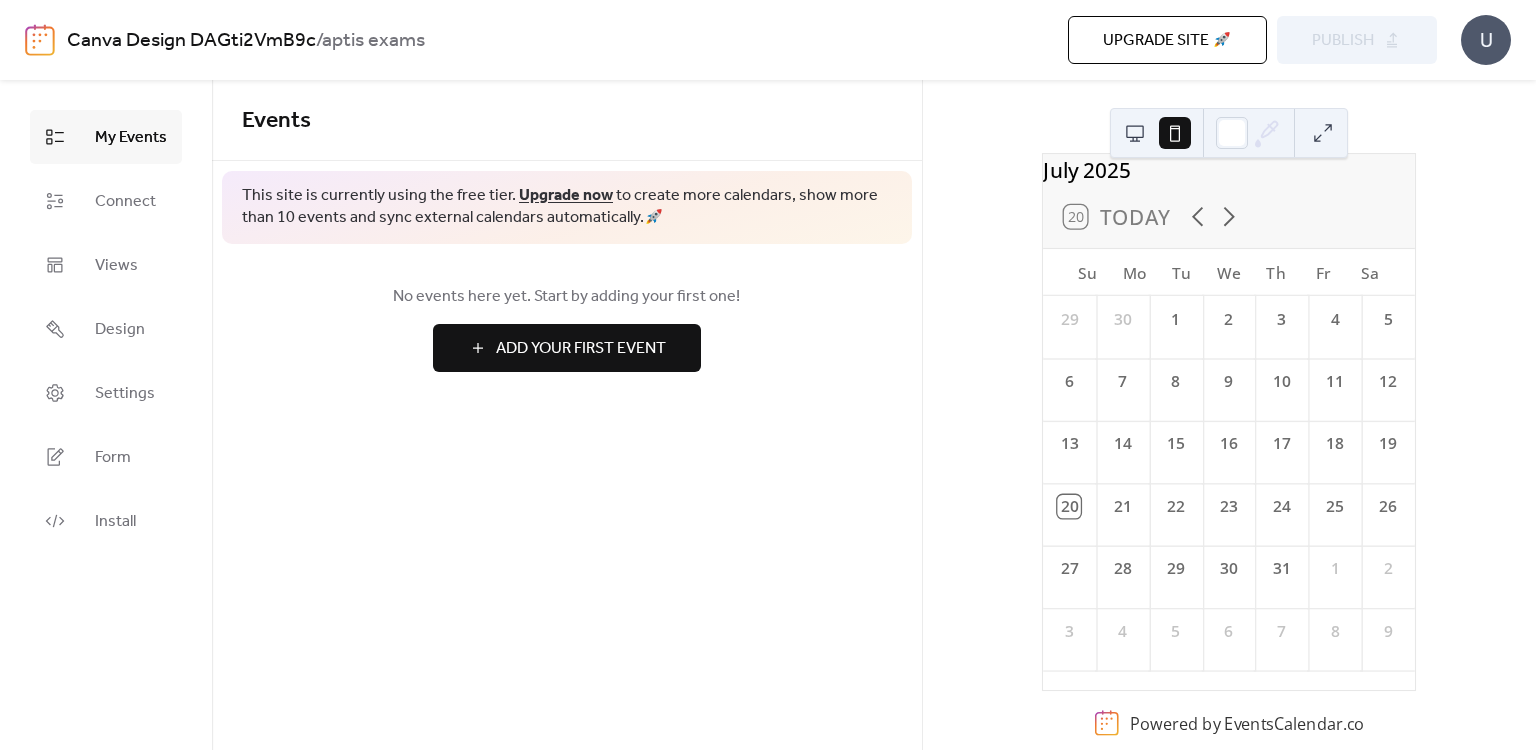 click on "20" at bounding box center [1069, 506] 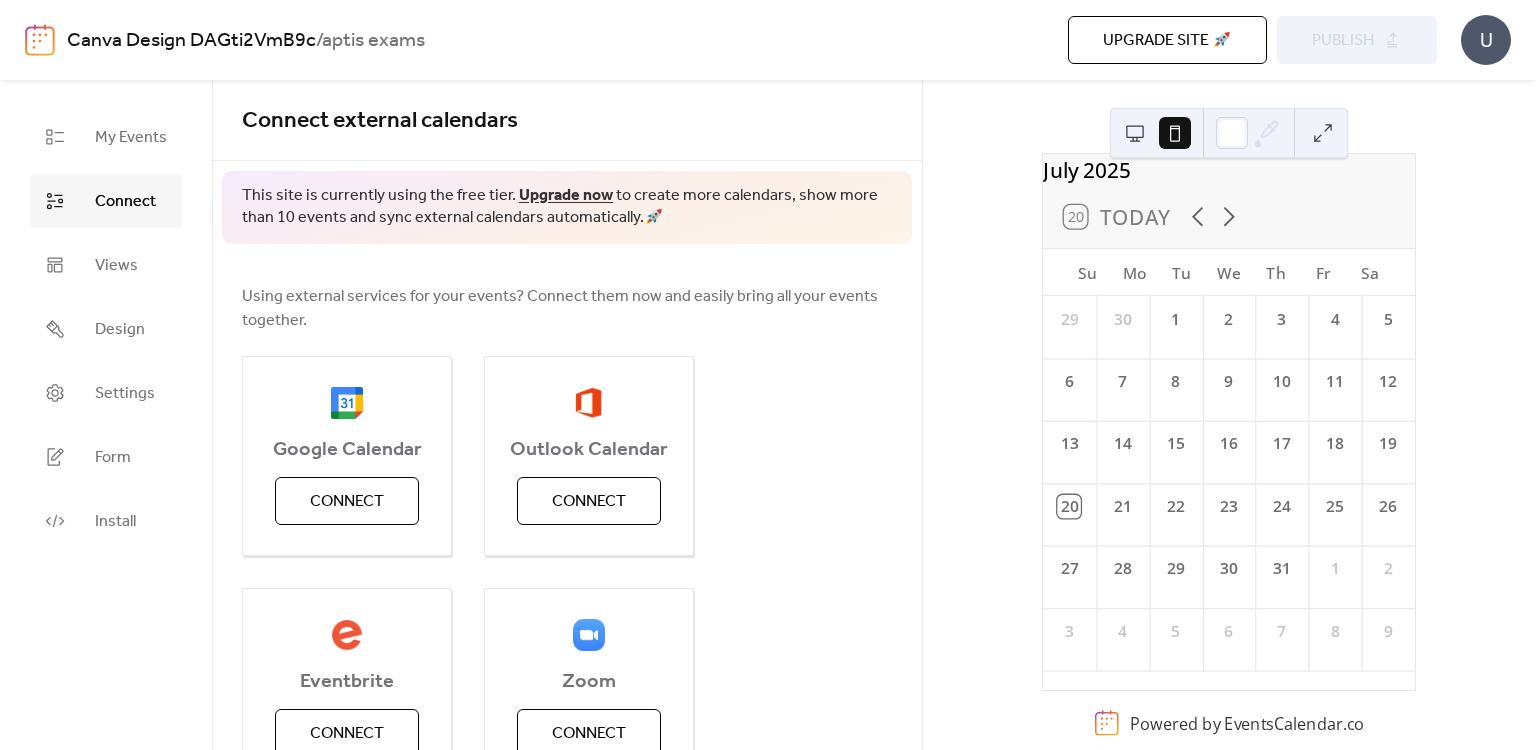 click on "My Events" at bounding box center [131, 138] 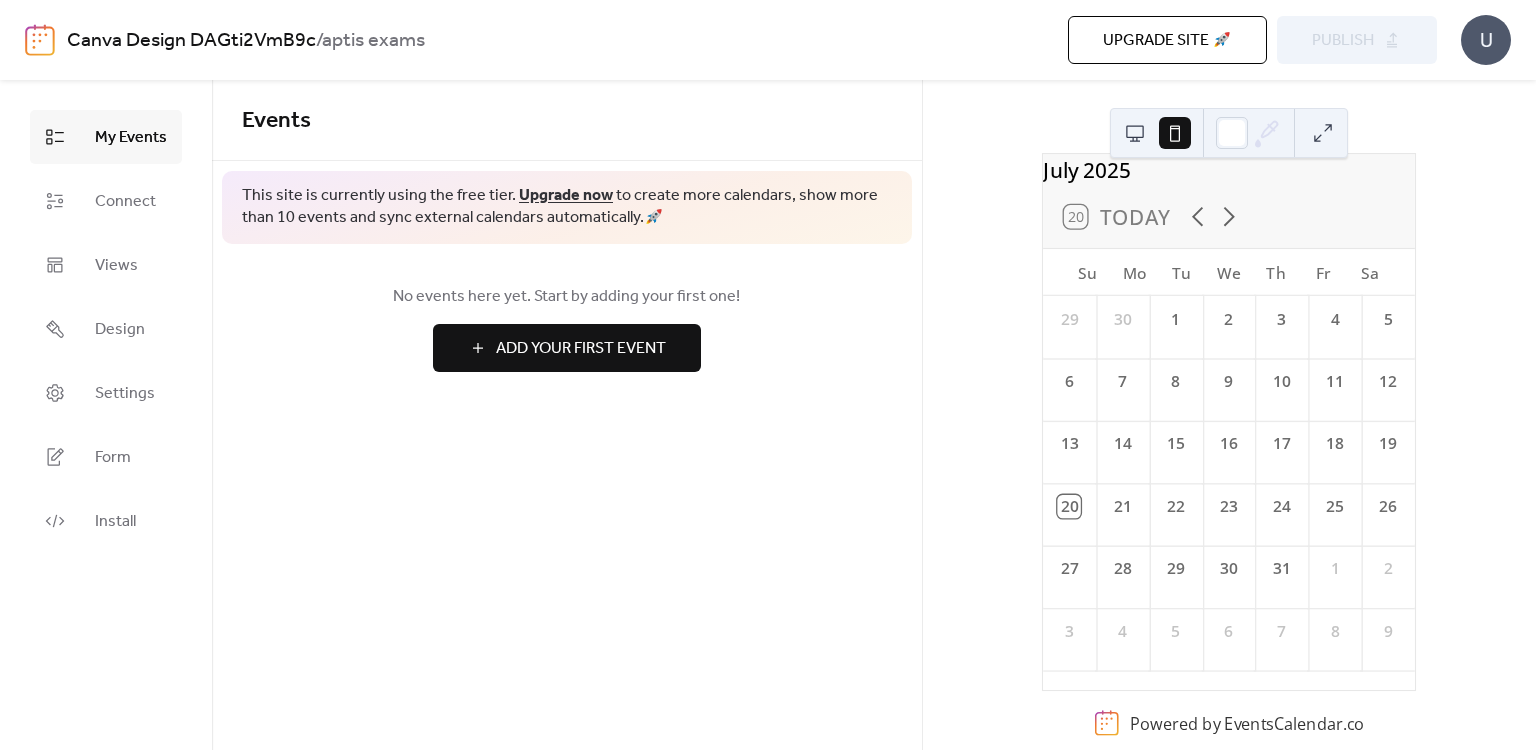 click on "Design" at bounding box center (120, 330) 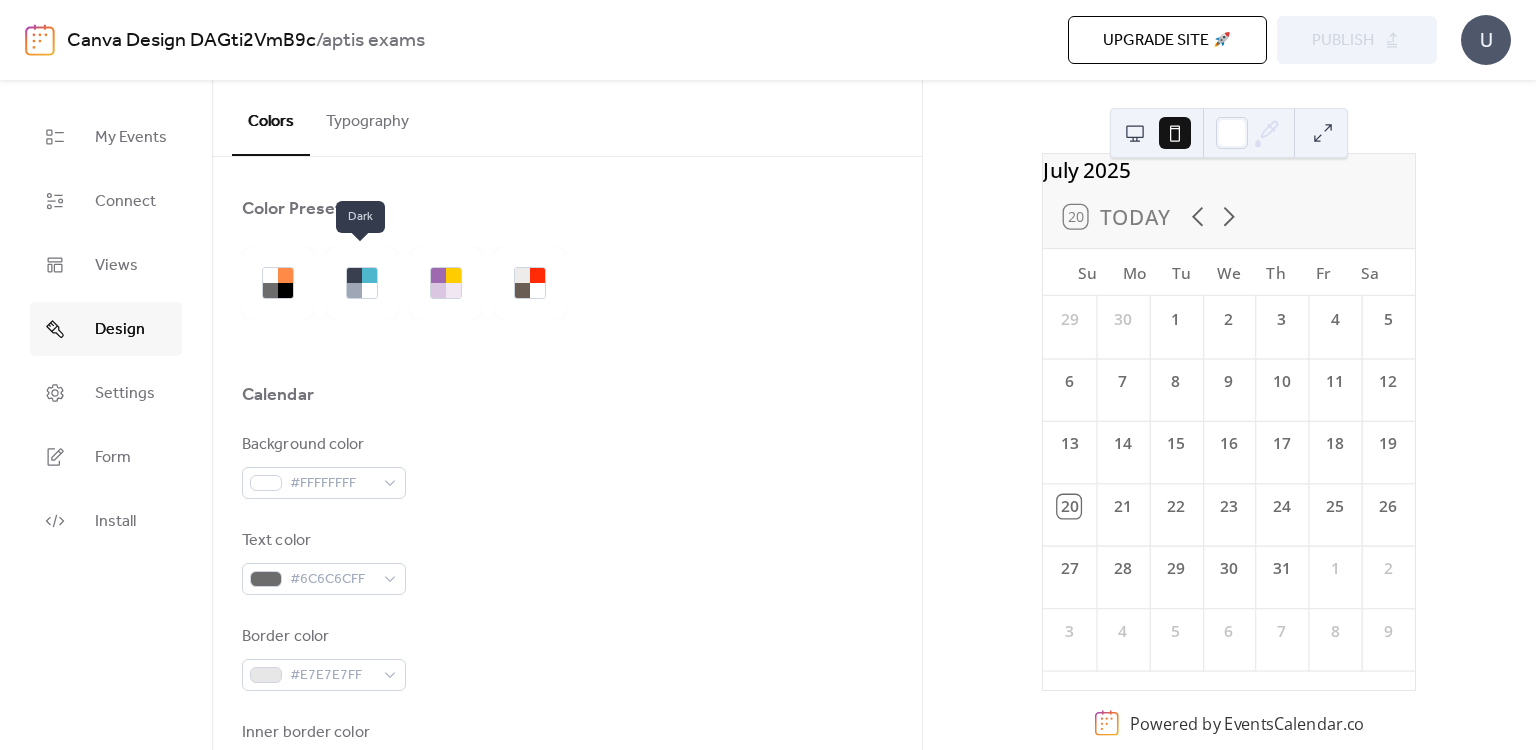click at bounding box center [369, 290] 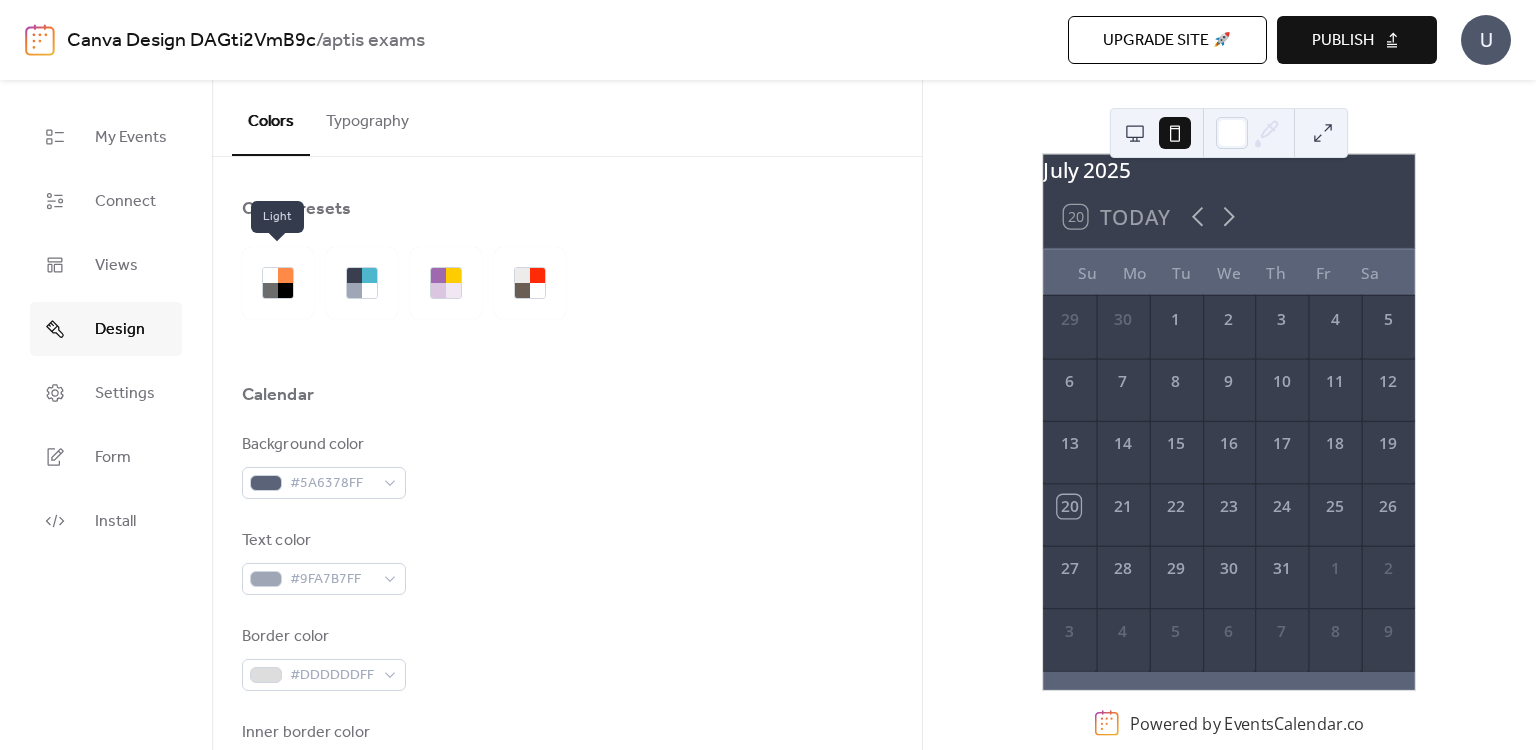 click at bounding box center (285, 290) 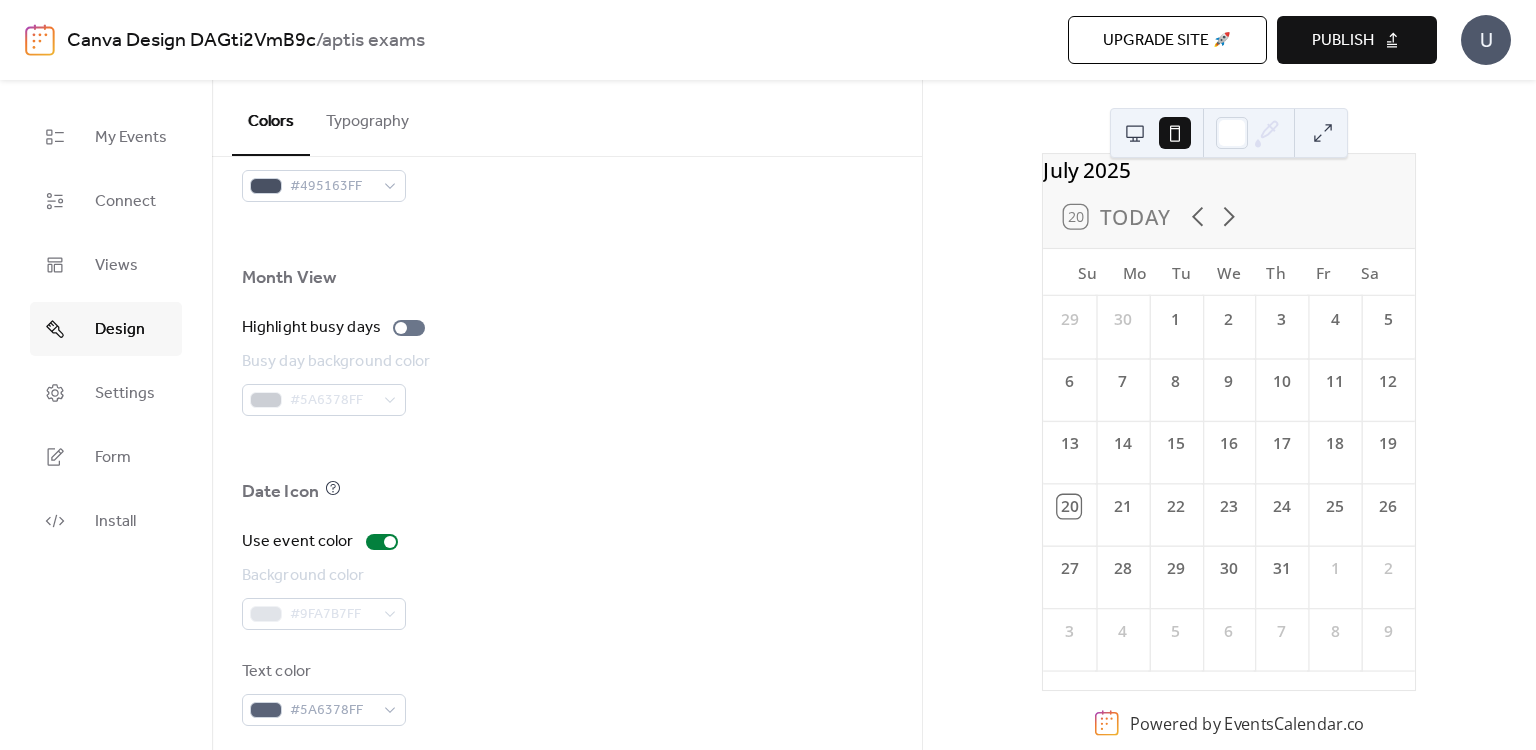 scroll, scrollTop: 1344, scrollLeft: 0, axis: vertical 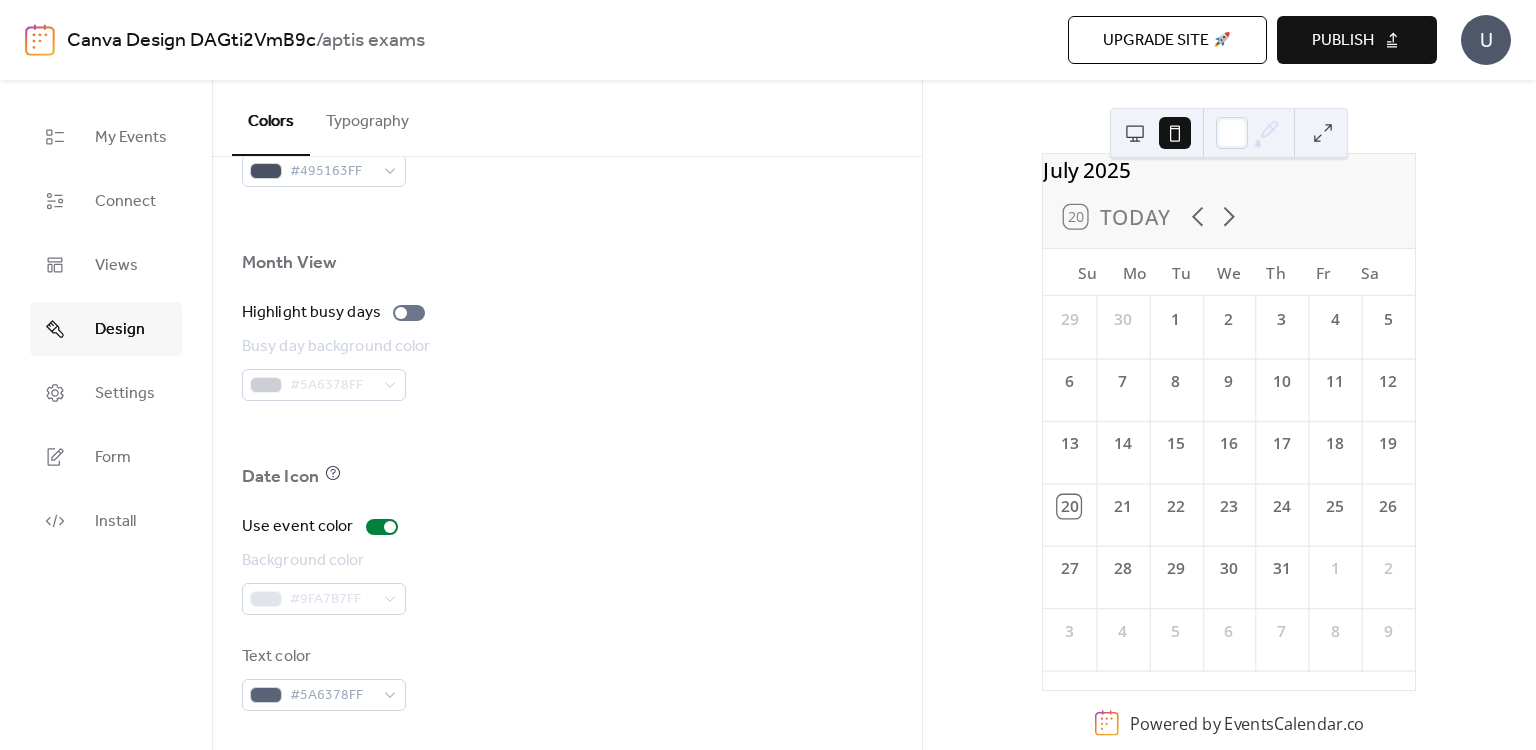 click on "Views" at bounding box center [106, 265] 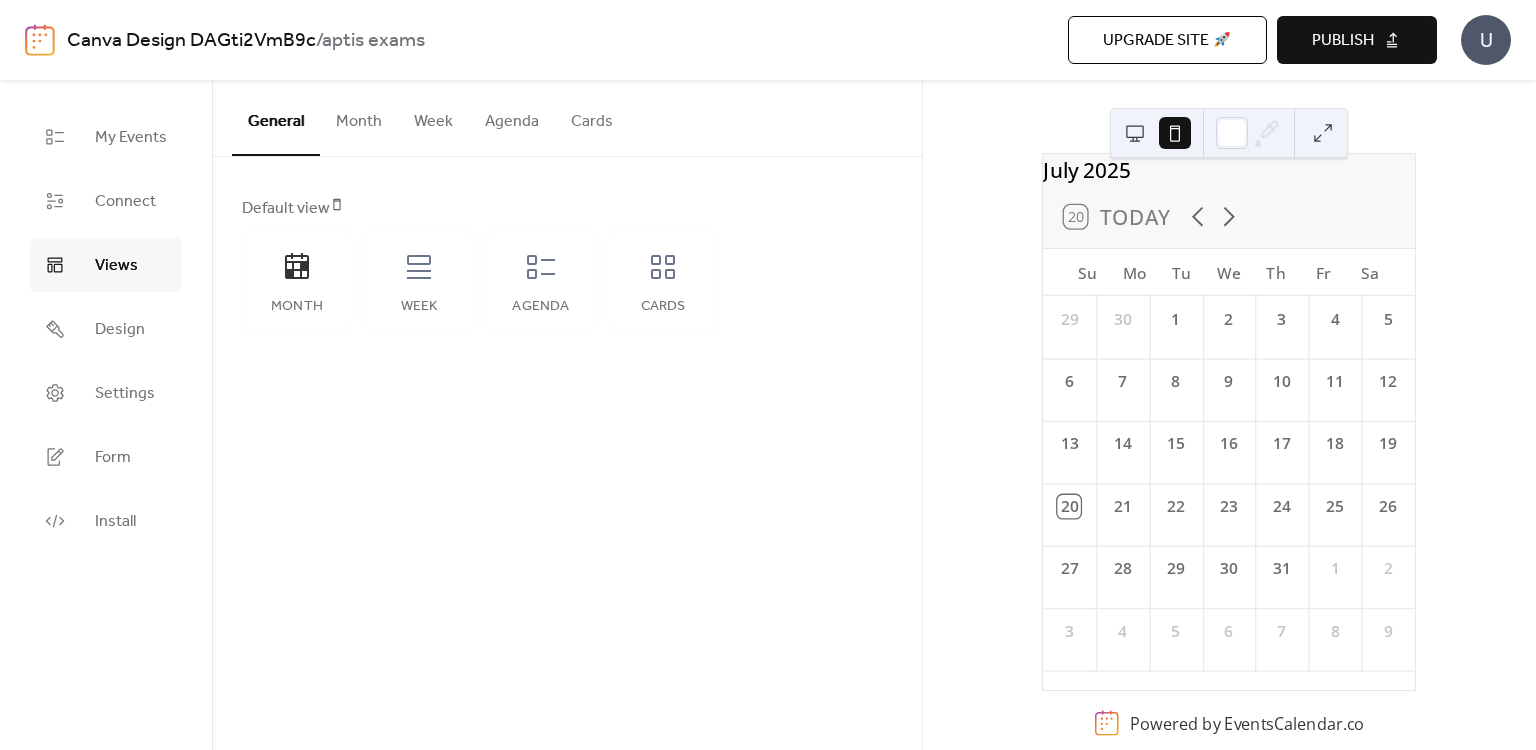 click on "Connect" at bounding box center (125, 202) 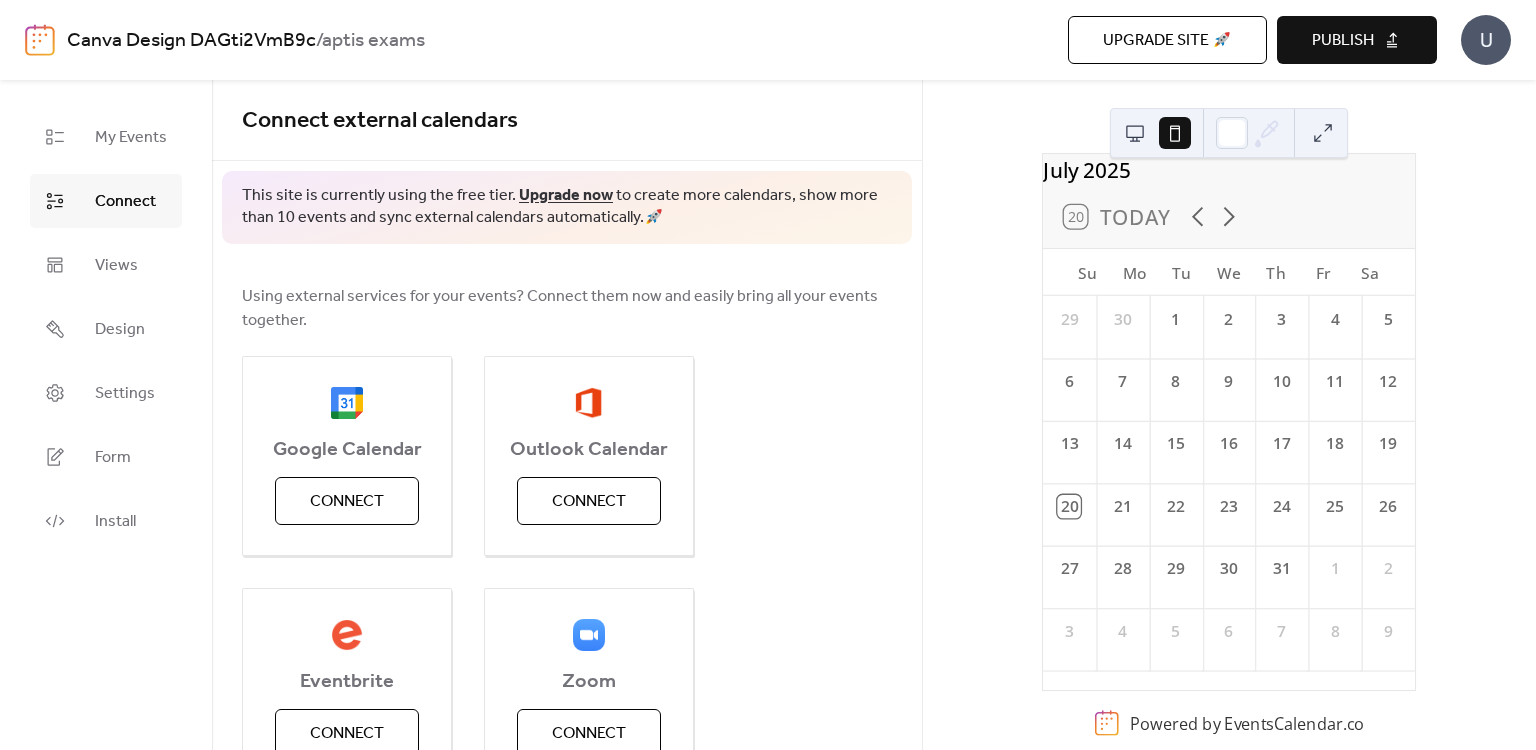 click on "My Events" at bounding box center (131, 138) 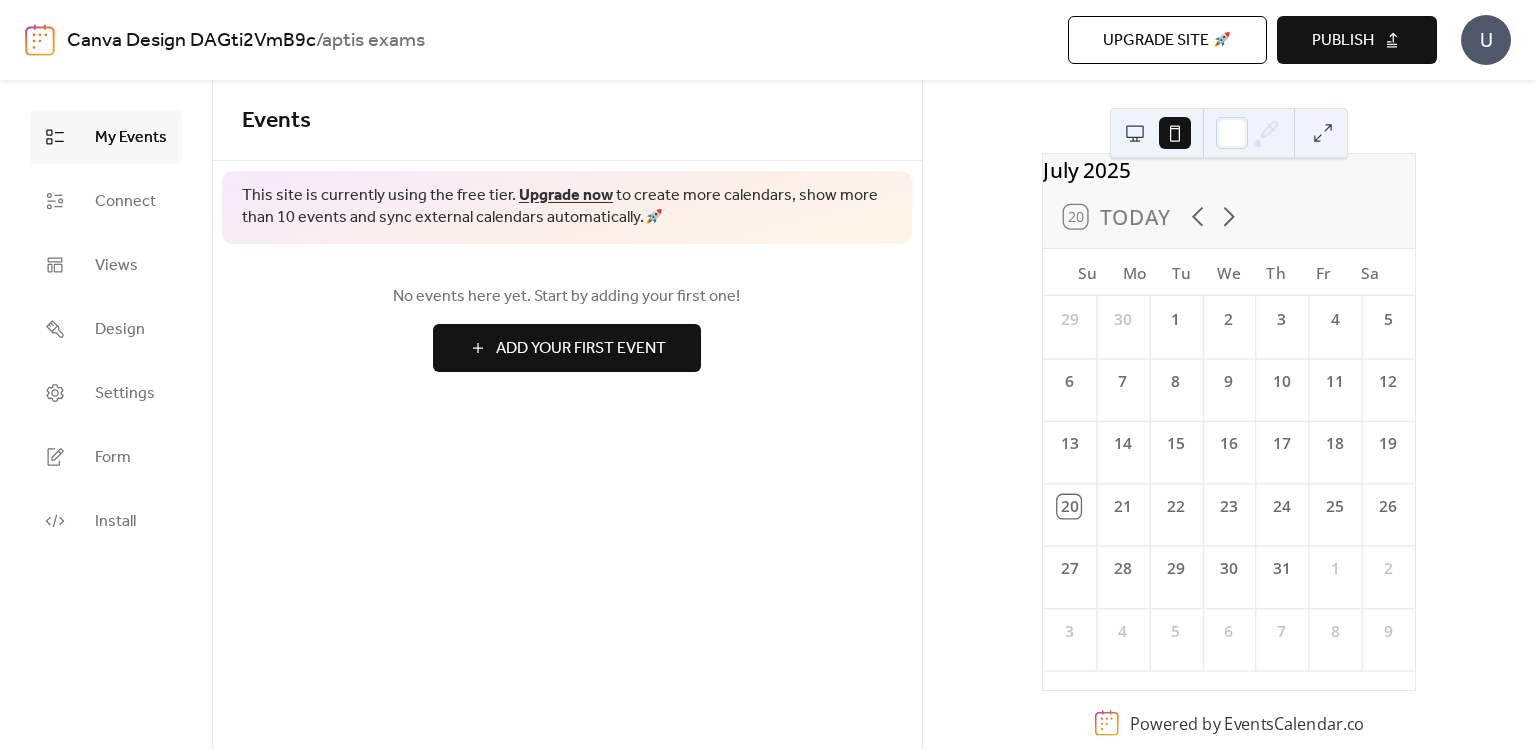 click on "Add Your First Event" at bounding box center (581, 349) 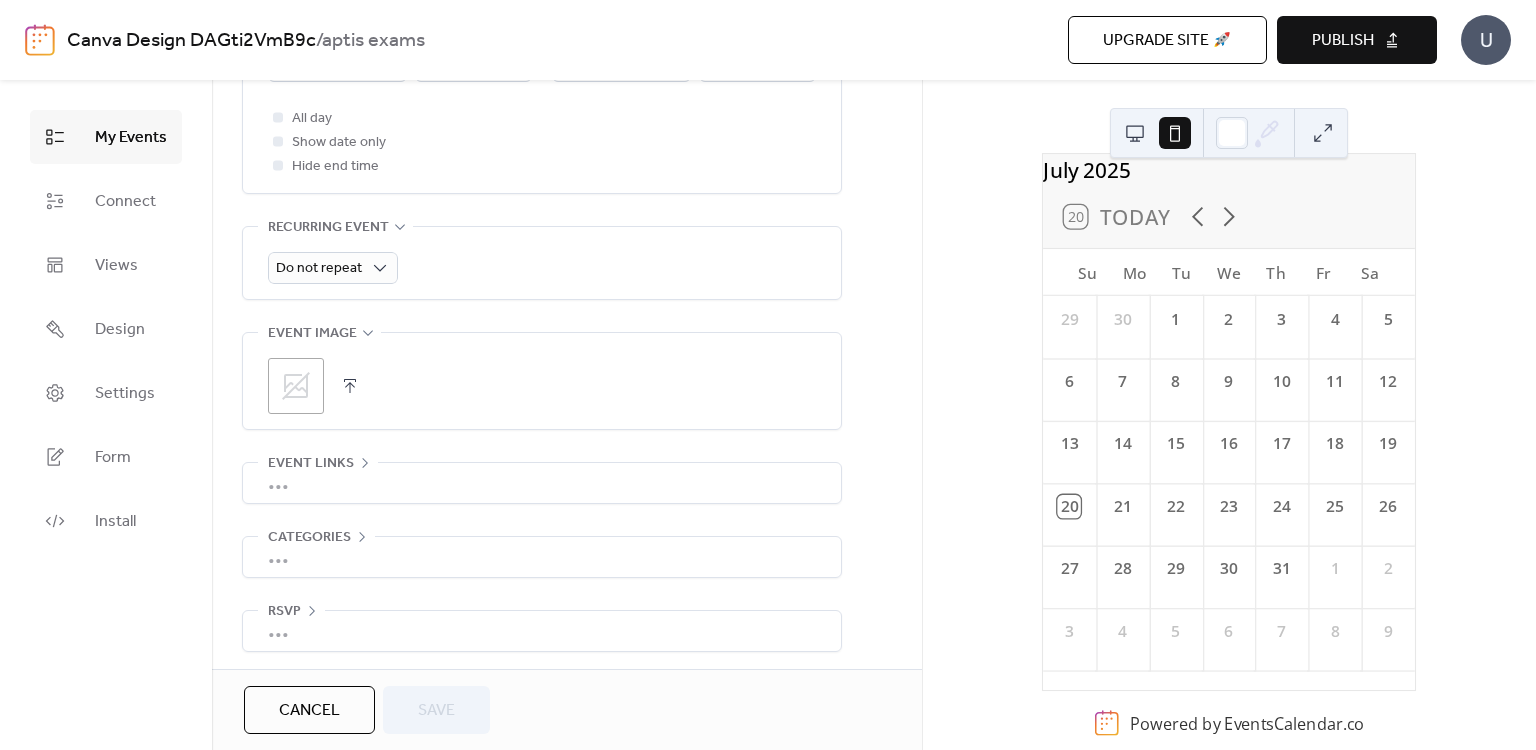 scroll, scrollTop: 803, scrollLeft: 0, axis: vertical 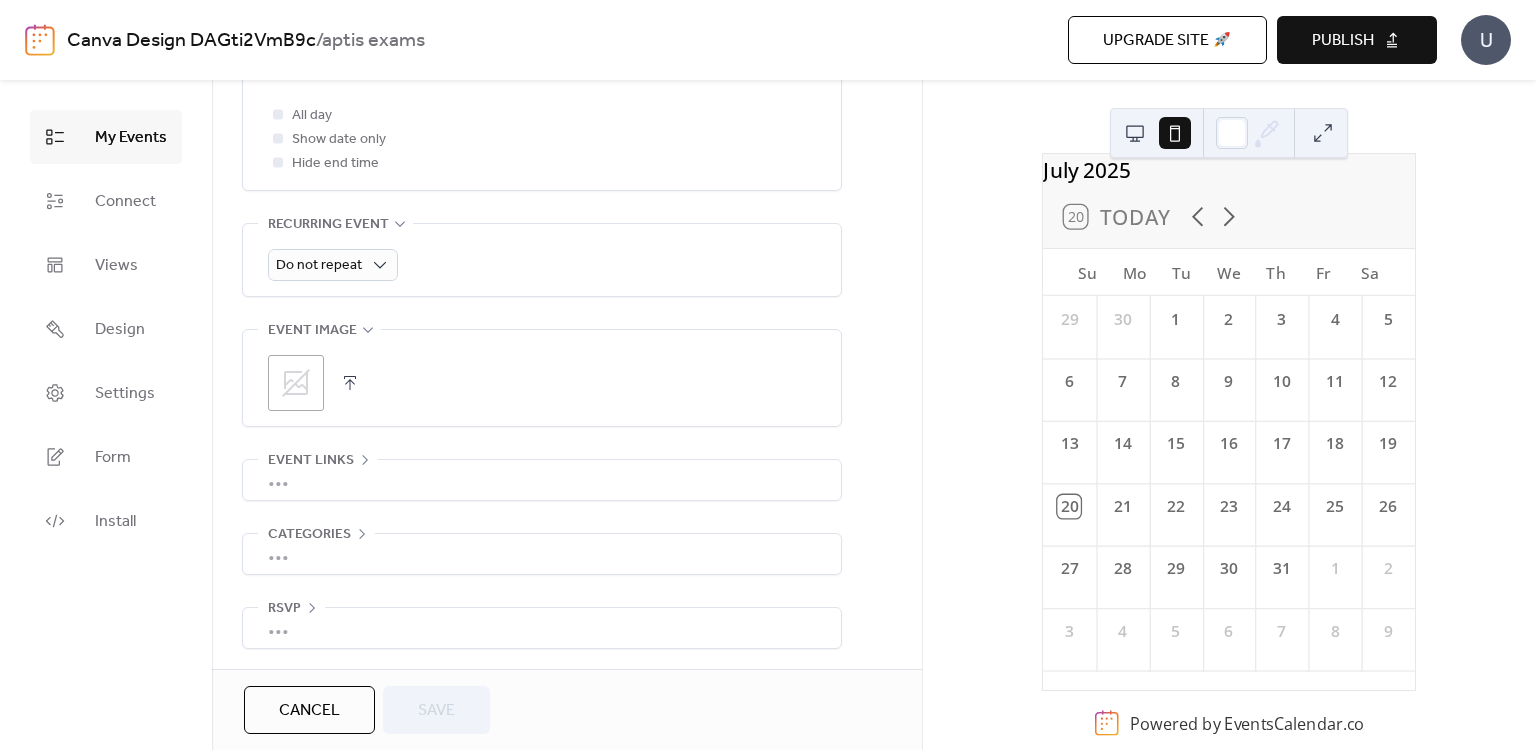 click 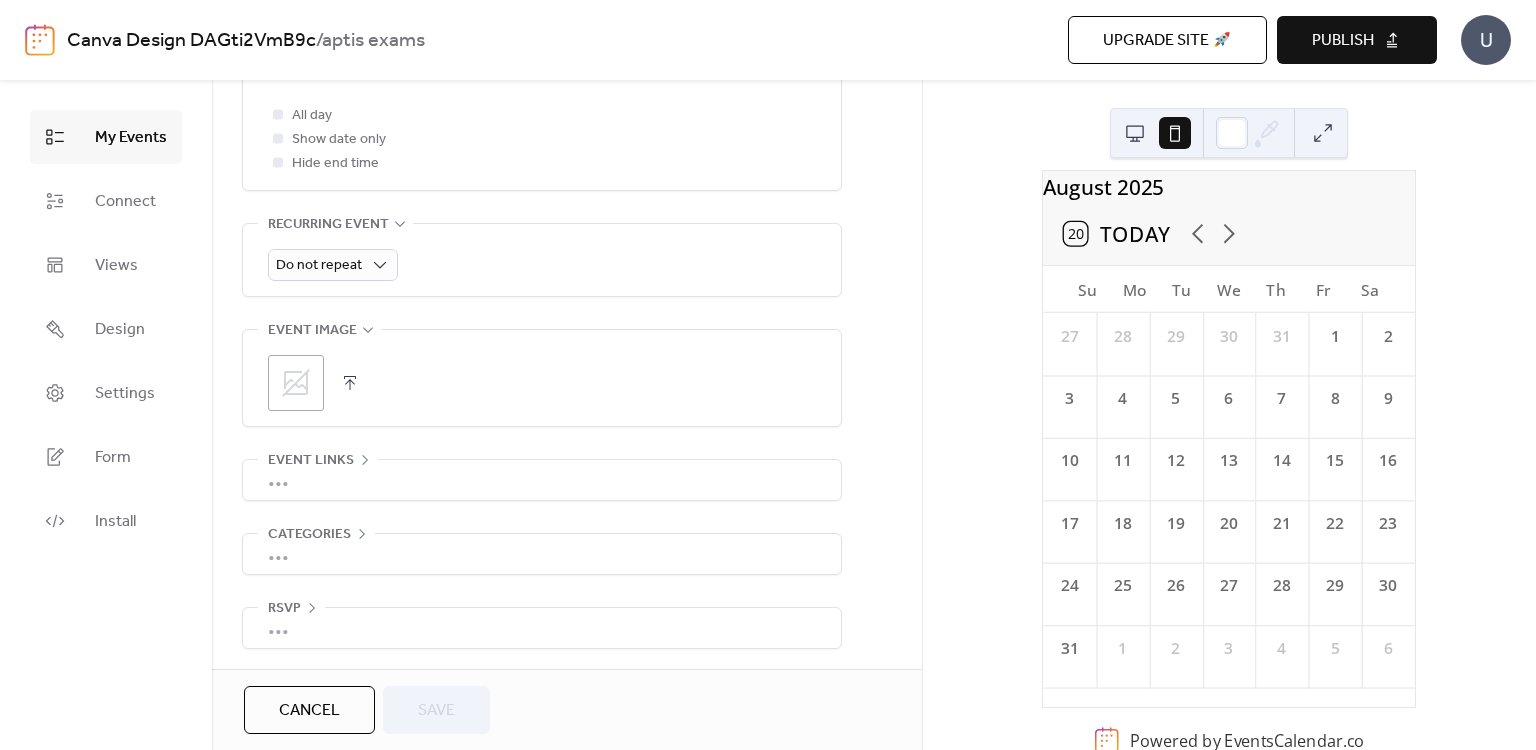 scroll, scrollTop: 0, scrollLeft: 0, axis: both 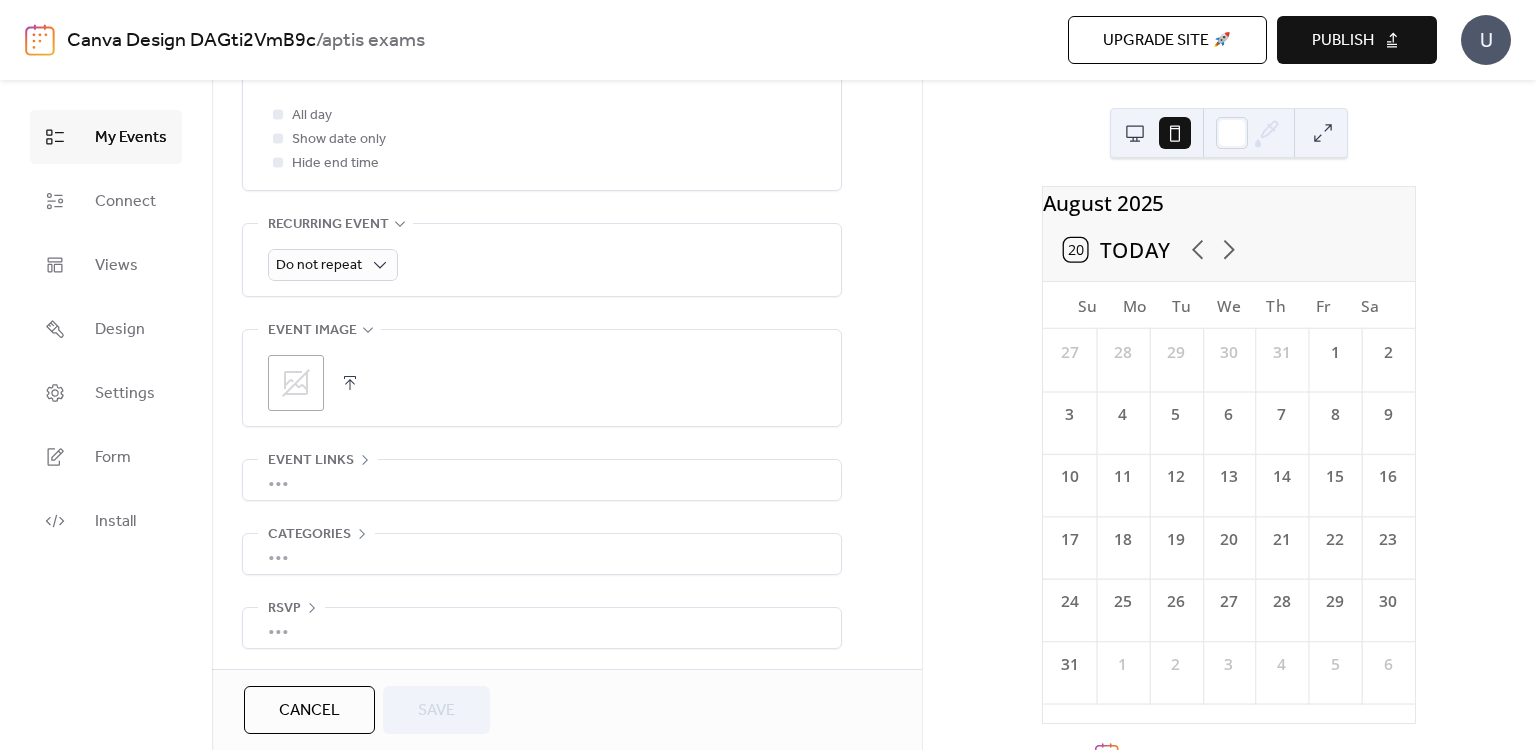 click at bounding box center (1323, 133) 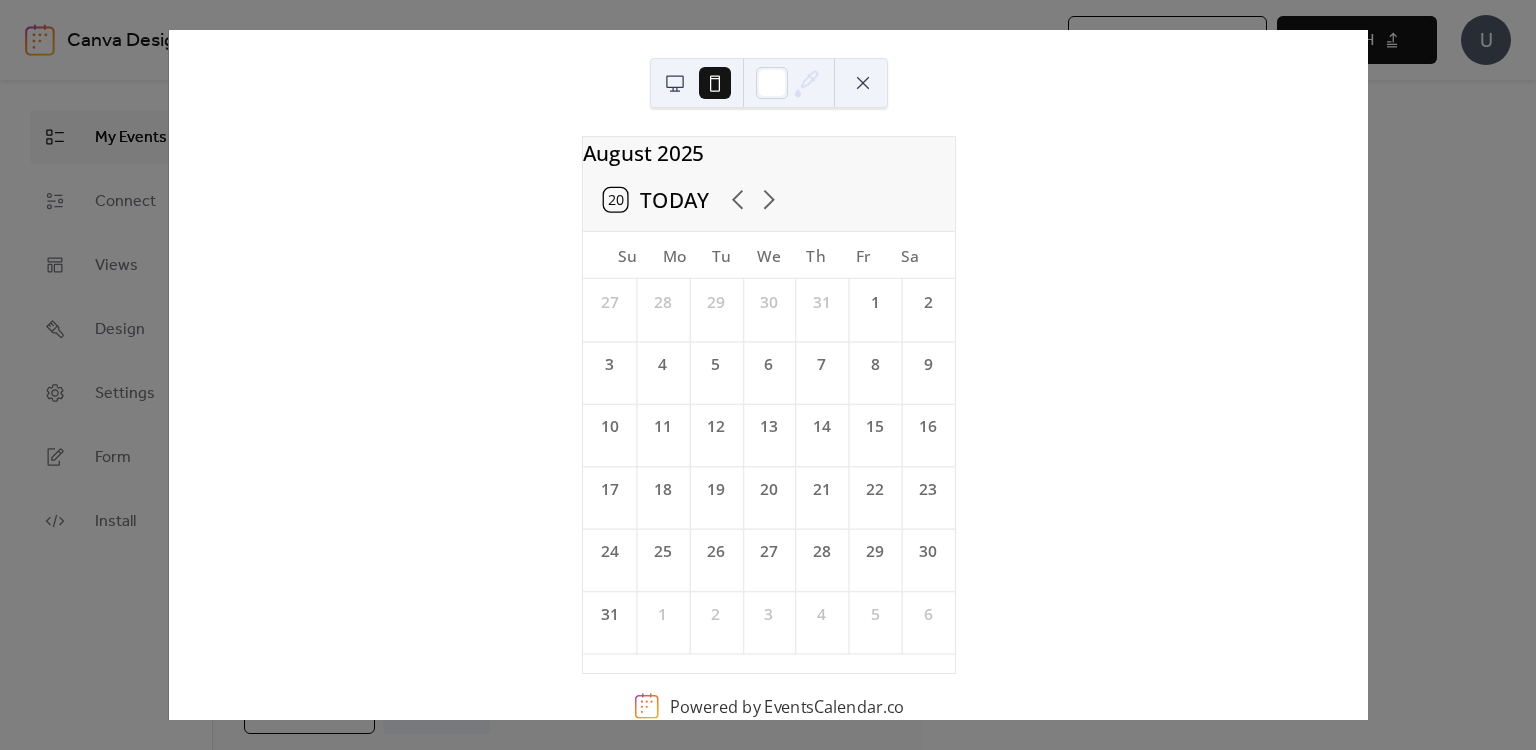 click on "[MONTH] [YEAR] [ORDINAL] Su Mo Tu We Th Fr Sa 27 28 29 30 31 1 2 3 4 5 6 7 8 9 10 11 12 13 14 15 16 17 18 19 20 21 22 23 24 25 26 27 28 29 30 31 1 2 3 4 5 6 Powered by   EventsCalendar.co" at bounding box center (769, 365) 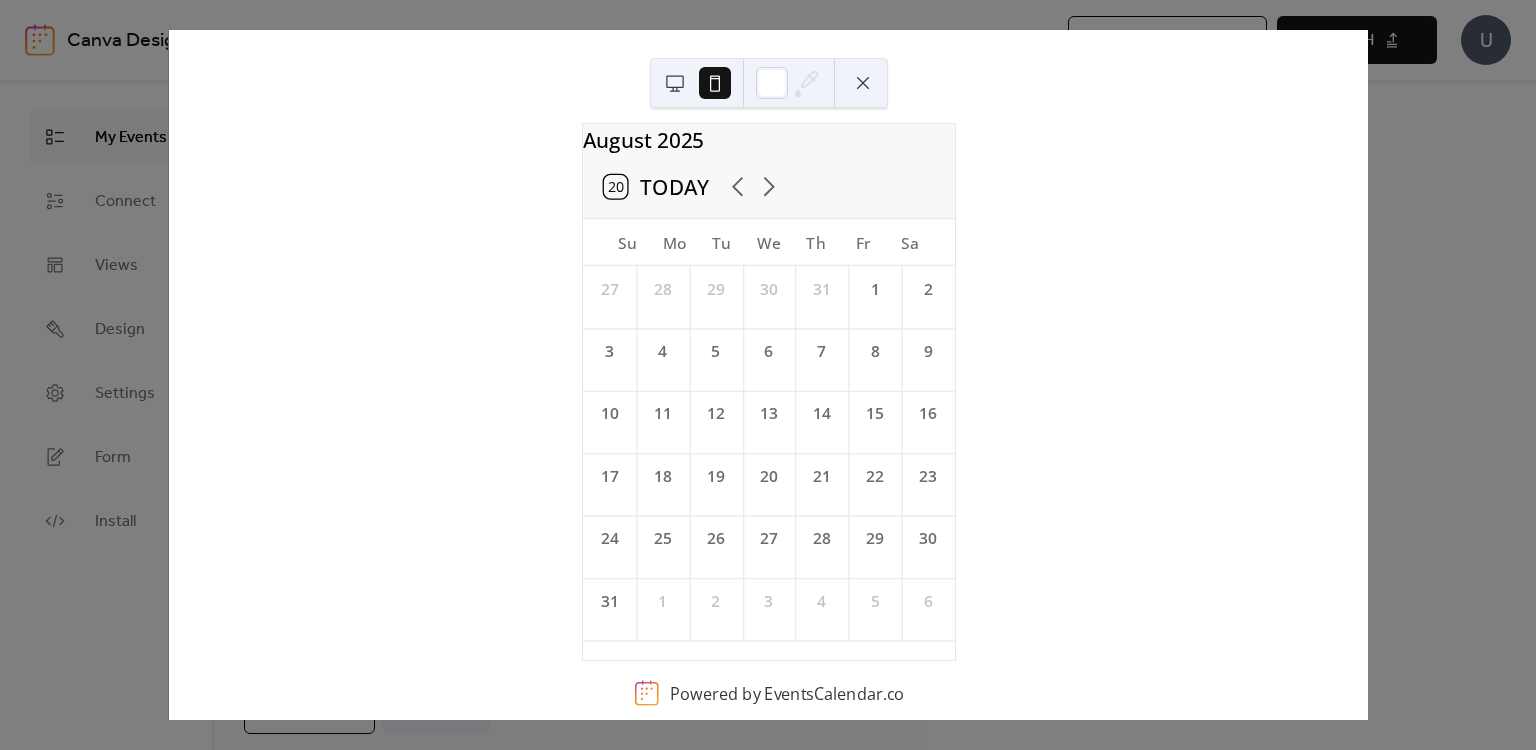 click on "[MONTH] [YEAR] [ORDINAL] Su Mo Tu We Th Fr Sa 27 28 29 30 31 1 2 3 4 5 6 7 8 9 10 11 12 13 14 15 16 17 18 19 20 21 22 23 24 25 26 27 28 29 30 31 1 2 3 4 5 6 Powered by   EventsCalendar.co" at bounding box center (768, 375) 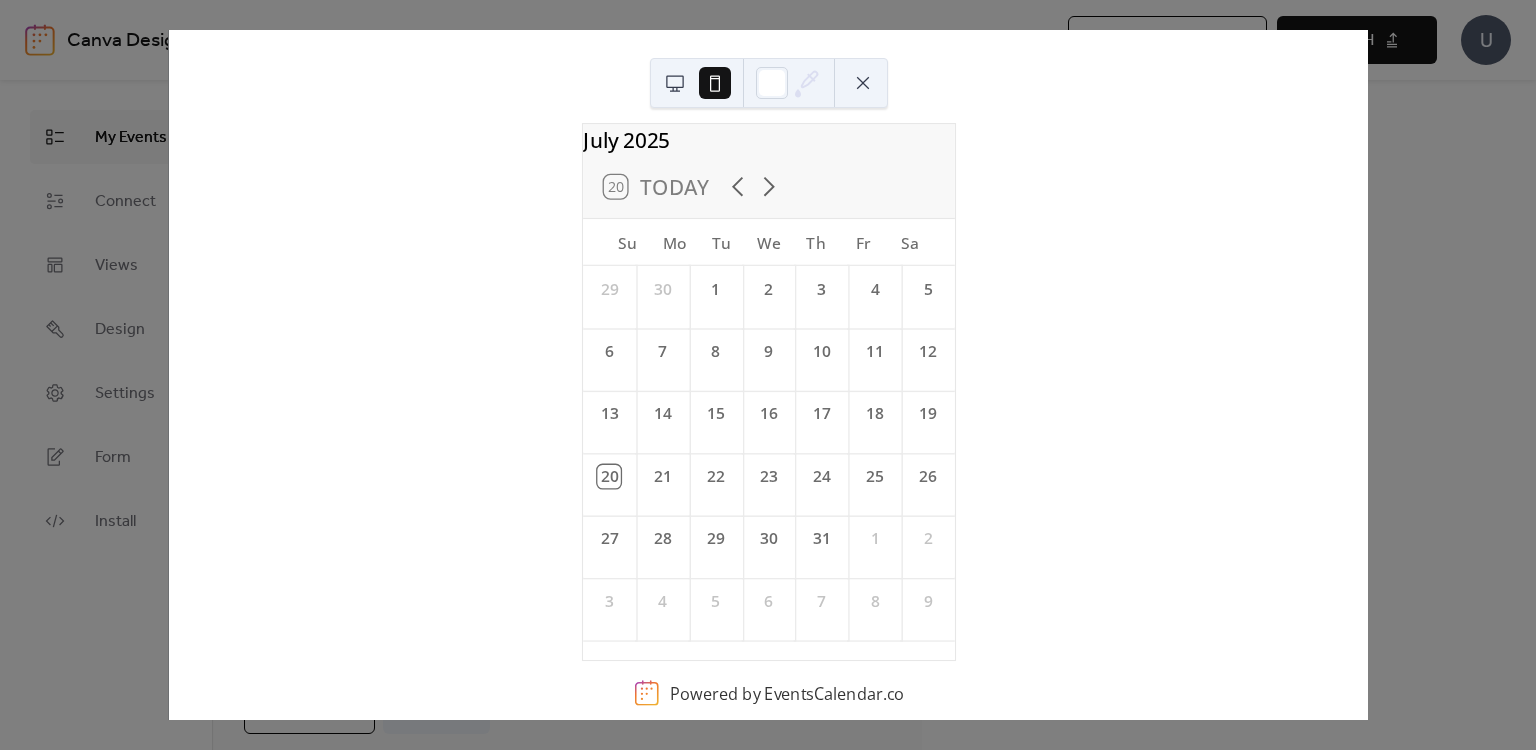 click 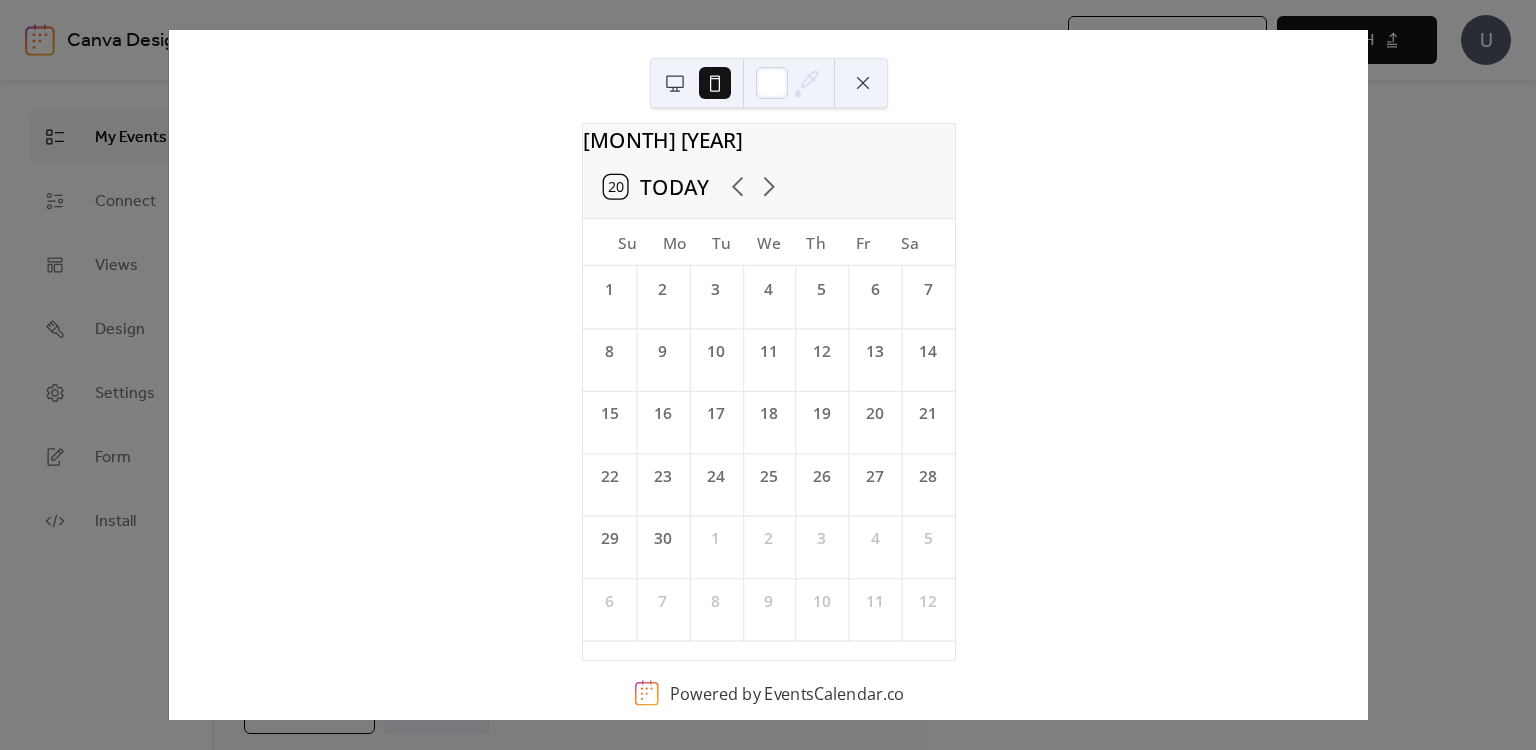 click 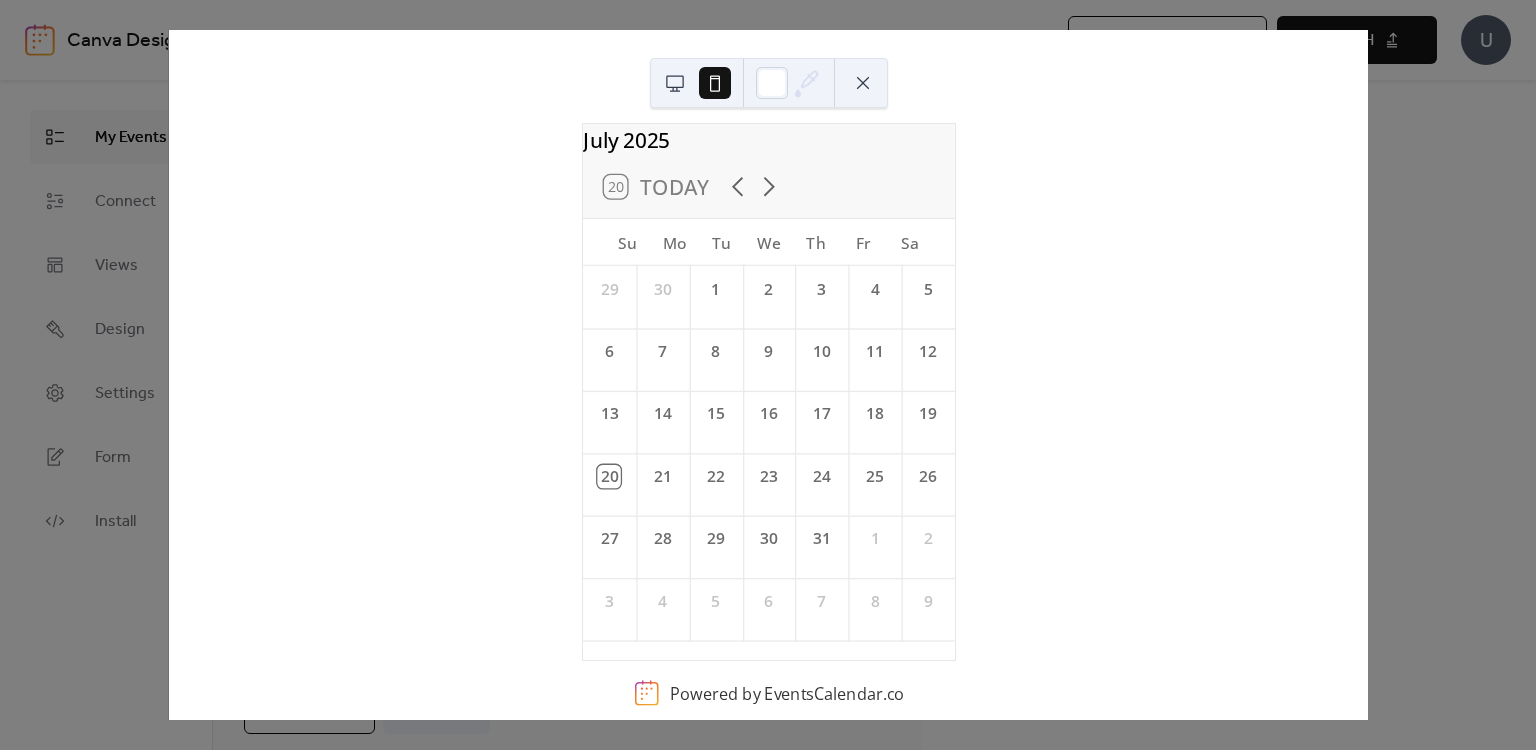 click on "July 2025" at bounding box center [769, 139] 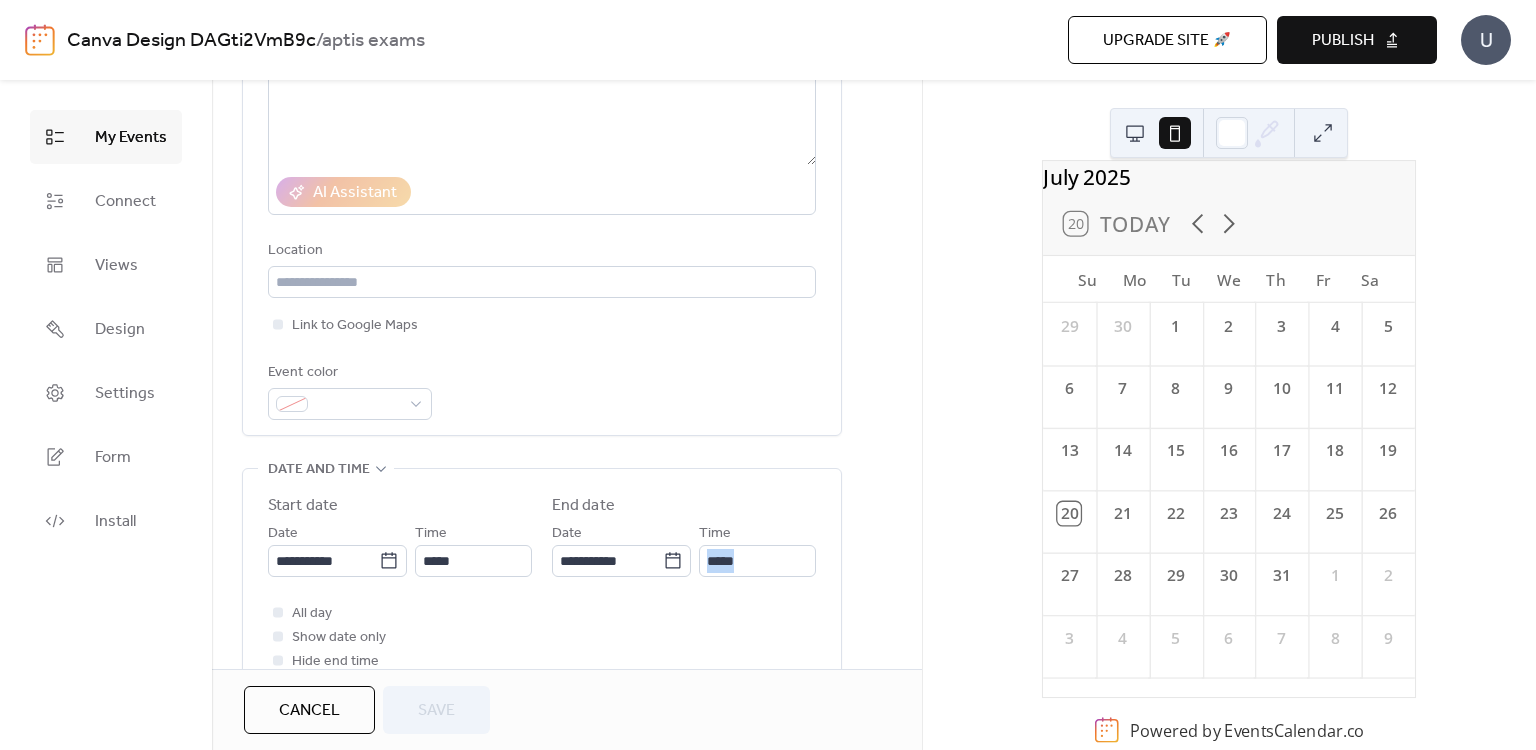 scroll, scrollTop: 0, scrollLeft: 0, axis: both 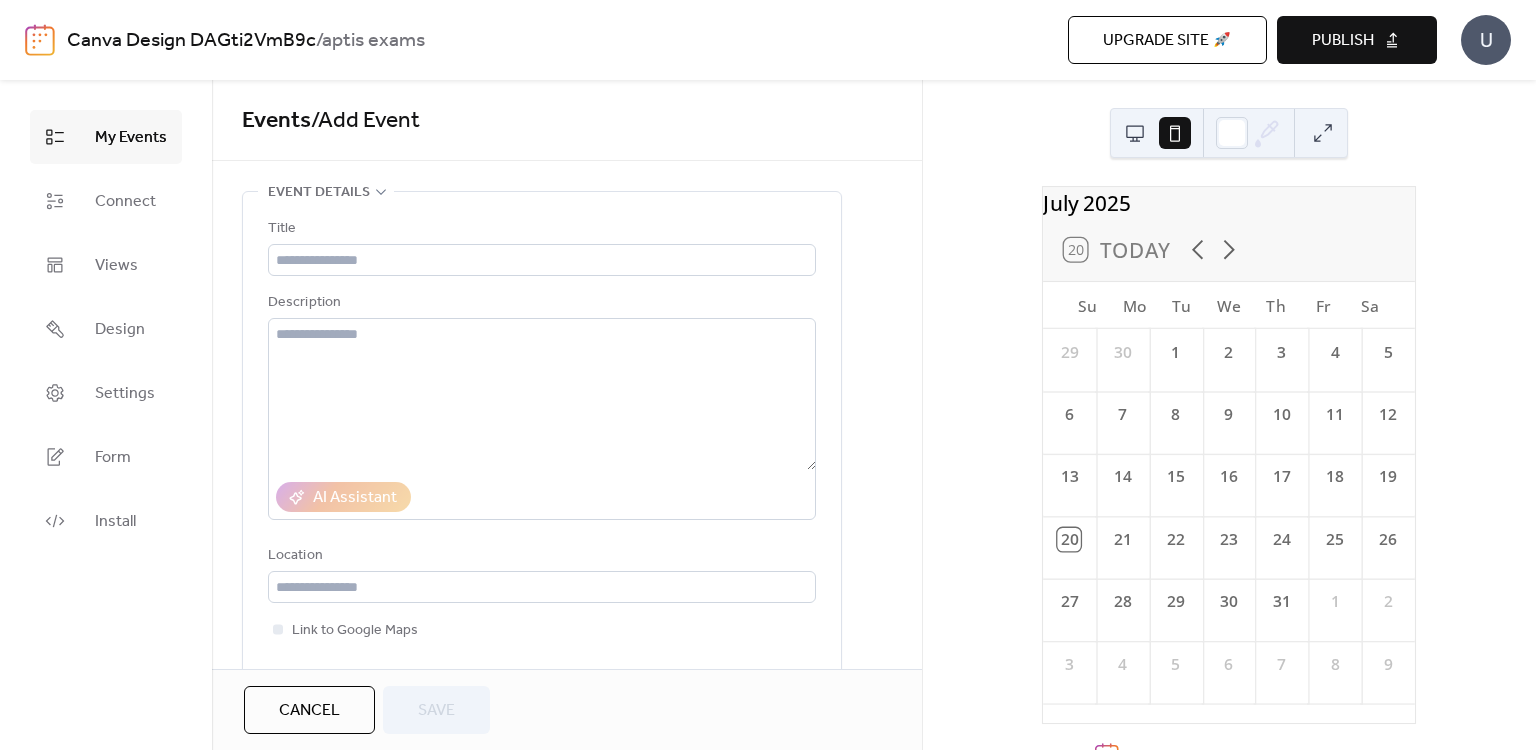 click on "U" at bounding box center [1486, 40] 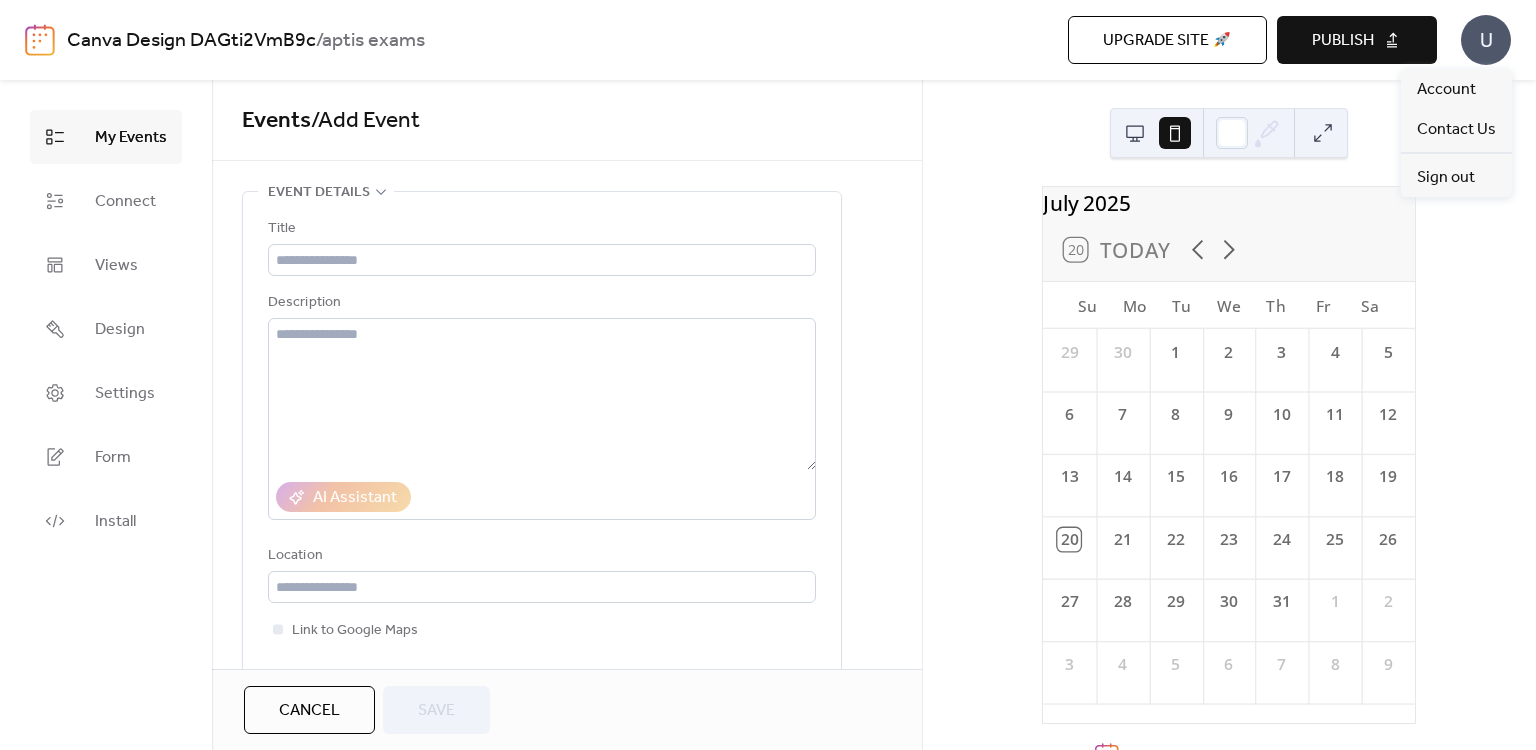 click on "[MONTH] [YEAR] [ORDINAL] Su Mo Tu We Th Fr Sa 29 30 1 2 3 4 5 6 7 8 9 10 11 12 13 14 15 16 17 18 19 20 21 22 23 24 25 26 27 28 29 30 31 1 2 3 4 5 6 7 8 9 Powered by   EventsCalendar.co" at bounding box center (1229, 415) 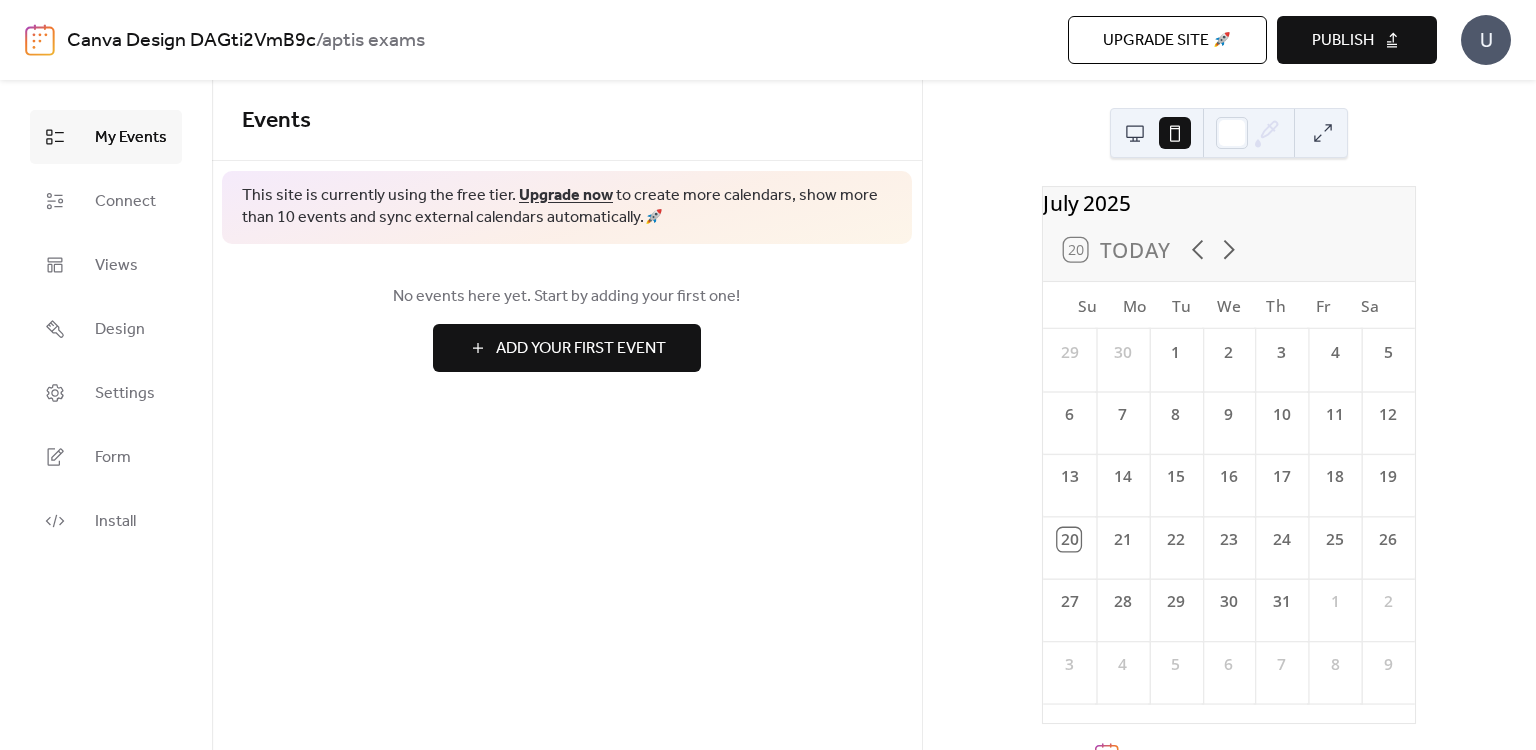 click at bounding box center [1135, 133] 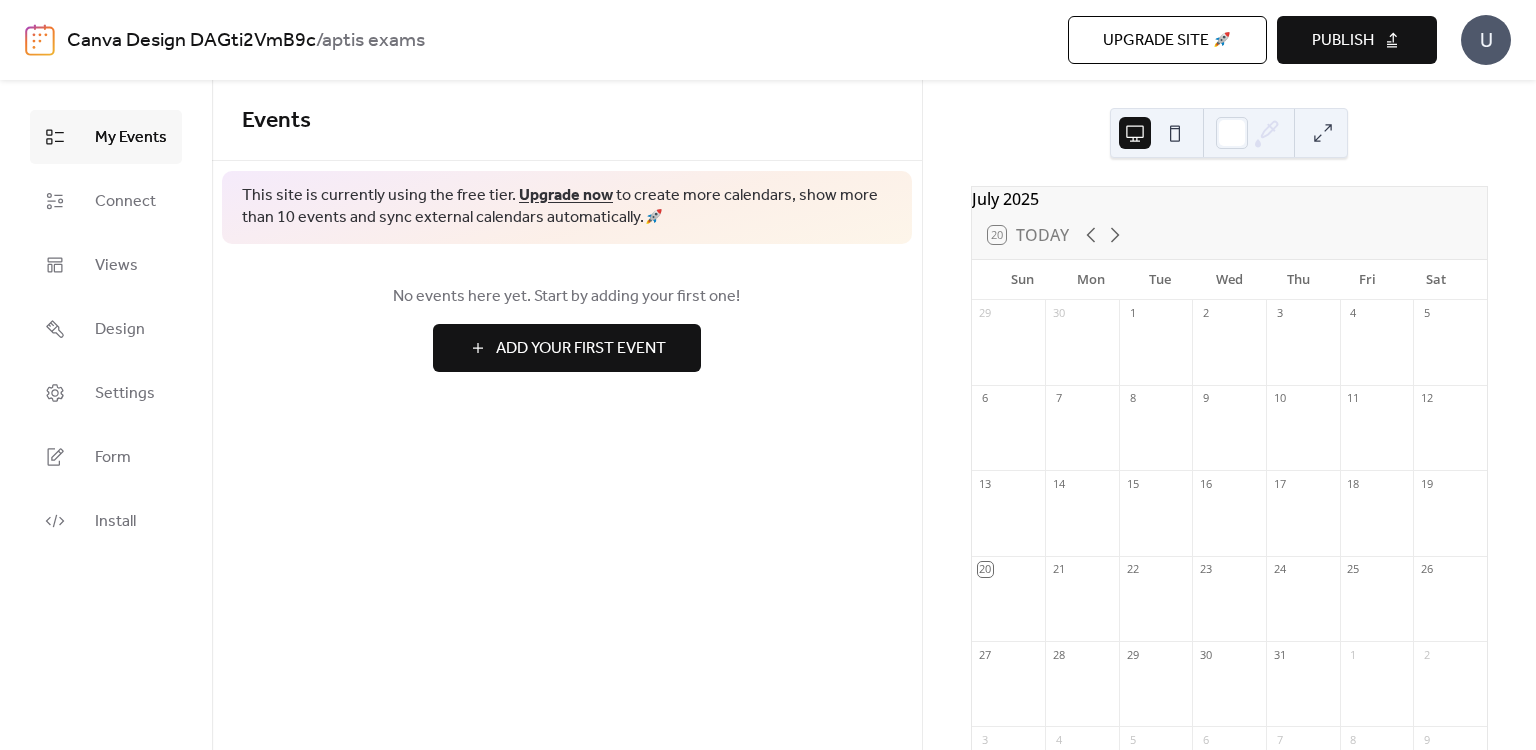 click at bounding box center [1175, 133] 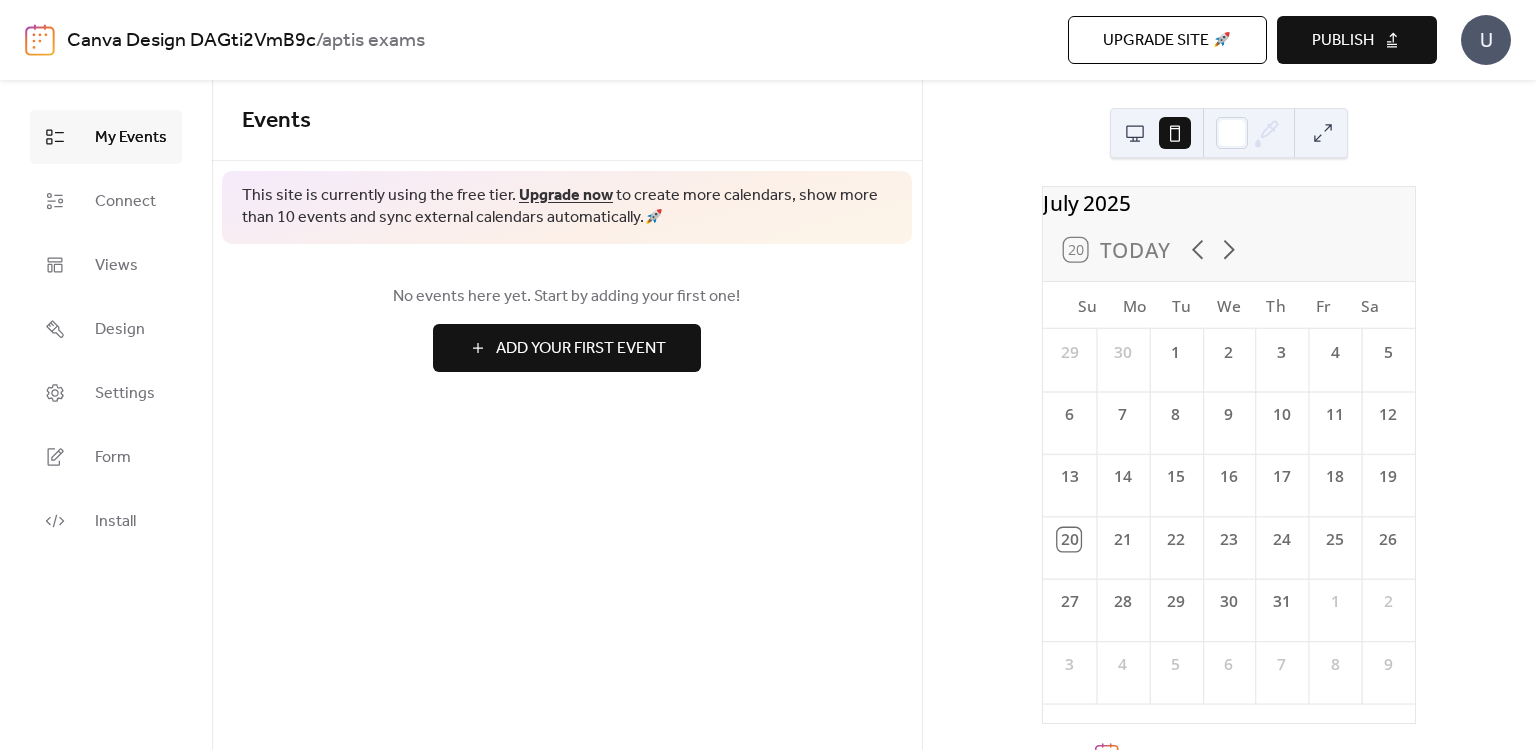 click at bounding box center [1135, 133] 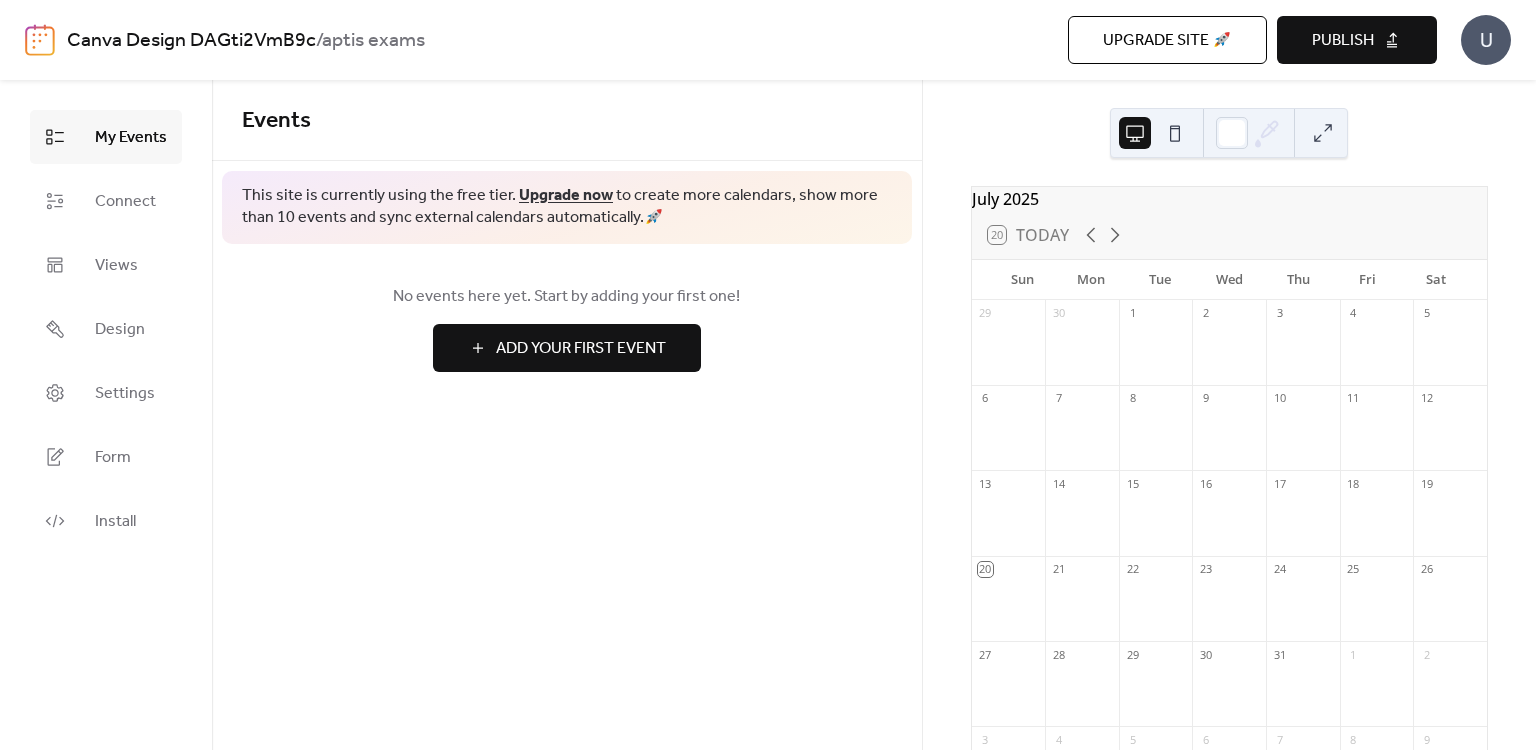 click at bounding box center [1175, 133] 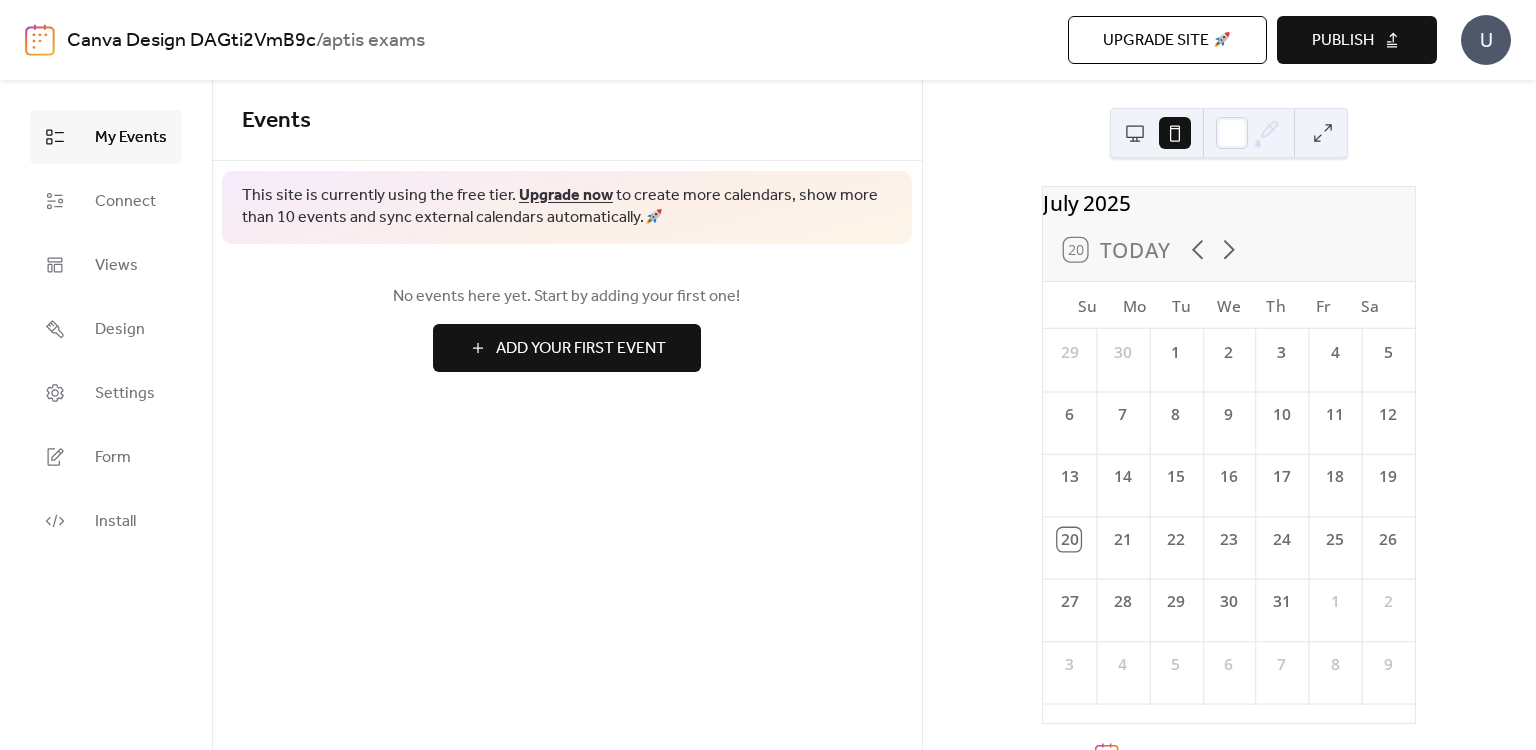 click at bounding box center [1135, 133] 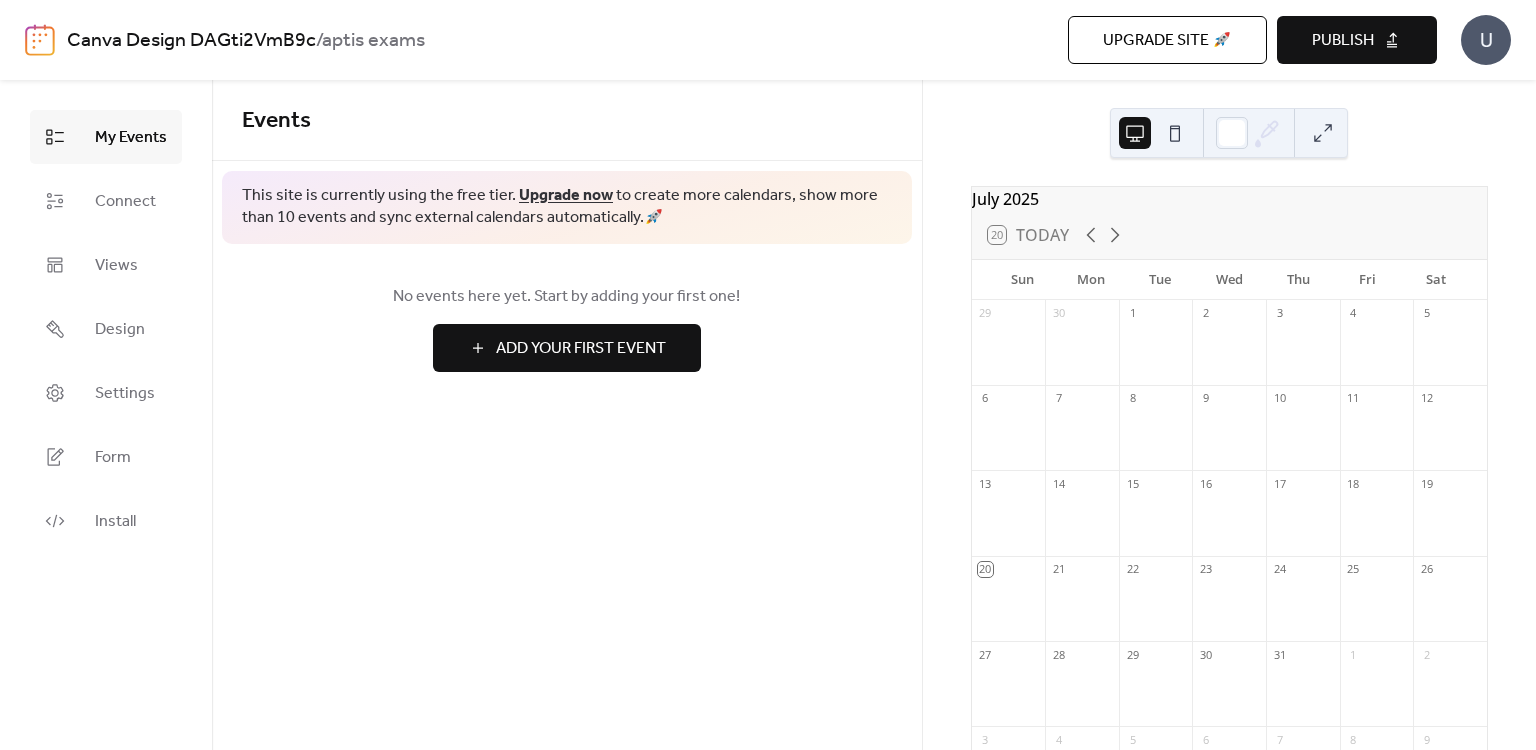click on "Form" at bounding box center (113, 458) 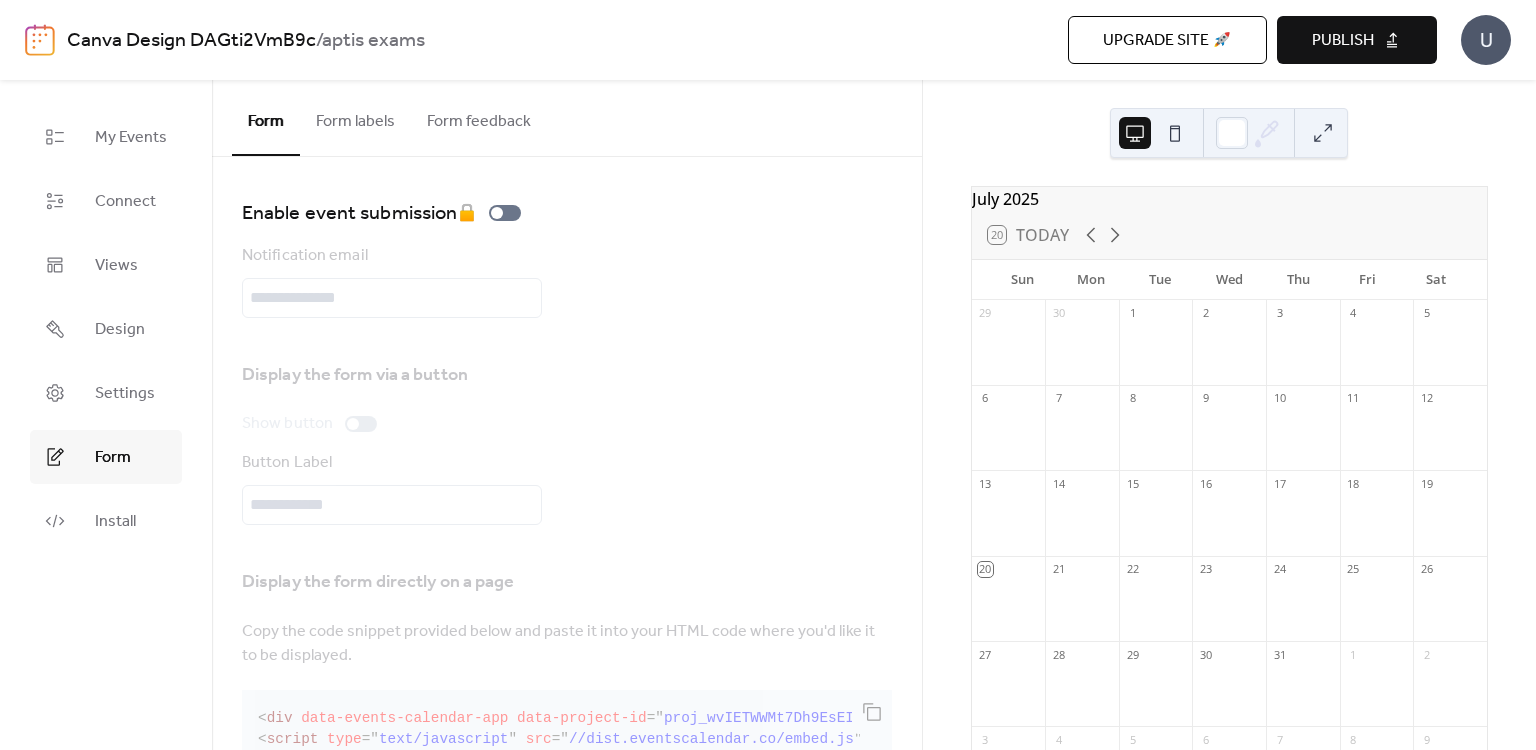 click on "Form labels" at bounding box center (355, 117) 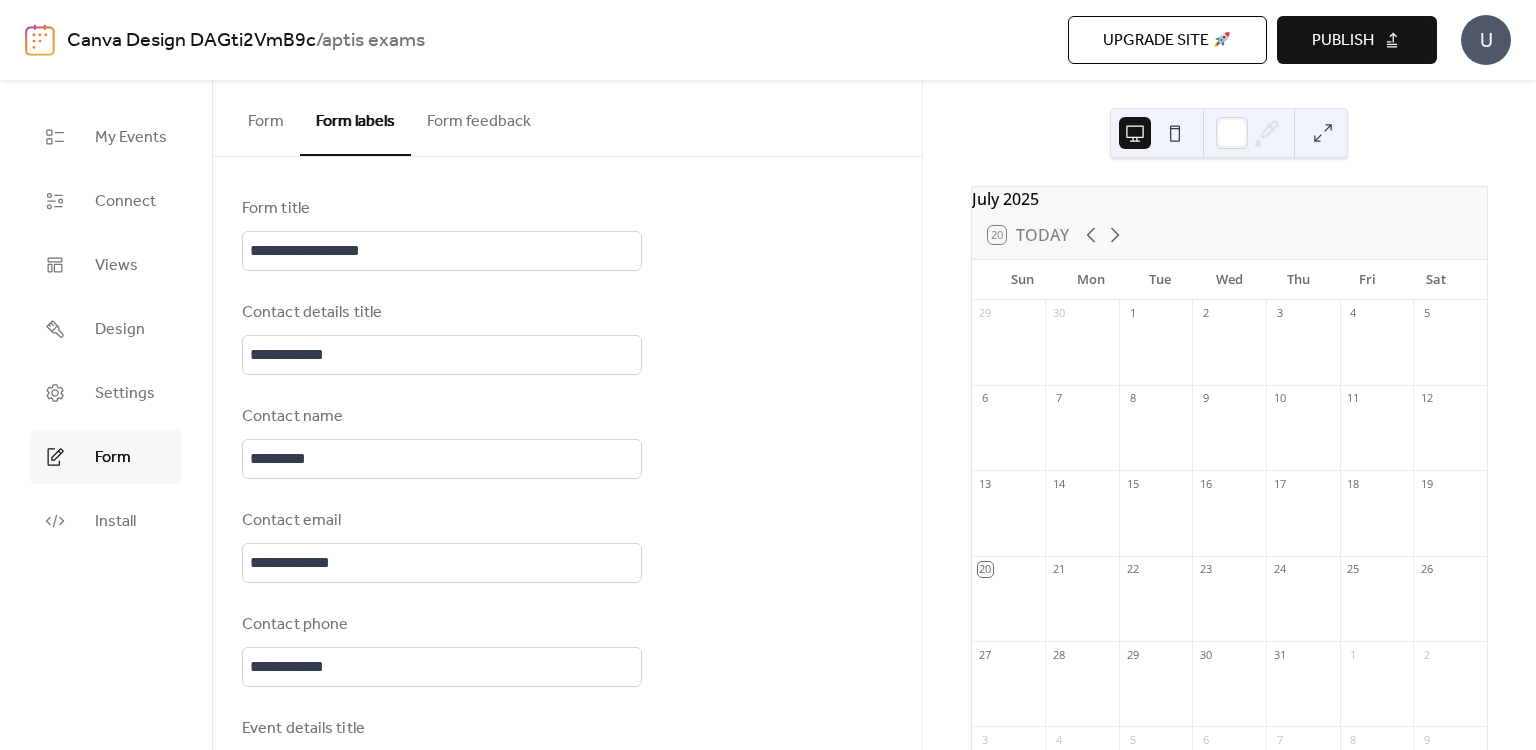 click on "Form feedback" at bounding box center (479, 117) 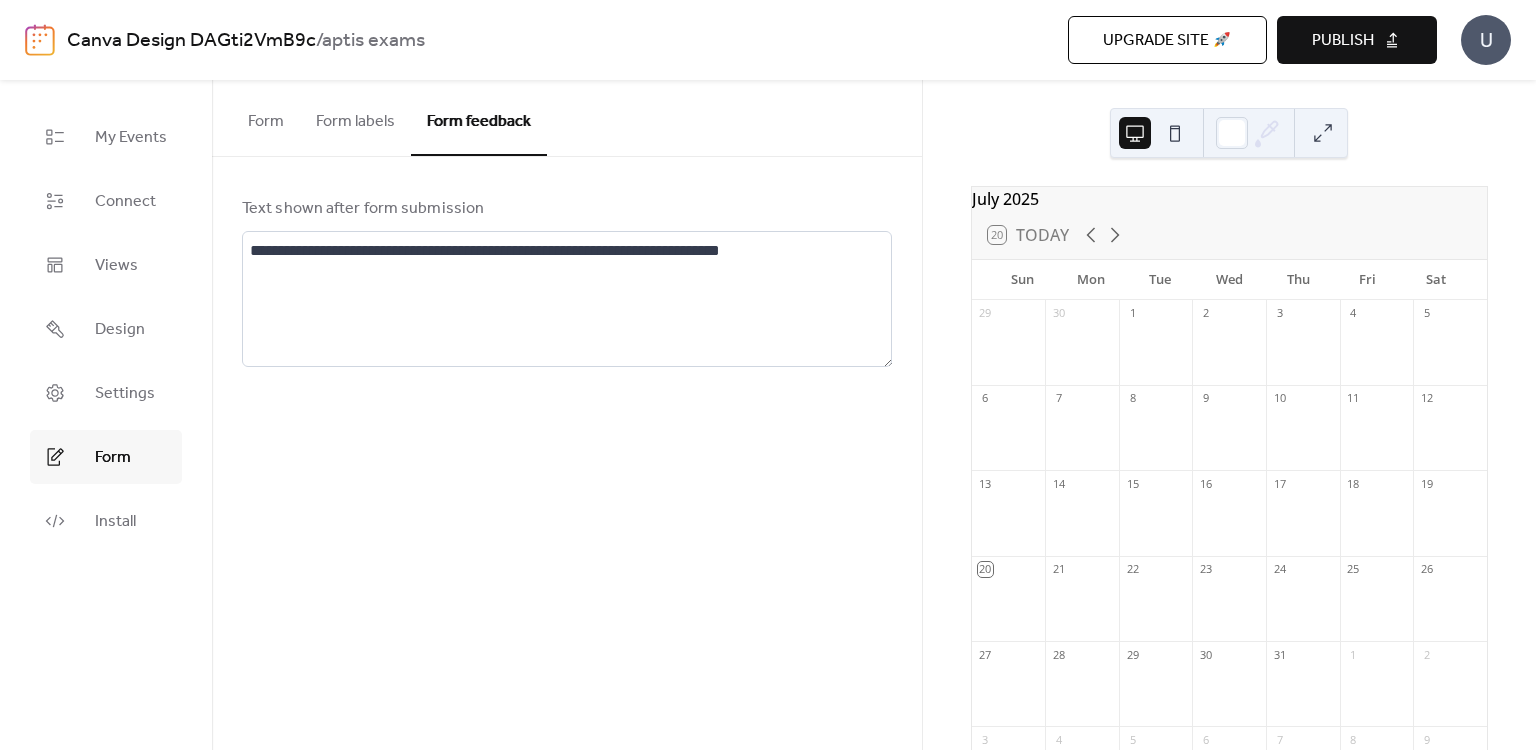 click on "Form" at bounding box center (266, 117) 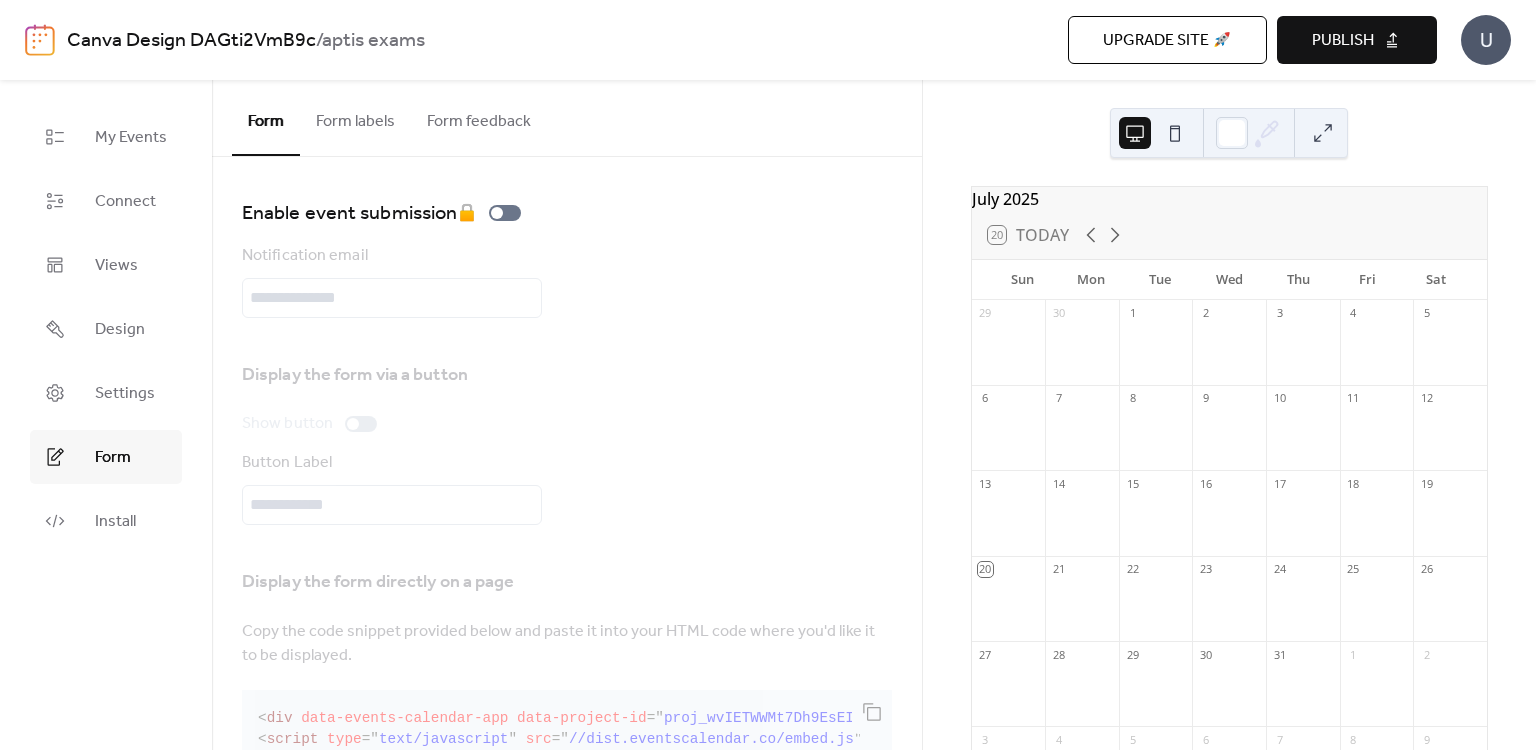 scroll, scrollTop: 64, scrollLeft: 0, axis: vertical 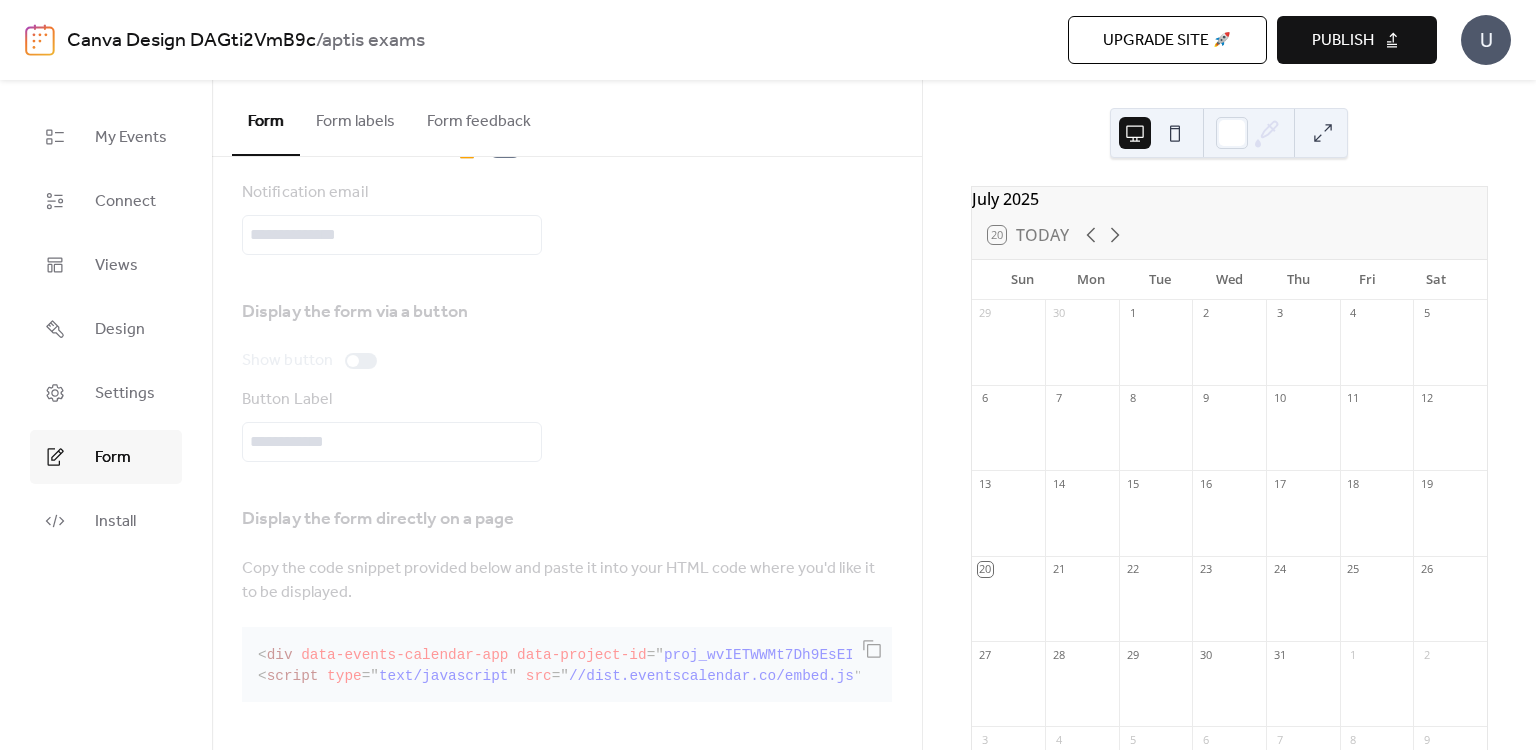 click on "Install" at bounding box center [115, 522] 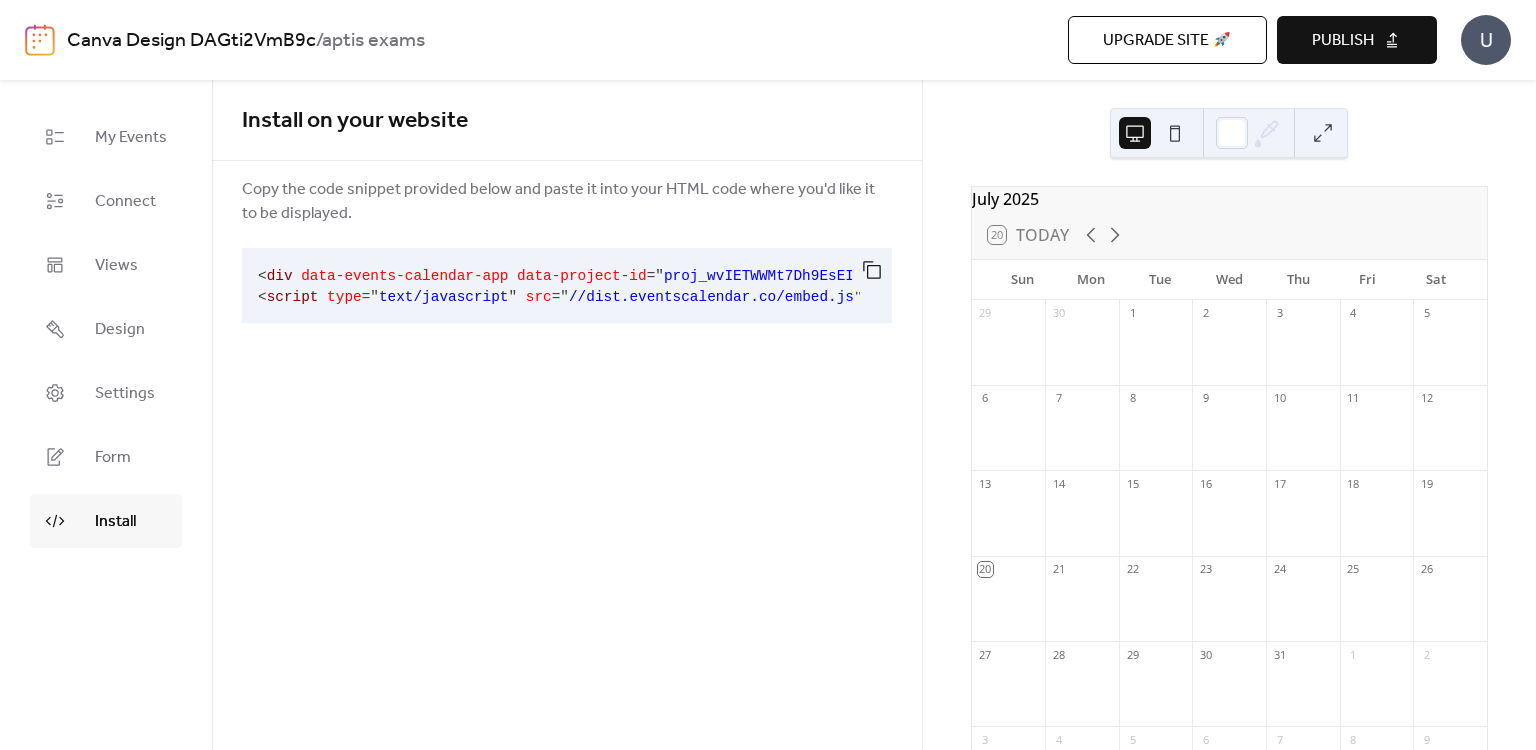 click on "Settings" at bounding box center [125, 394] 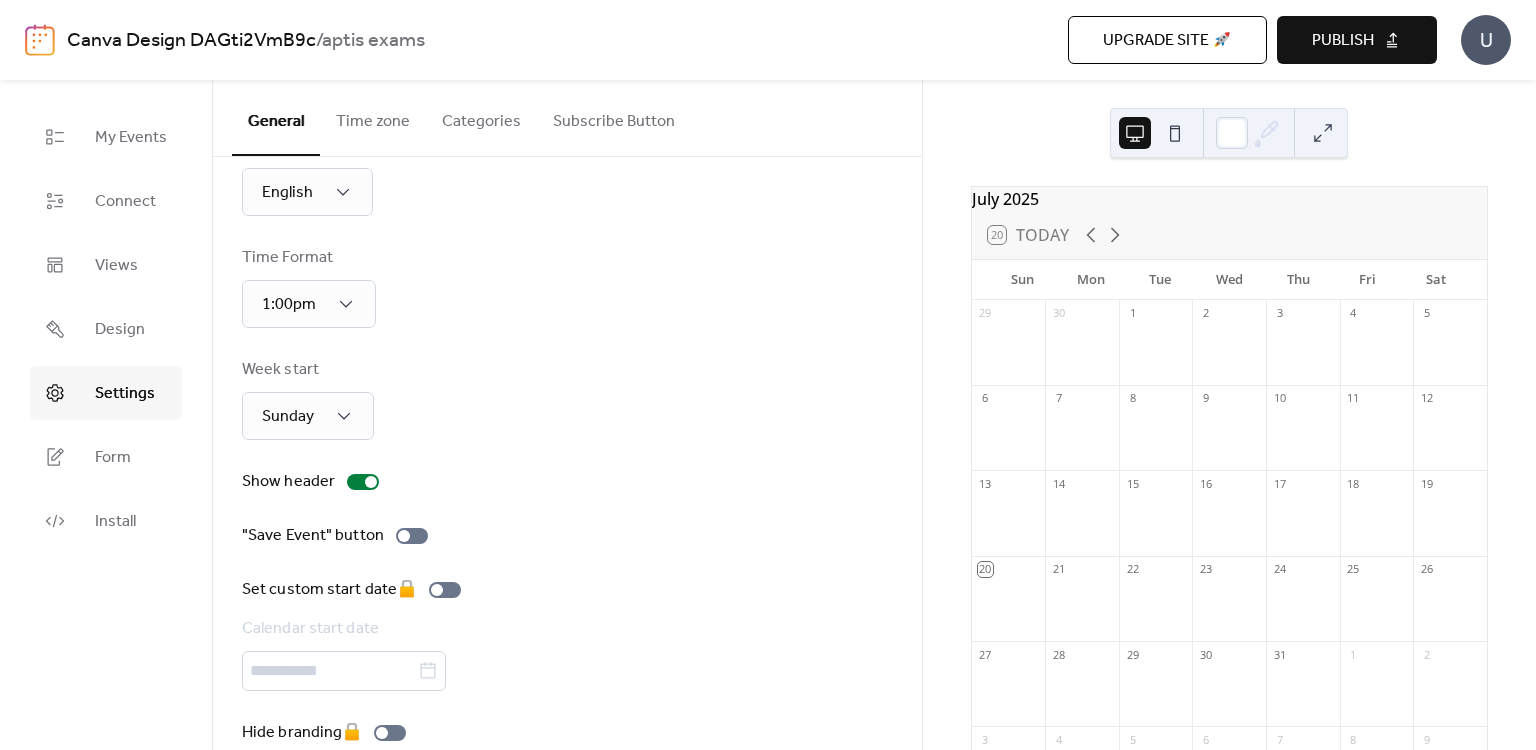 scroll, scrollTop: 96, scrollLeft: 0, axis: vertical 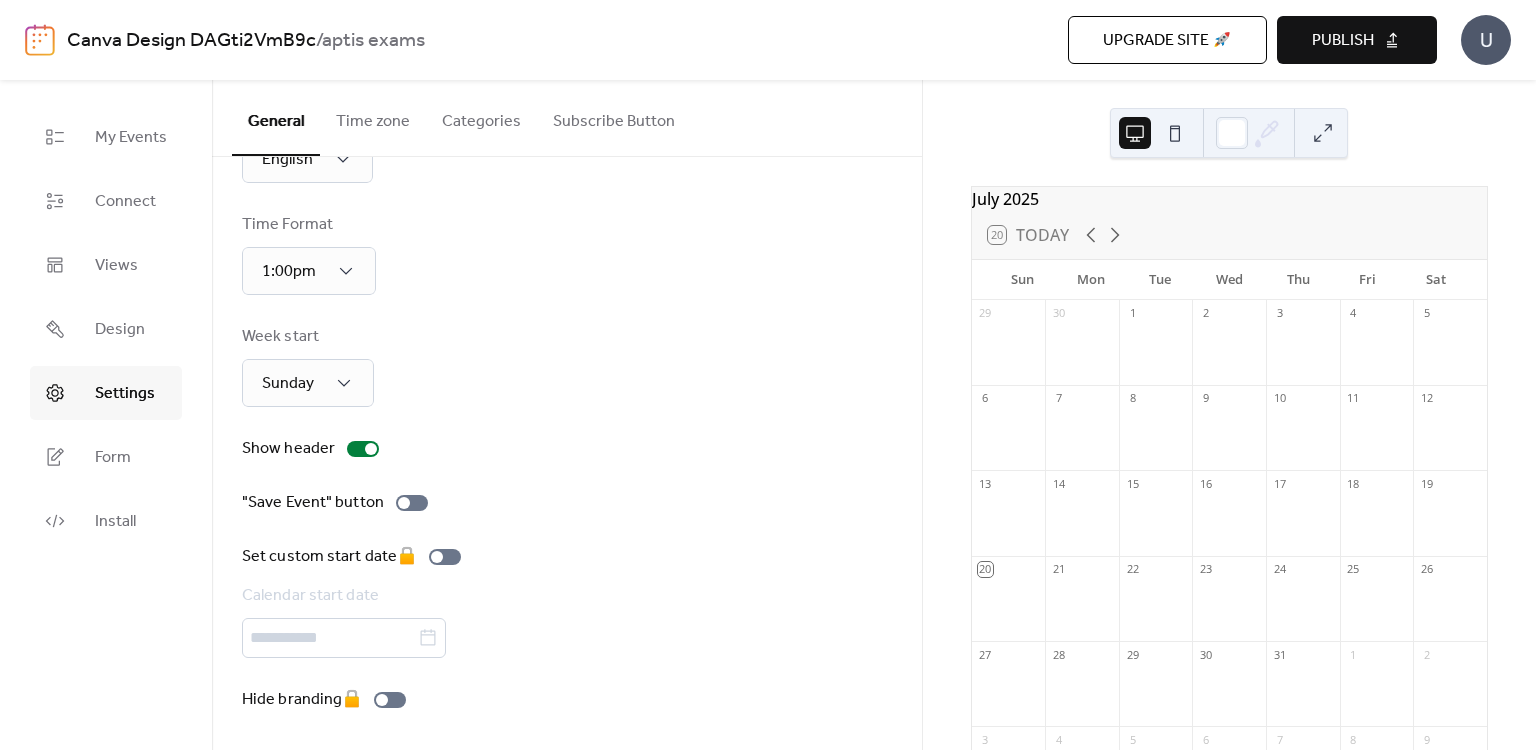 click on "My Events" at bounding box center (131, 138) 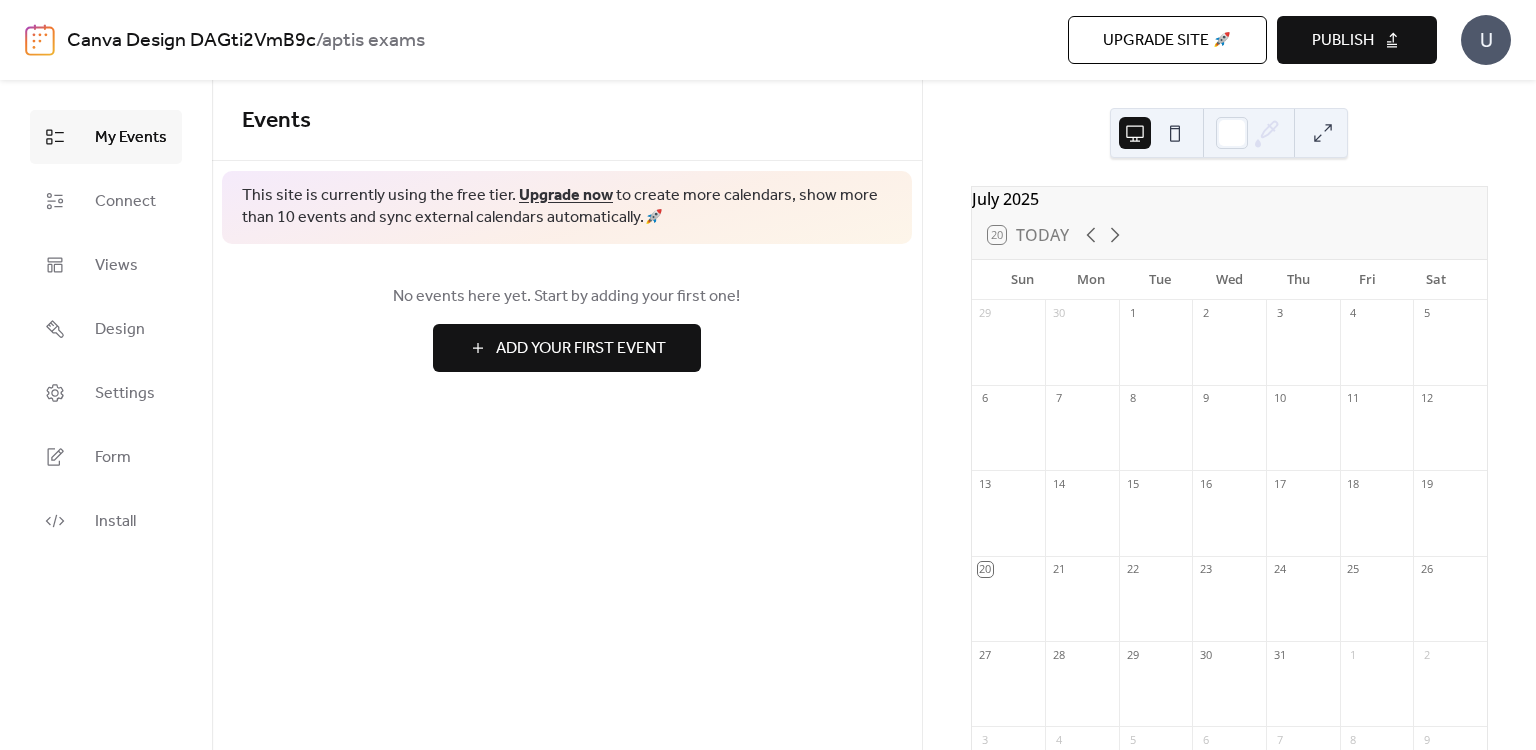 click 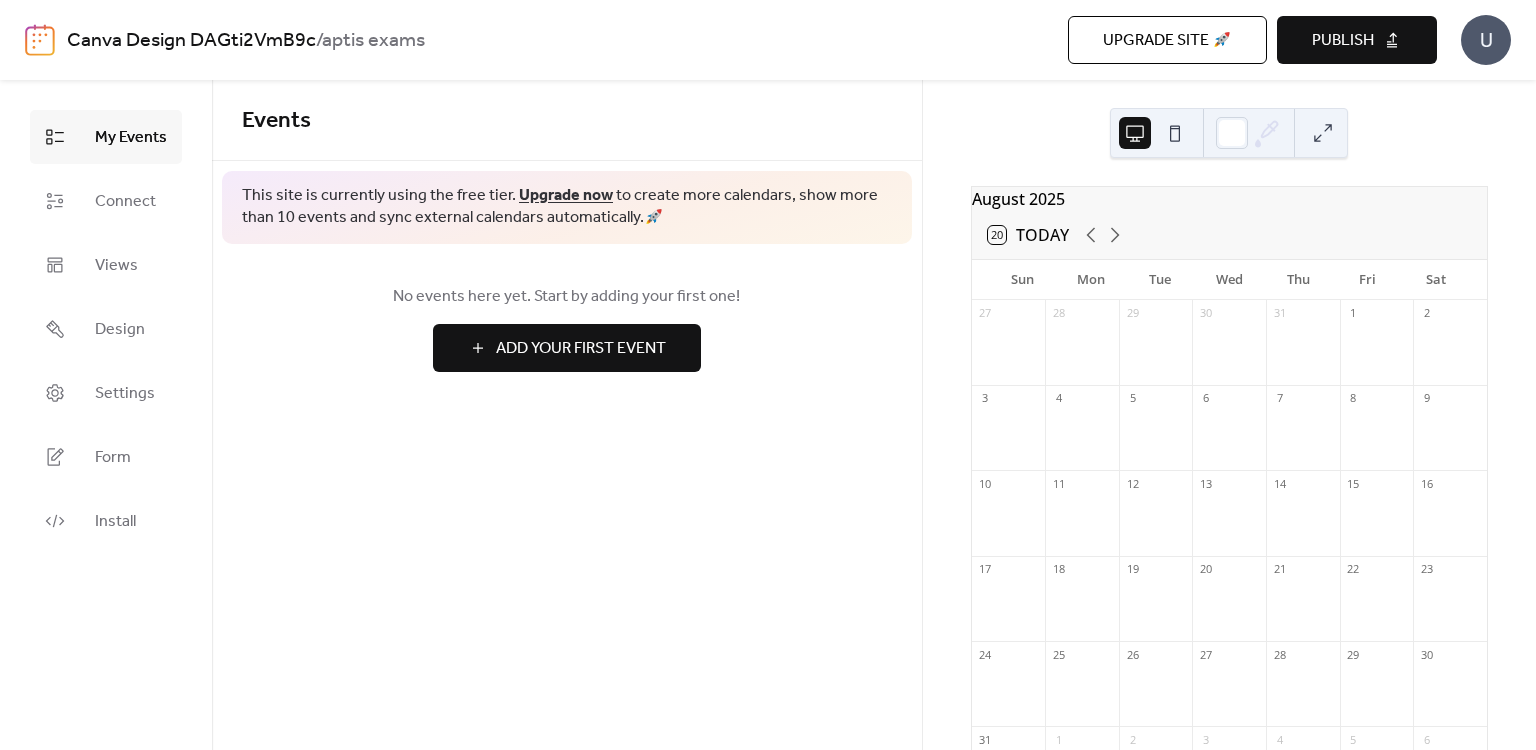 click on "Add Your First Event" at bounding box center (581, 349) 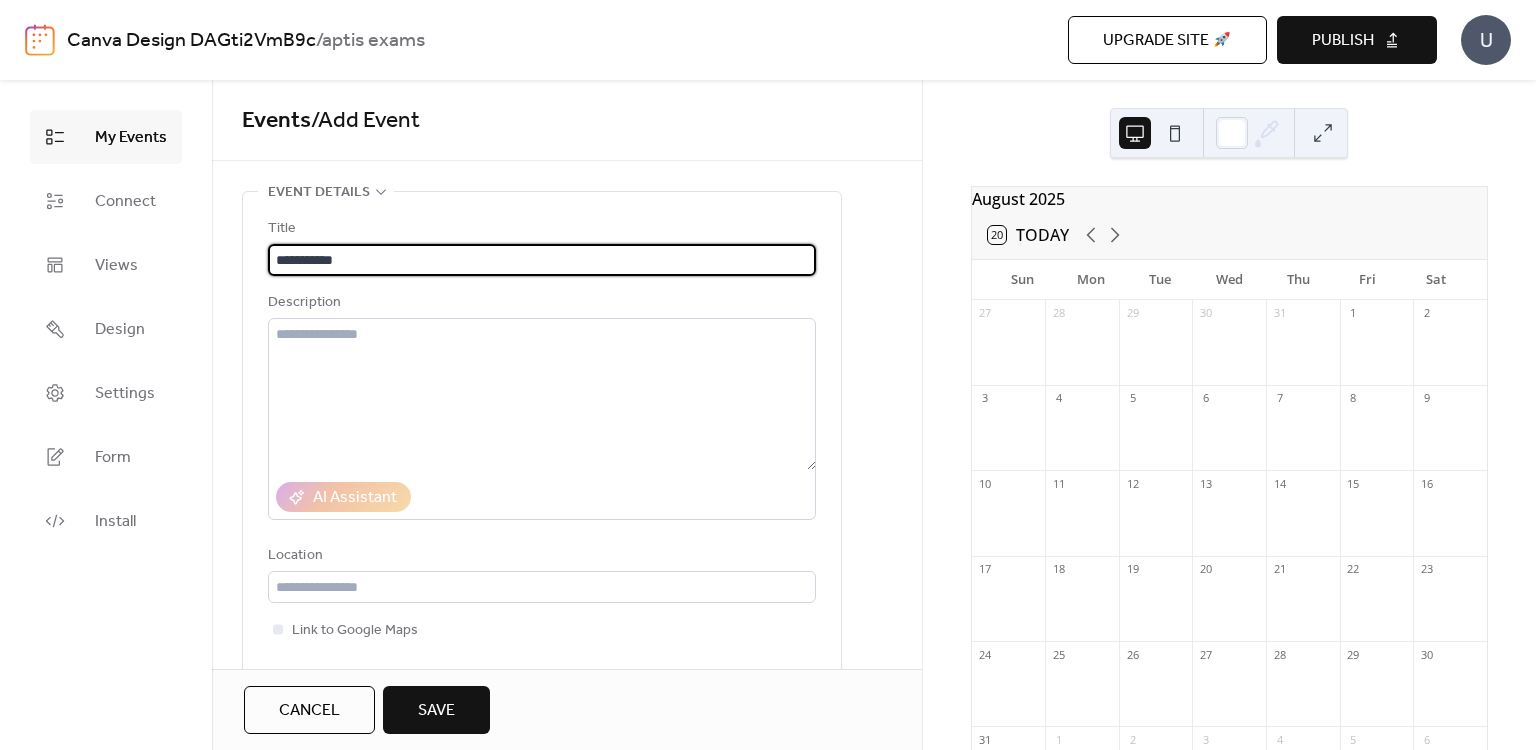 type on "**********" 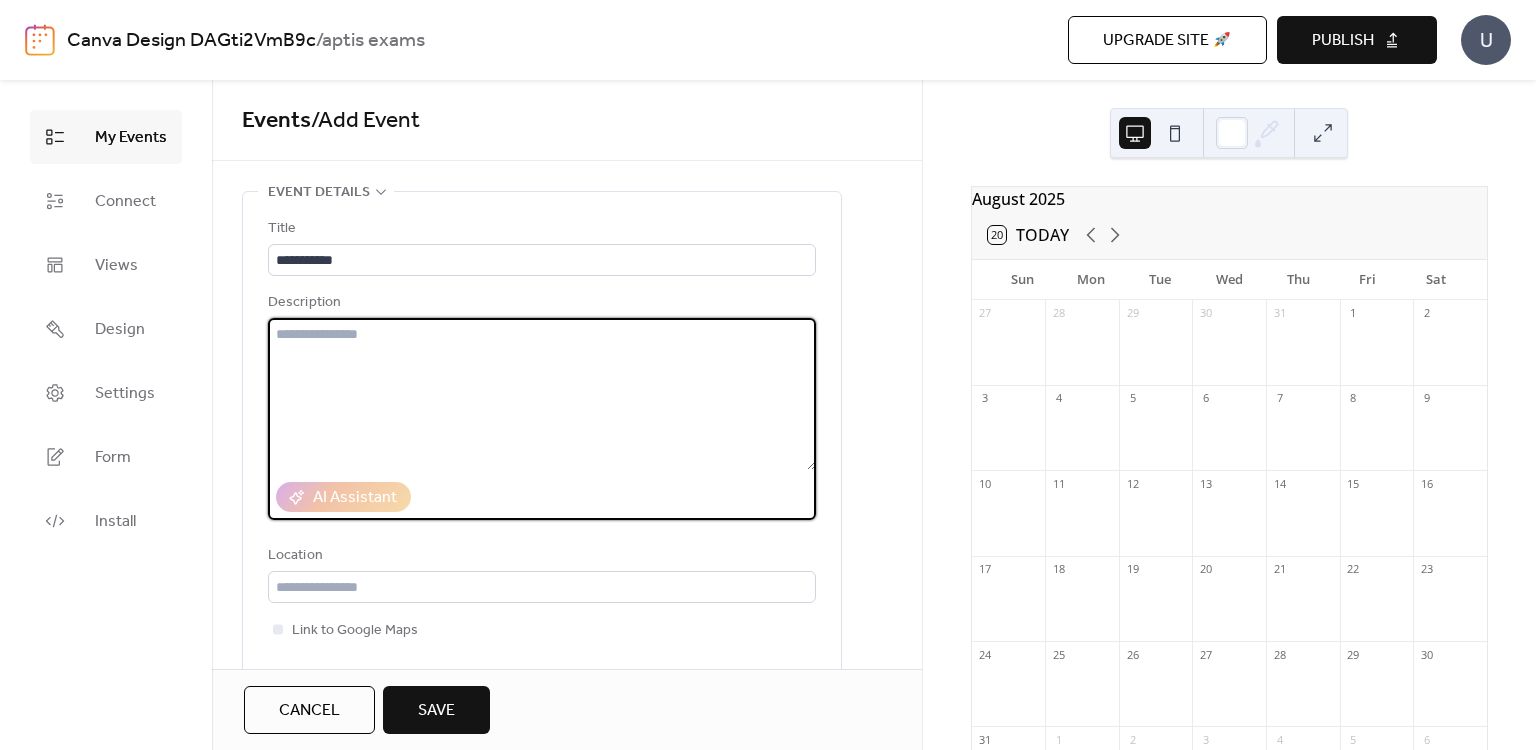 click at bounding box center (542, 394) 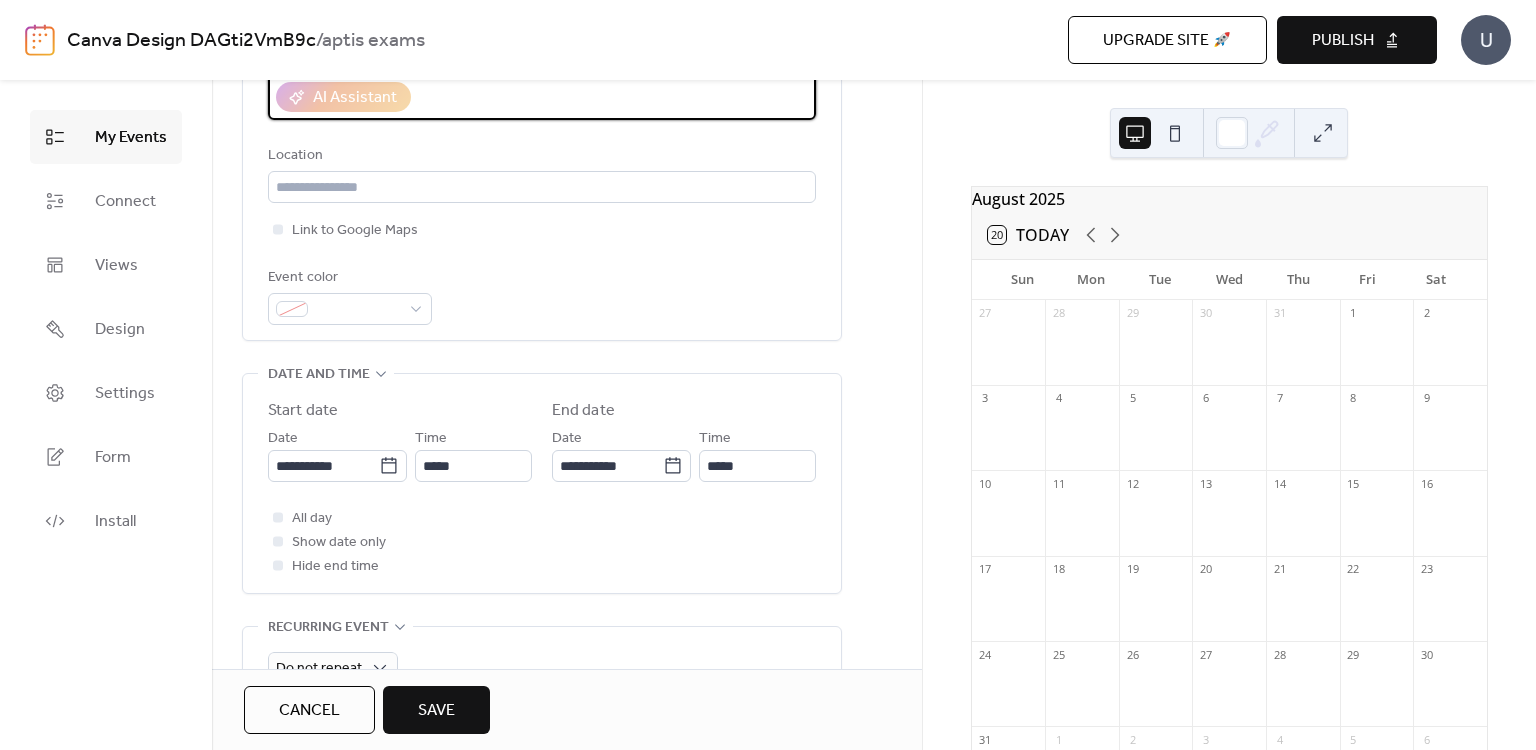 scroll, scrollTop: 500, scrollLeft: 0, axis: vertical 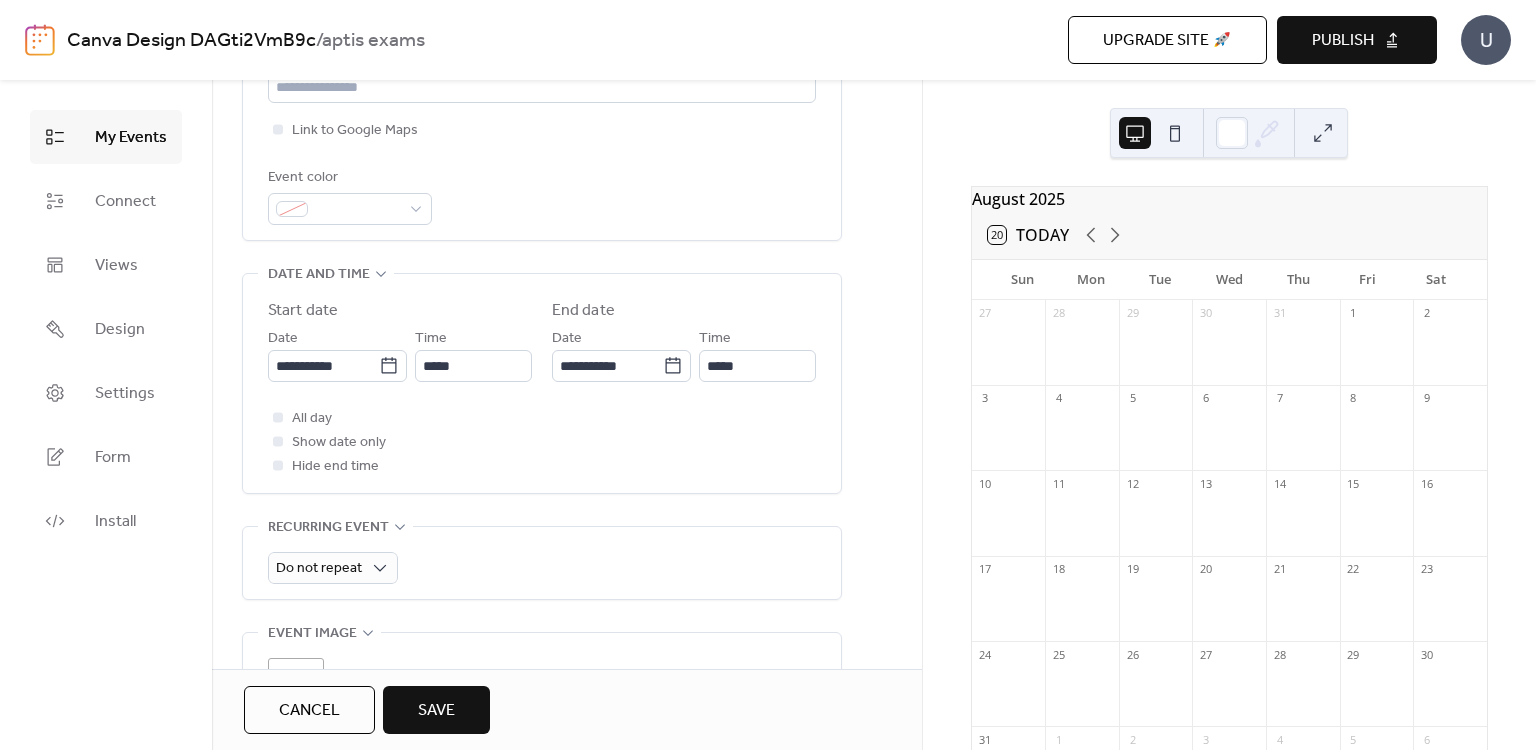 click 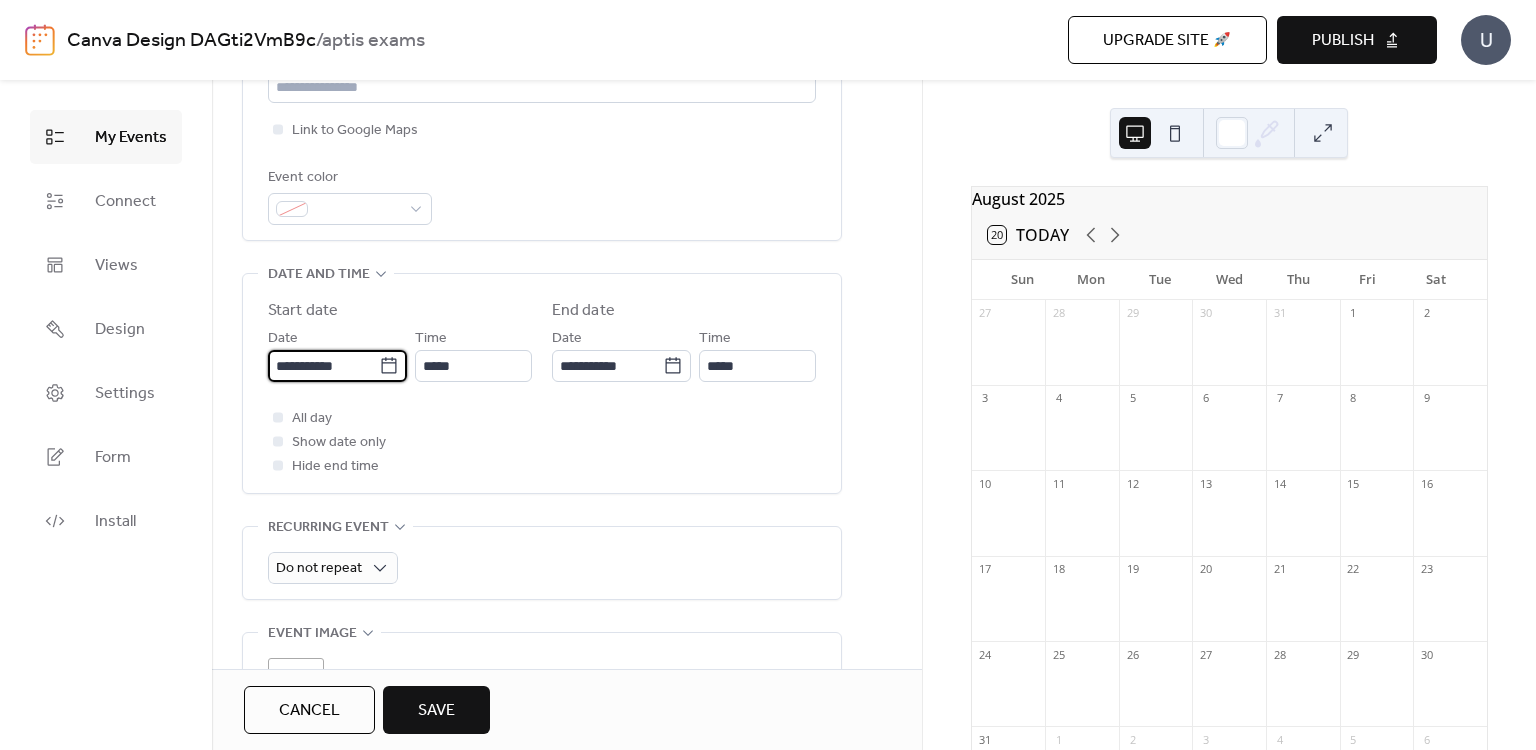 click on "**********" at bounding box center [323, 366] 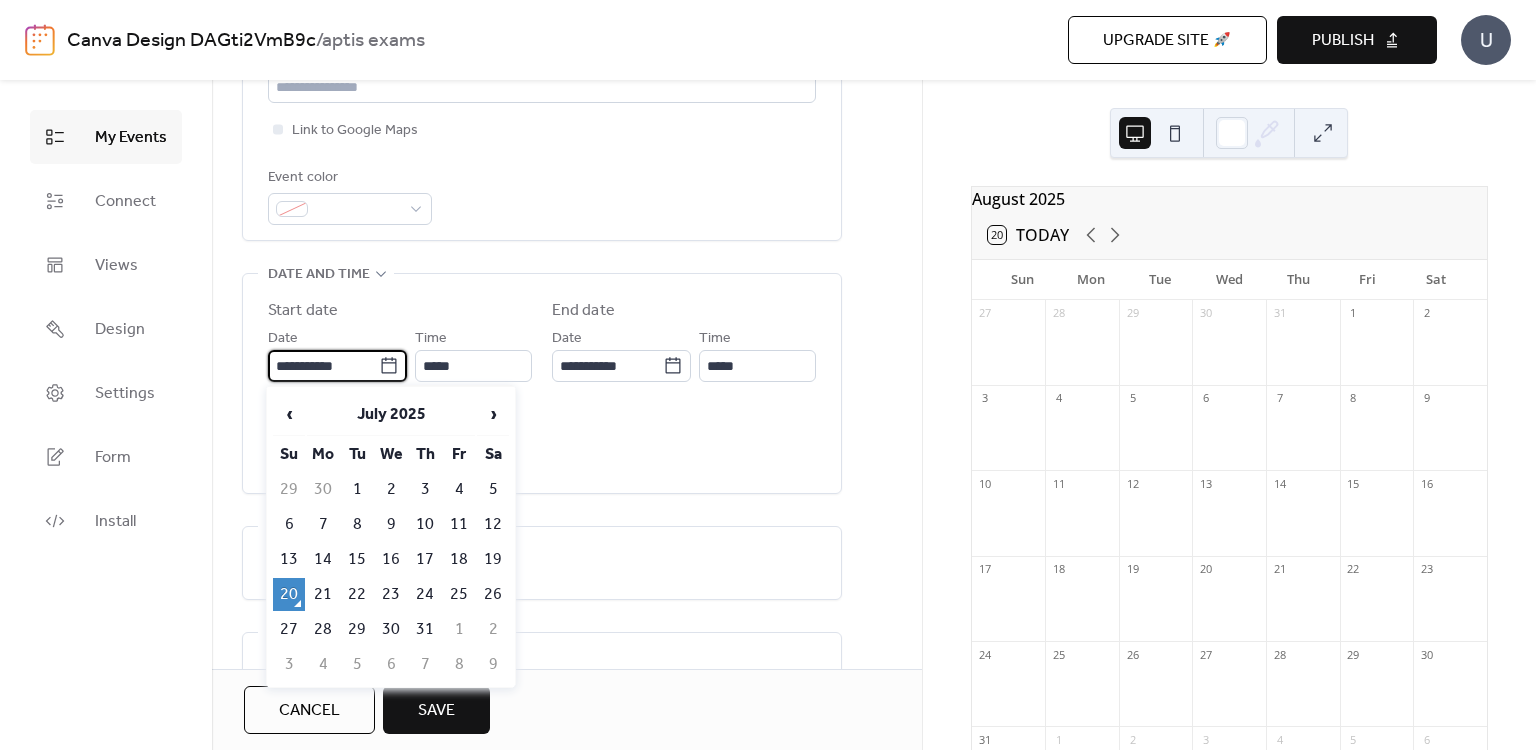 click on "All day Show date only Hide end time" at bounding box center (542, 442) 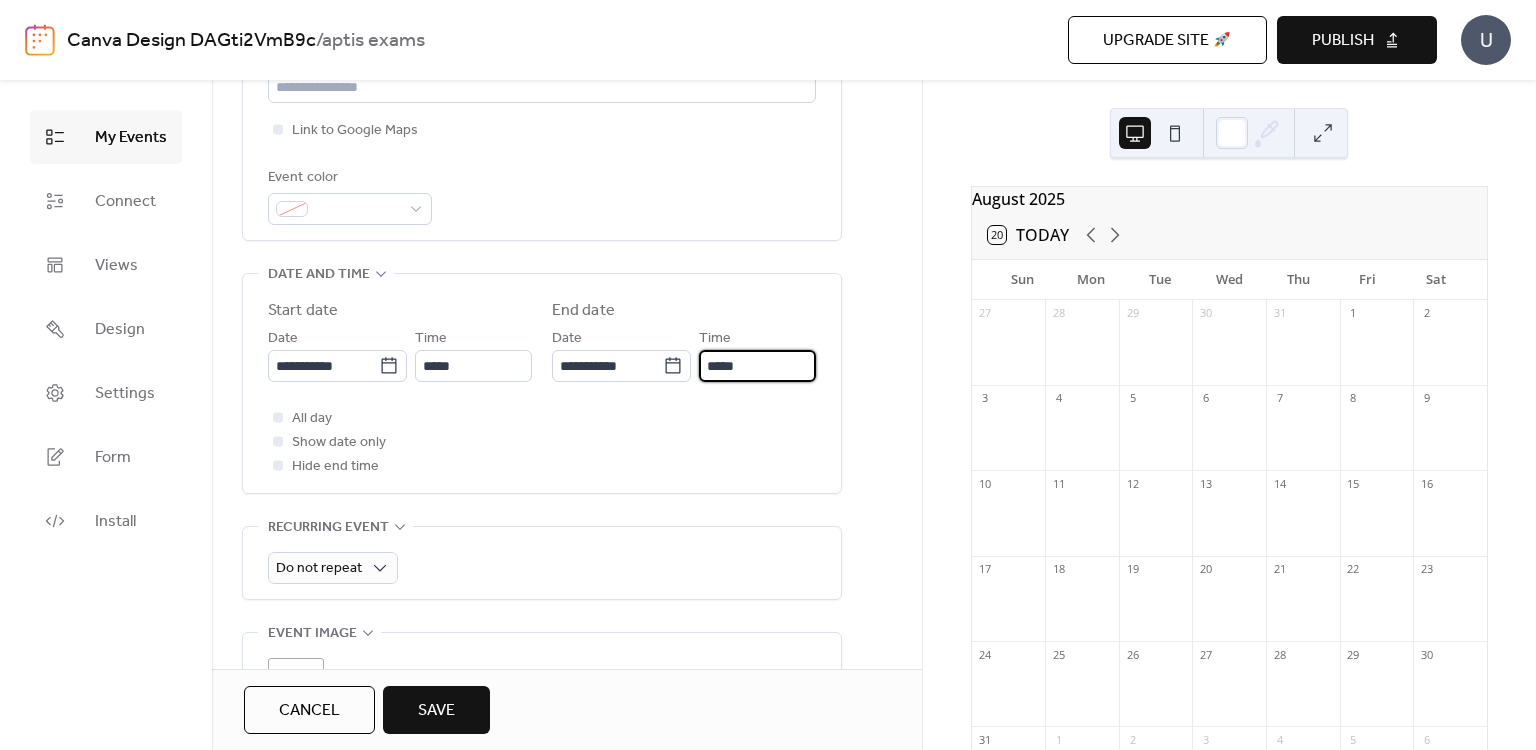 click on "*****" at bounding box center (757, 366) 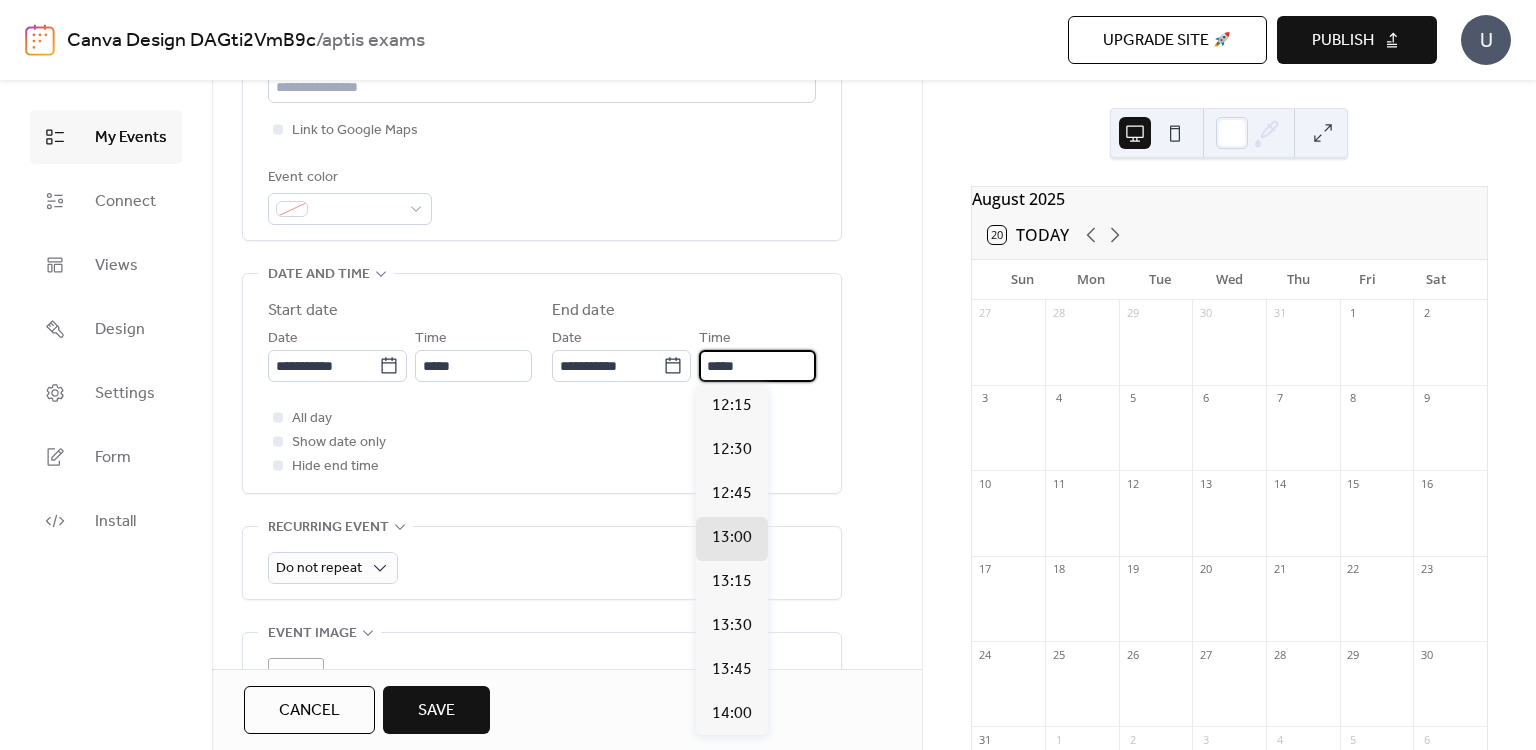 click on "*****" at bounding box center (757, 366) 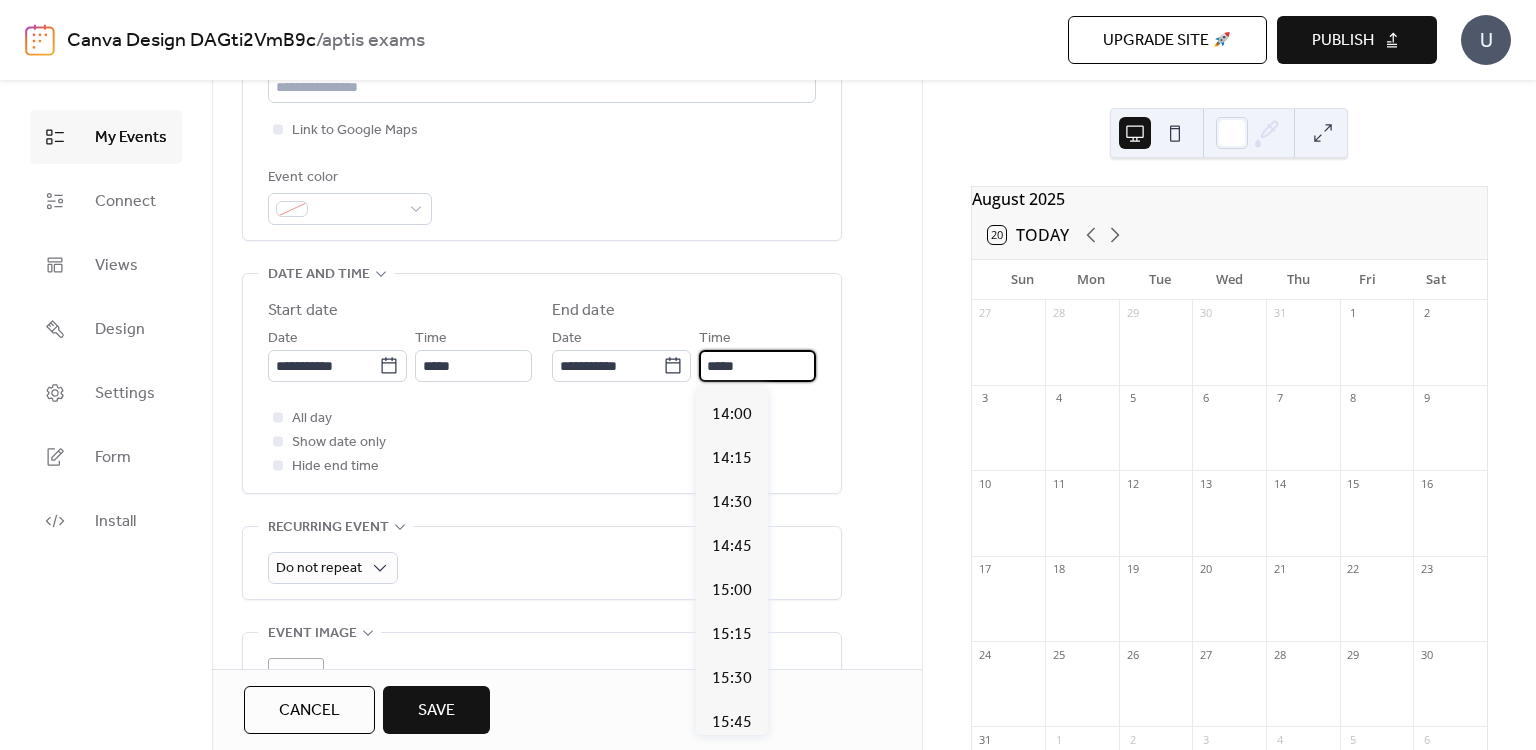 scroll, scrollTop: 300, scrollLeft: 0, axis: vertical 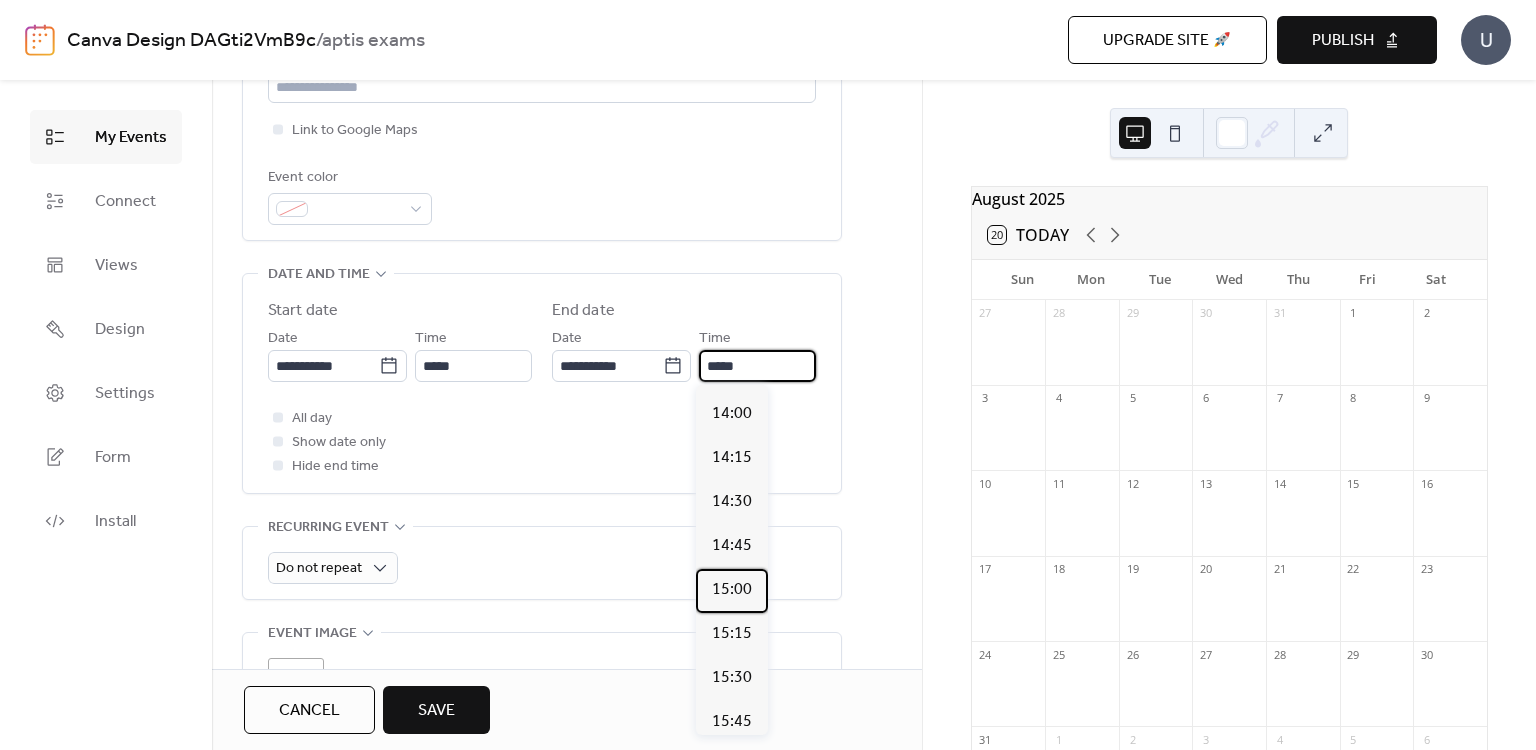 click on "15:00" at bounding box center (732, 590) 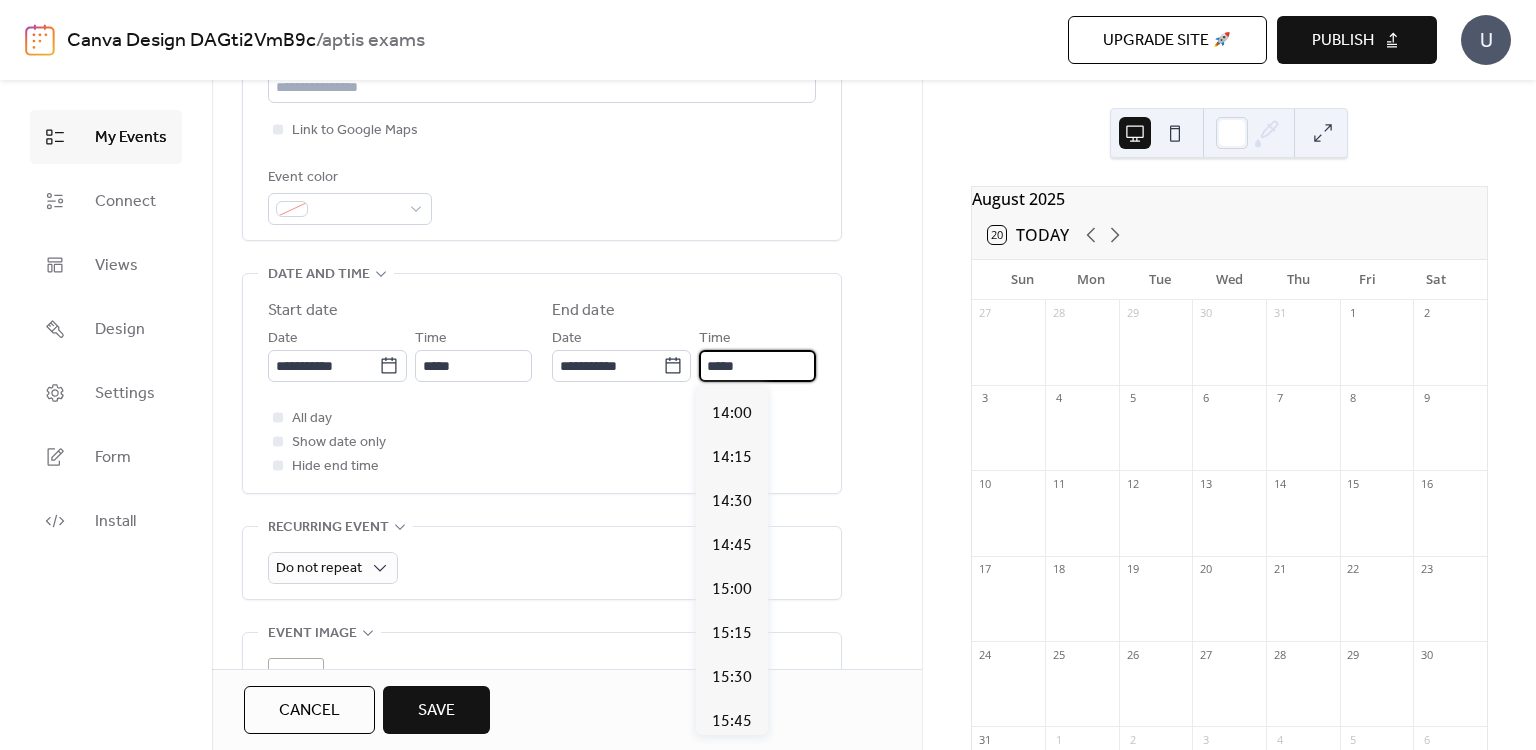 type on "*****" 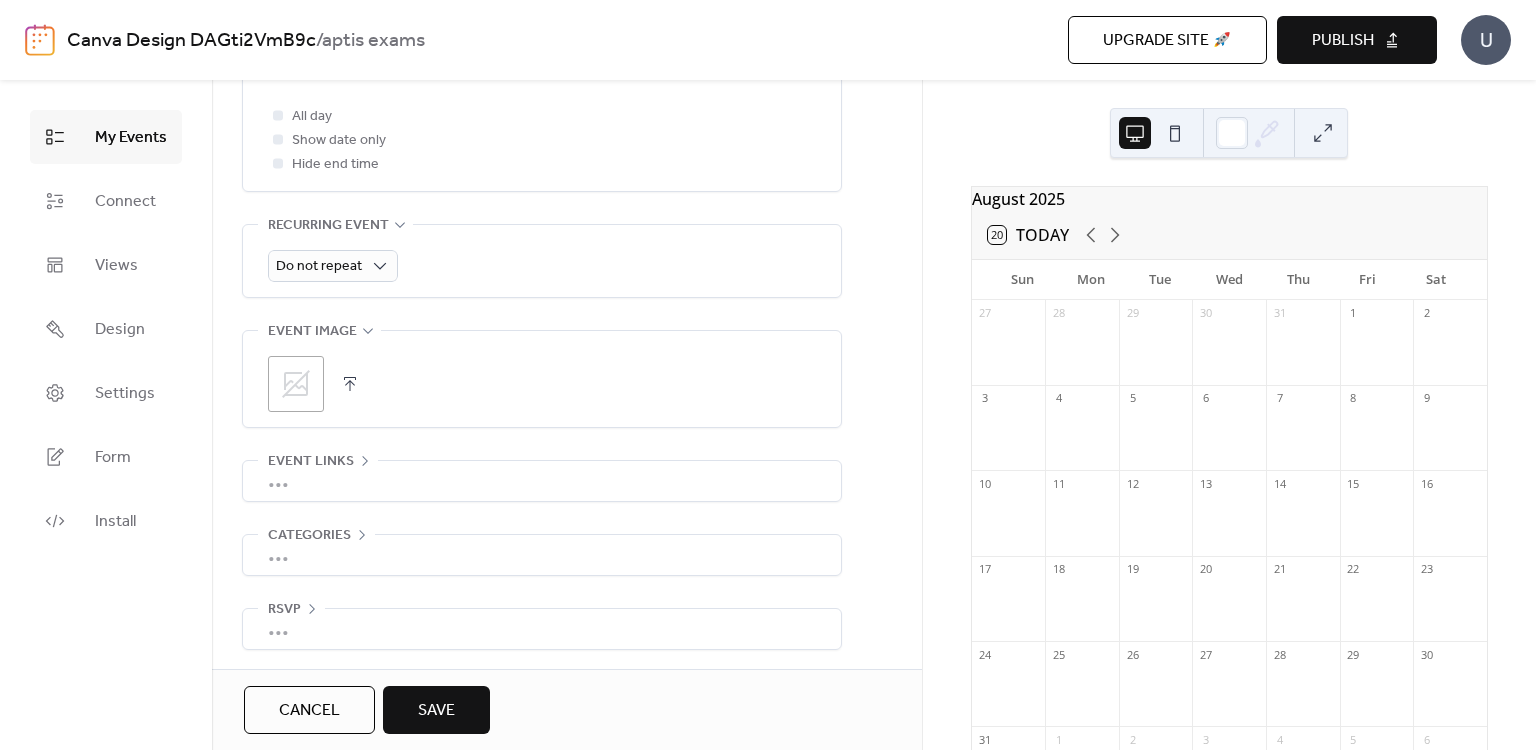 scroll, scrollTop: 803, scrollLeft: 0, axis: vertical 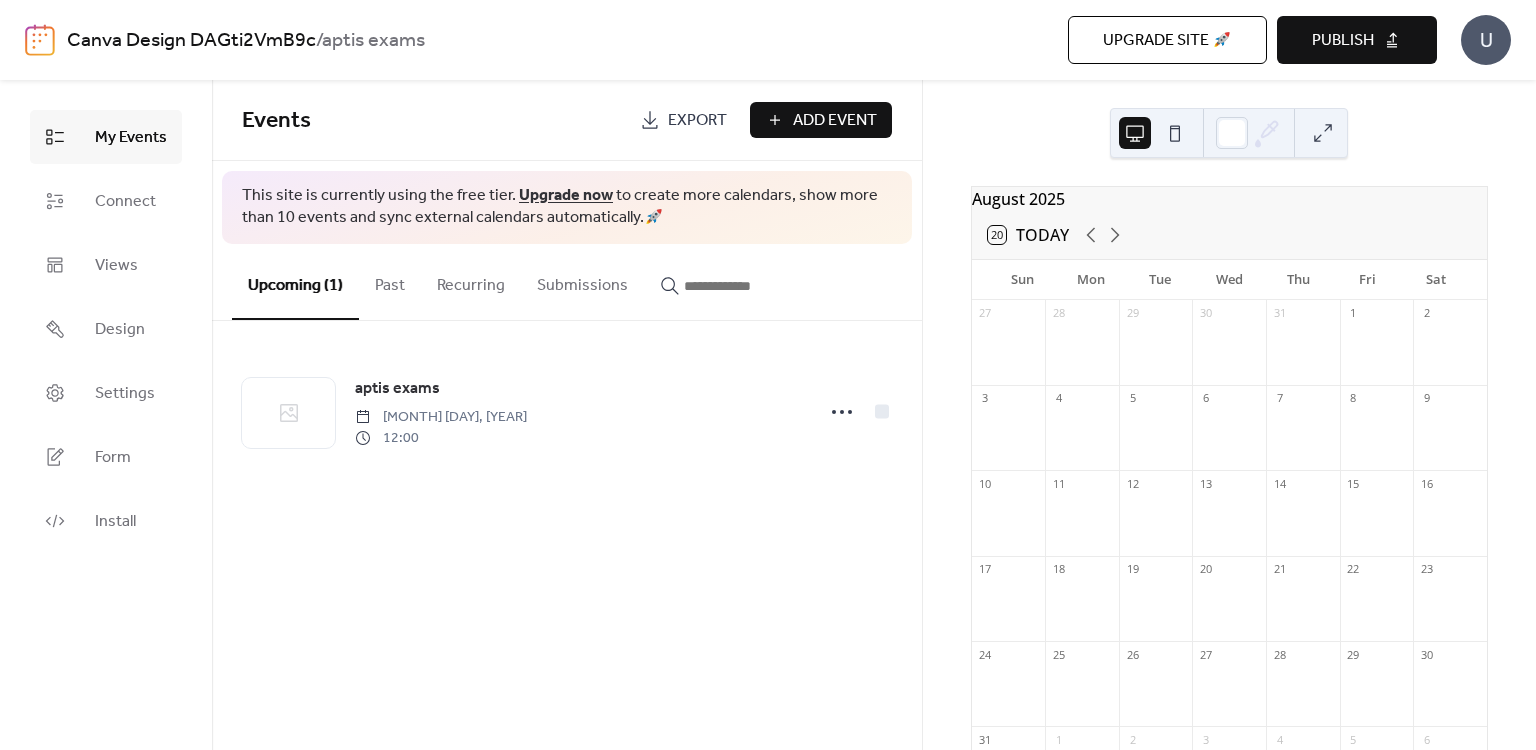 click 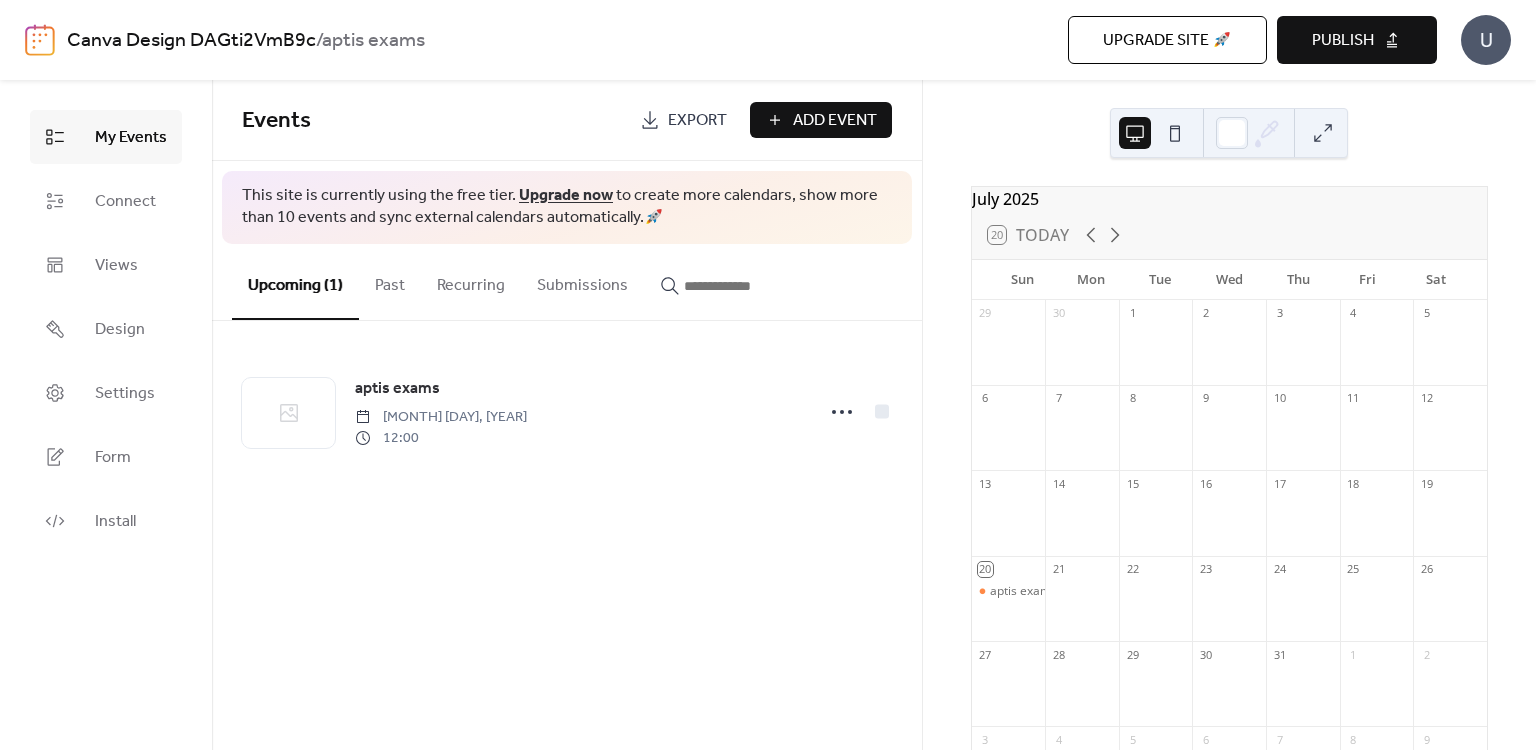 click on "Past" at bounding box center [390, 281] 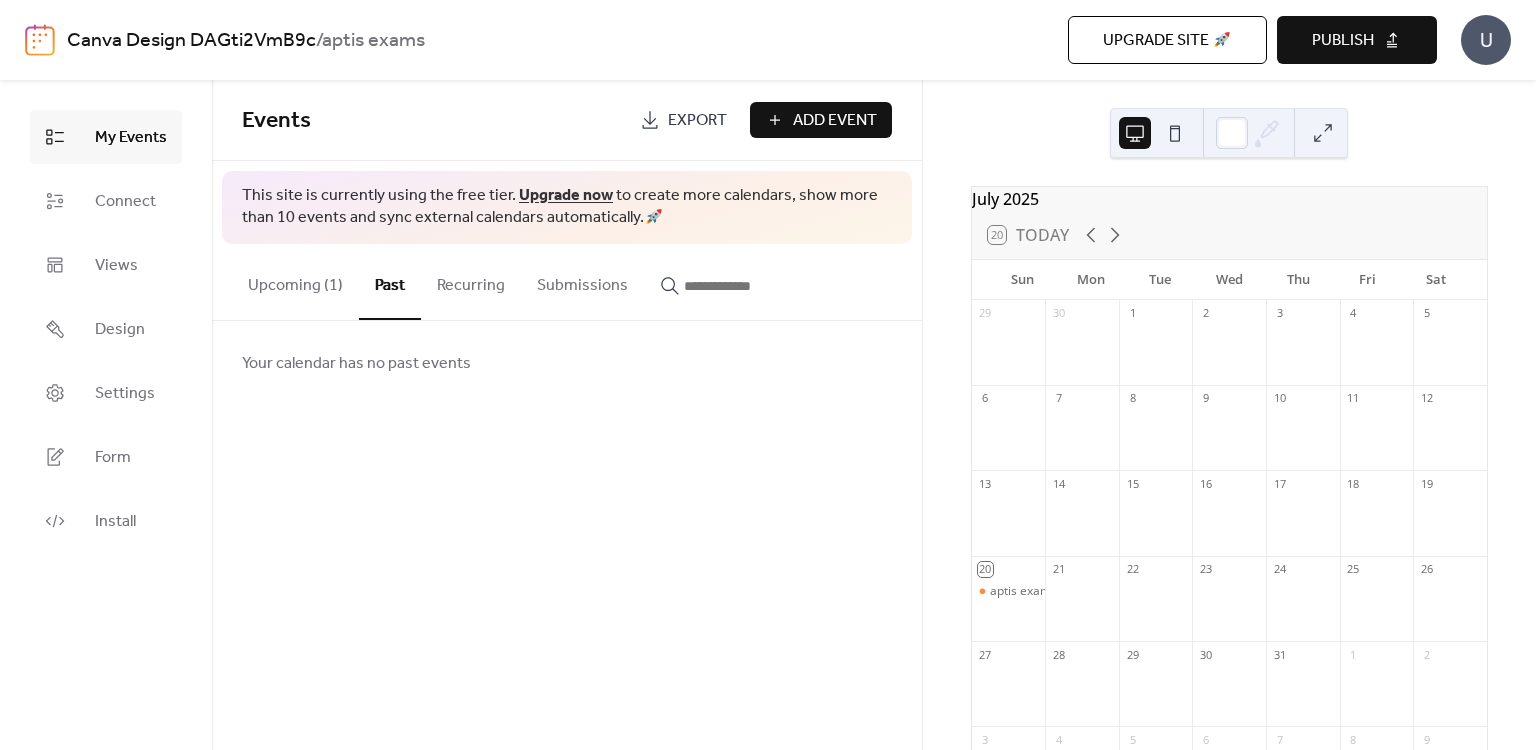 click on "Recurring" at bounding box center (471, 281) 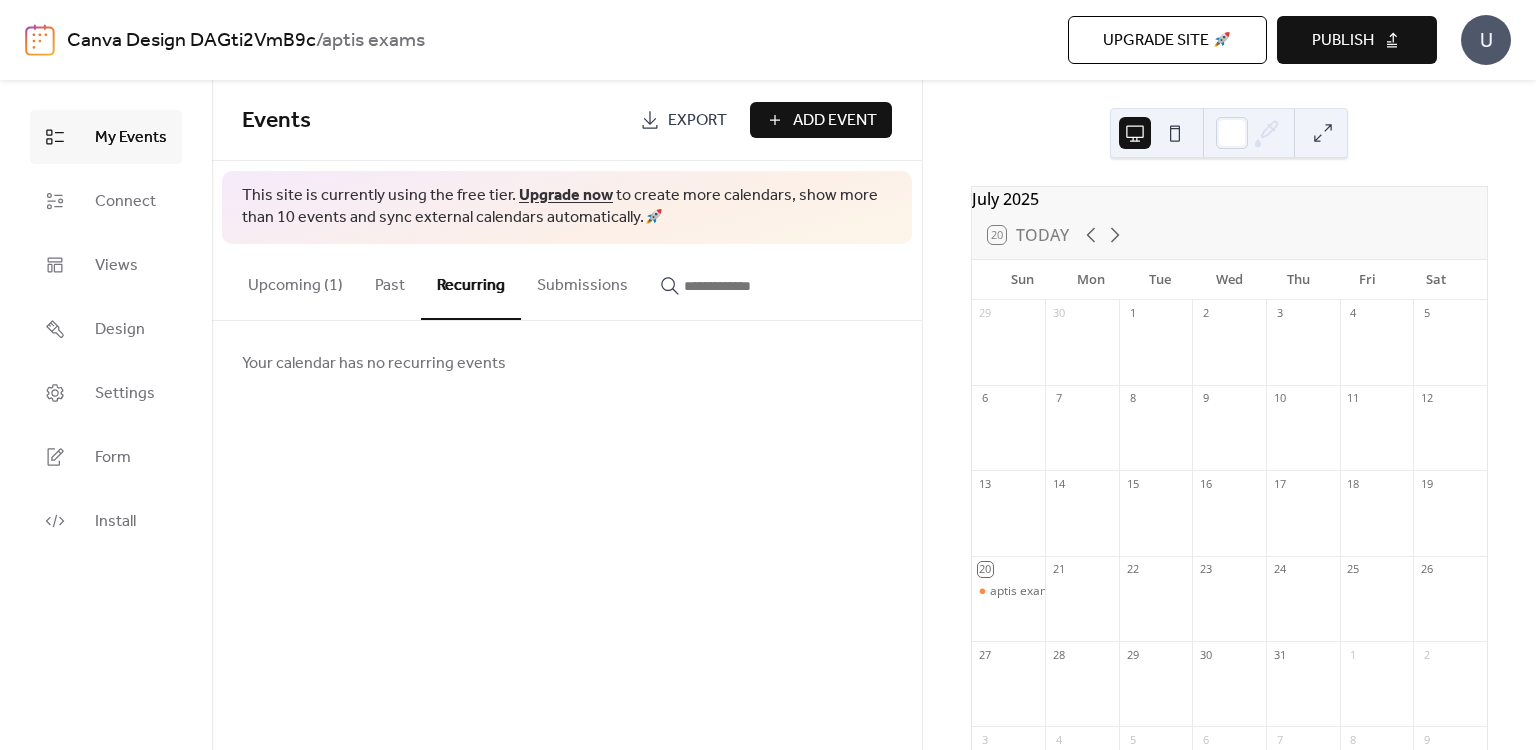click on "Submissions" at bounding box center (582, 281) 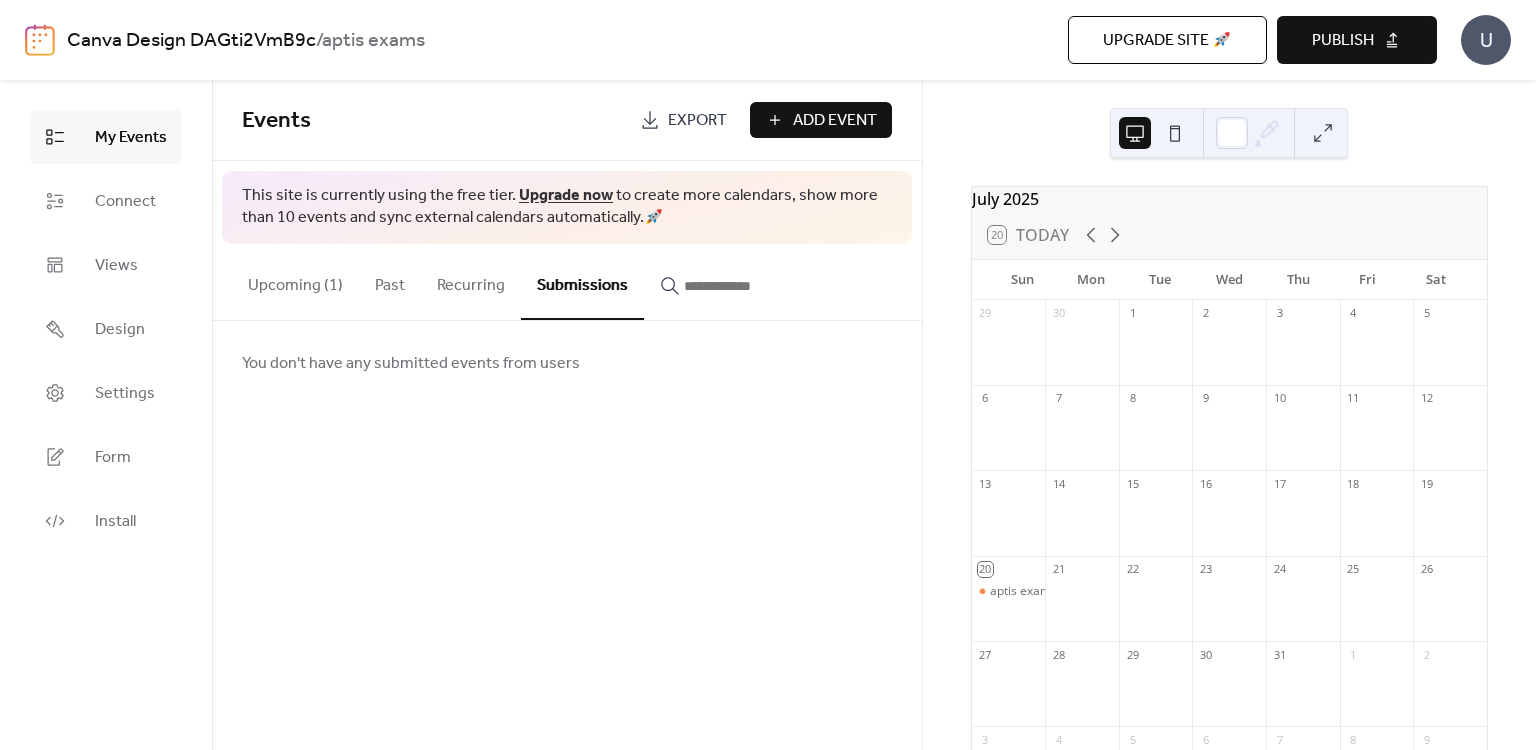 click at bounding box center (732, 281) 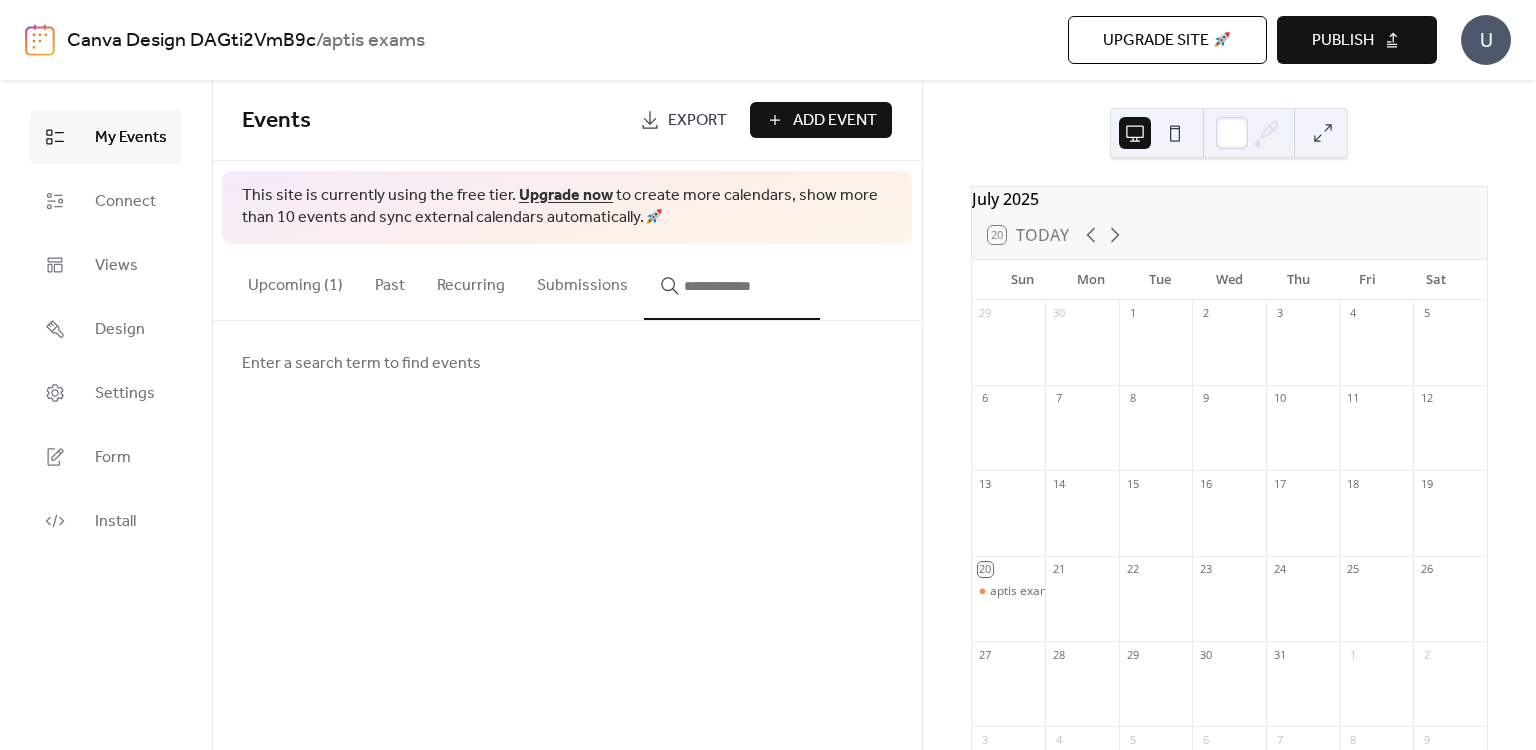 click on "Upcoming (1)" at bounding box center (295, 281) 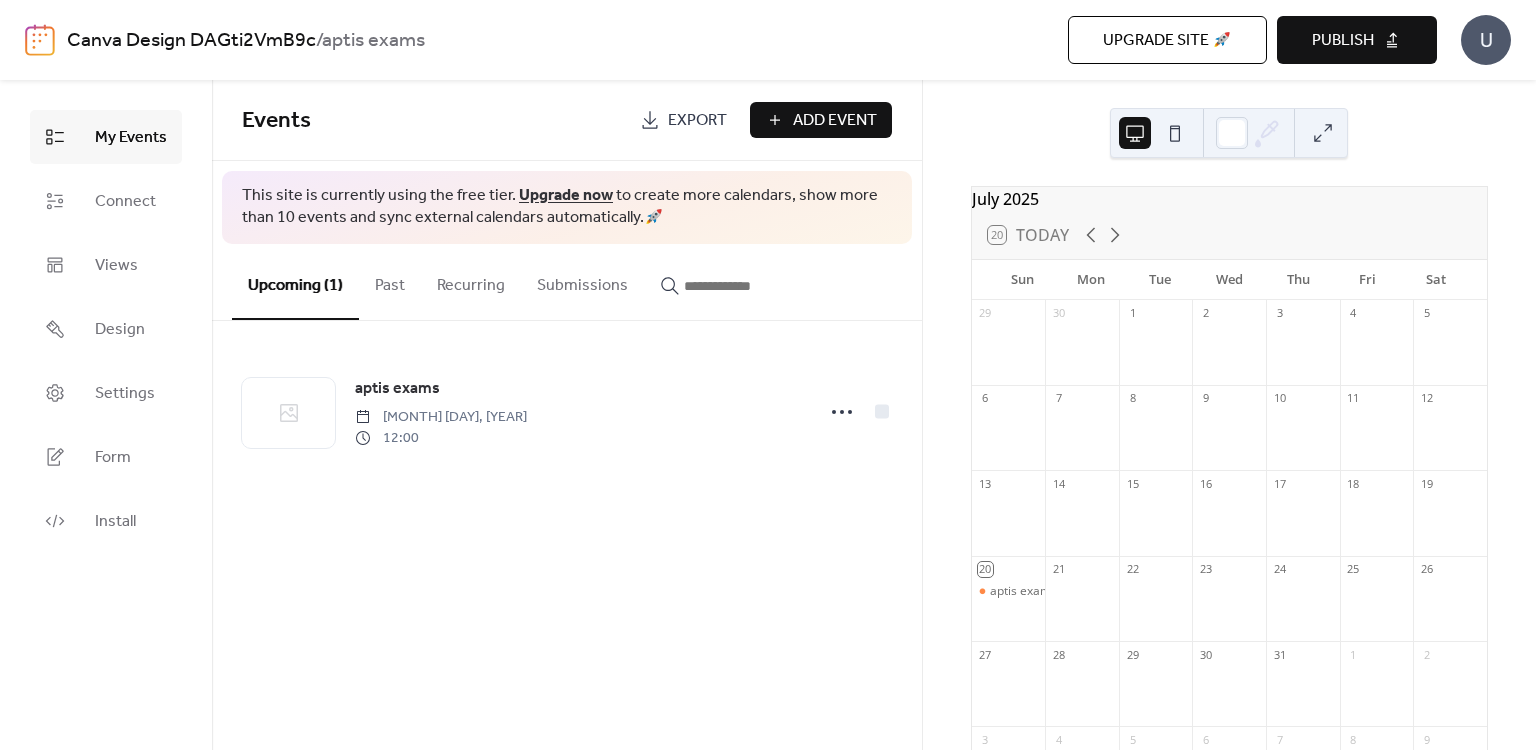 click on "Publish" at bounding box center [1343, 41] 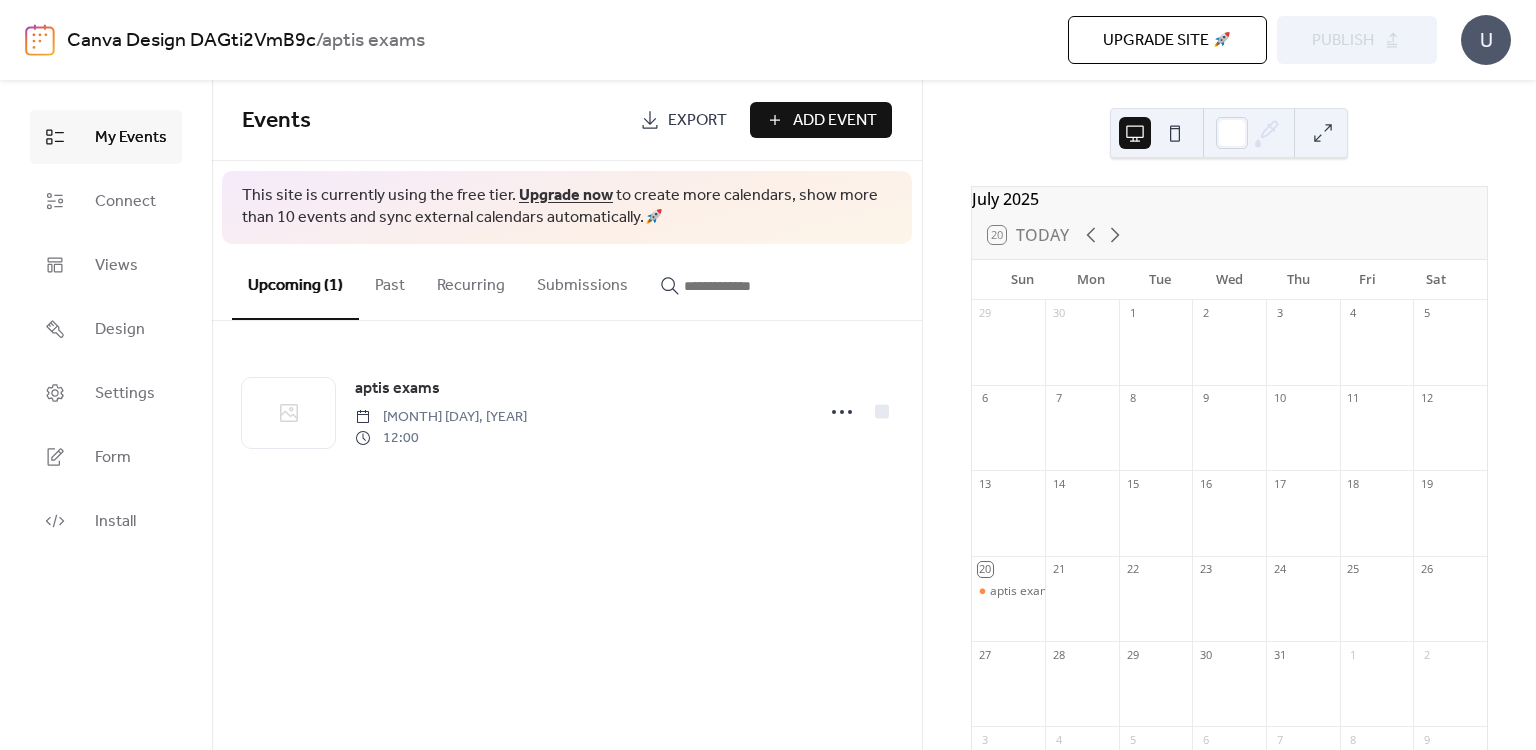 click 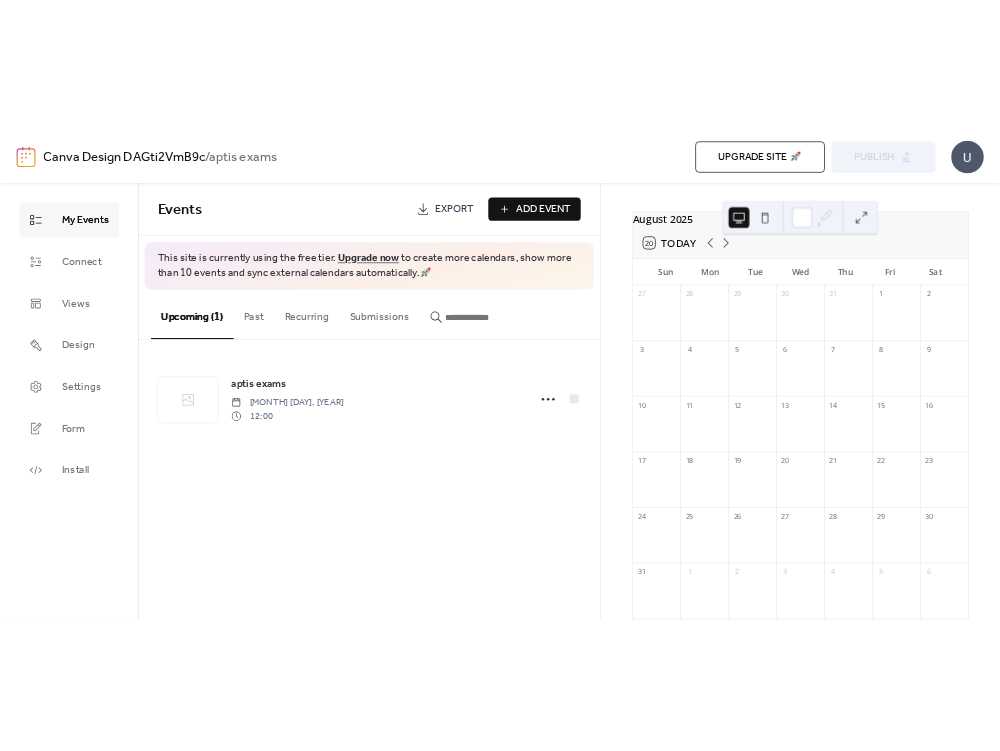 scroll, scrollTop: 0, scrollLeft: 0, axis: both 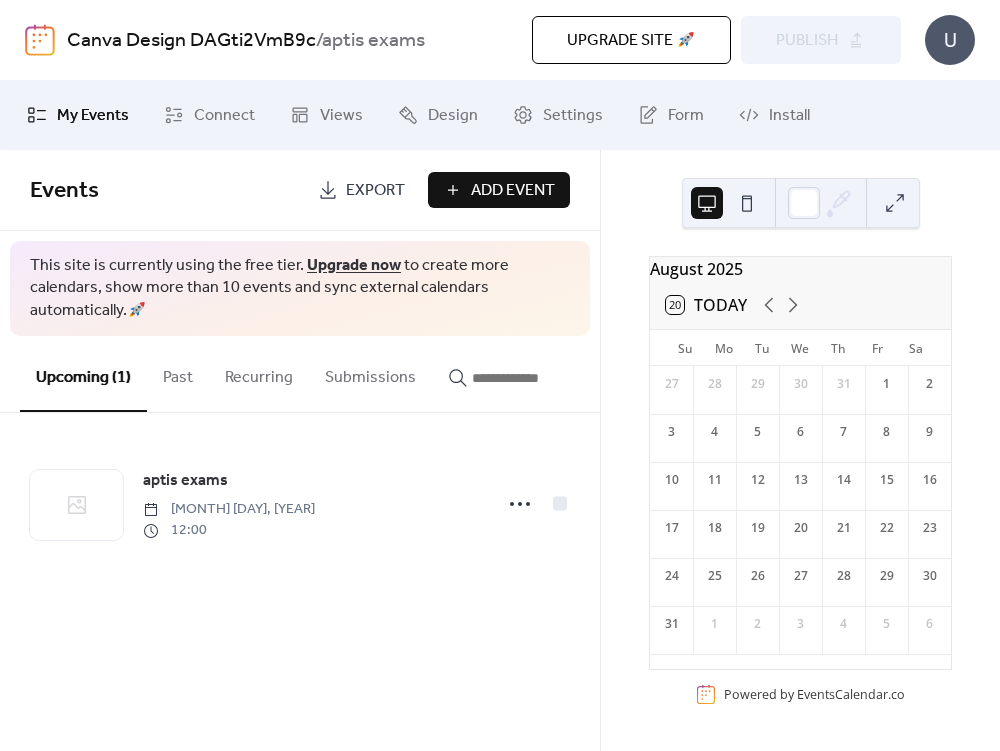 click on "5" at bounding box center [758, 432] 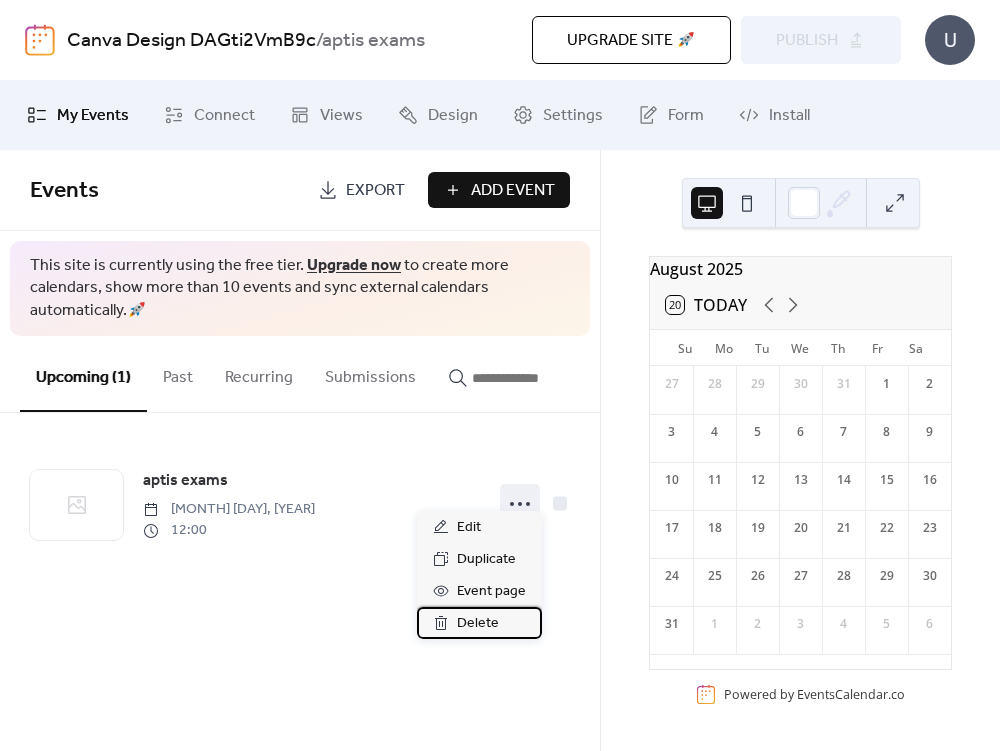 click on "Delete" at bounding box center [478, 624] 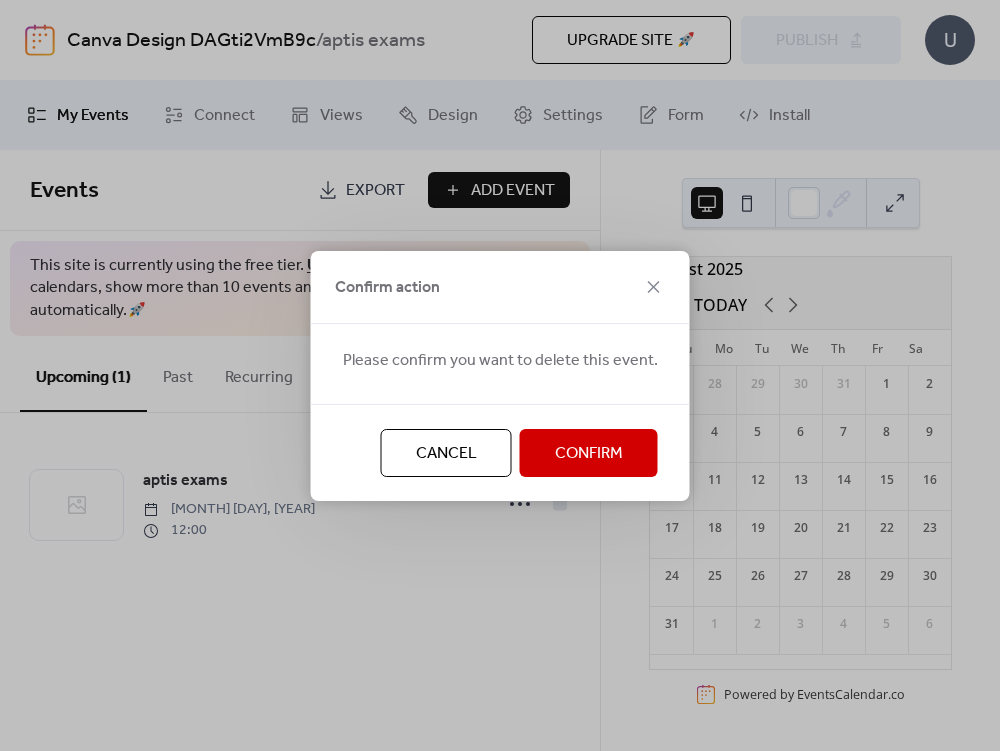 click on "Confirm" at bounding box center (589, 453) 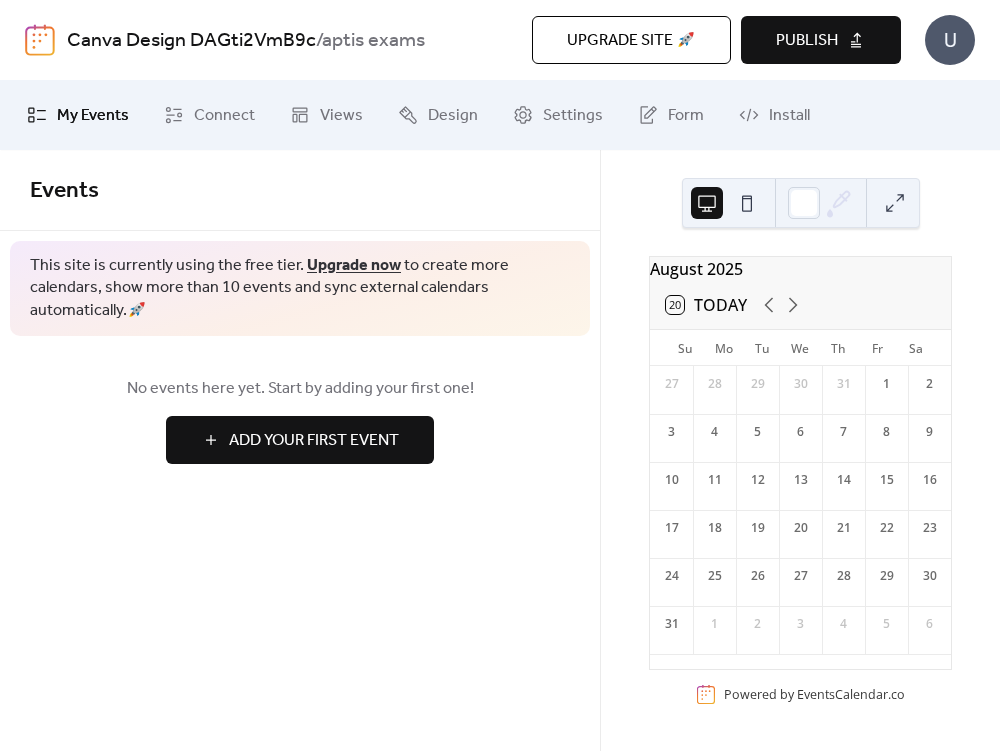click on "Add Your First Event" at bounding box center (300, 440) 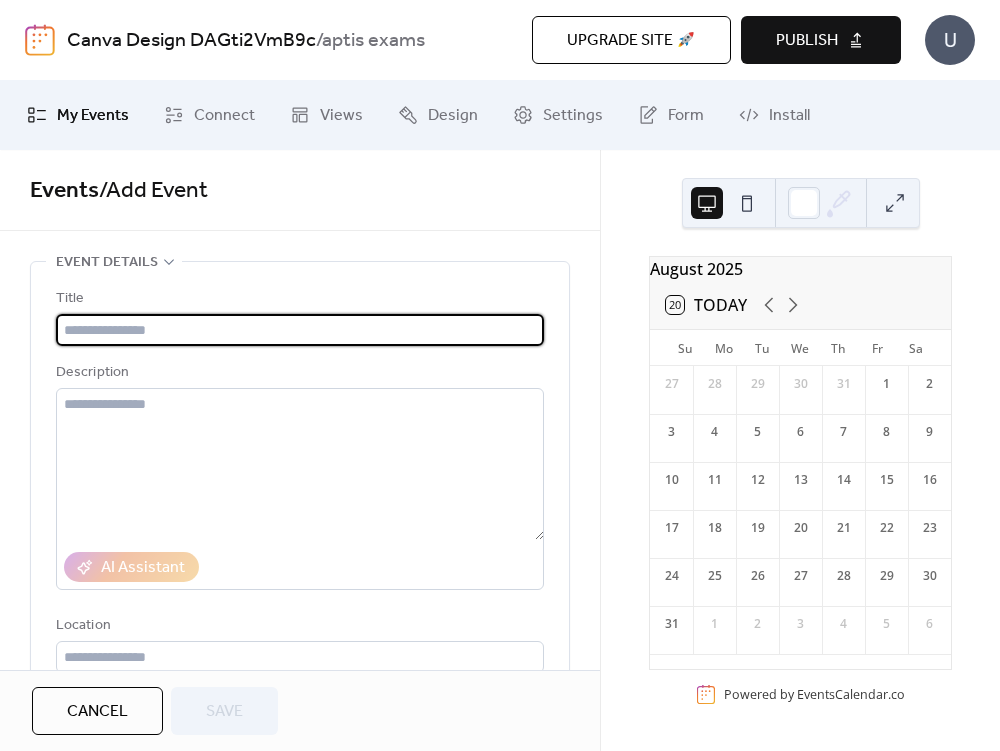 type on "*" 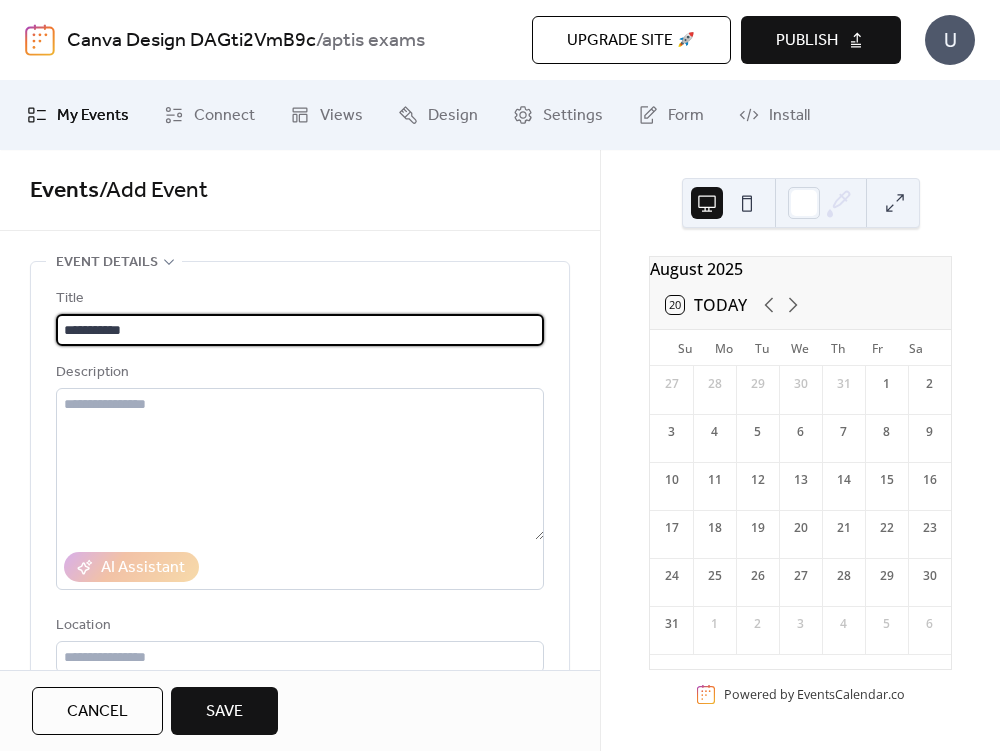 click on "**********" at bounding box center (300, 330) 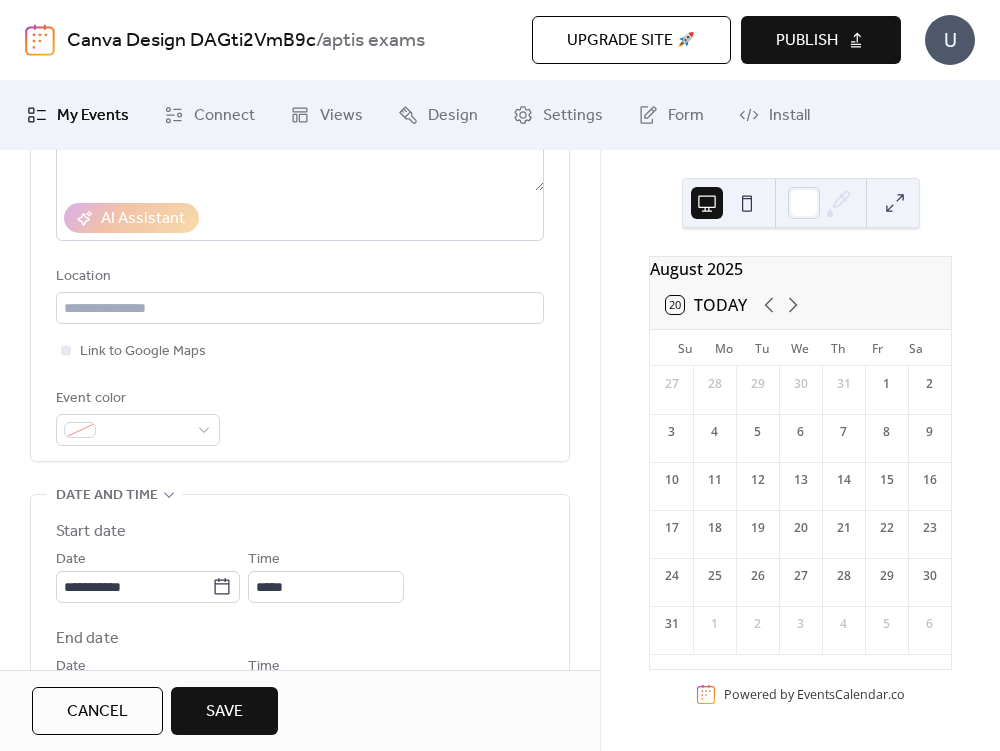scroll, scrollTop: 400, scrollLeft: 0, axis: vertical 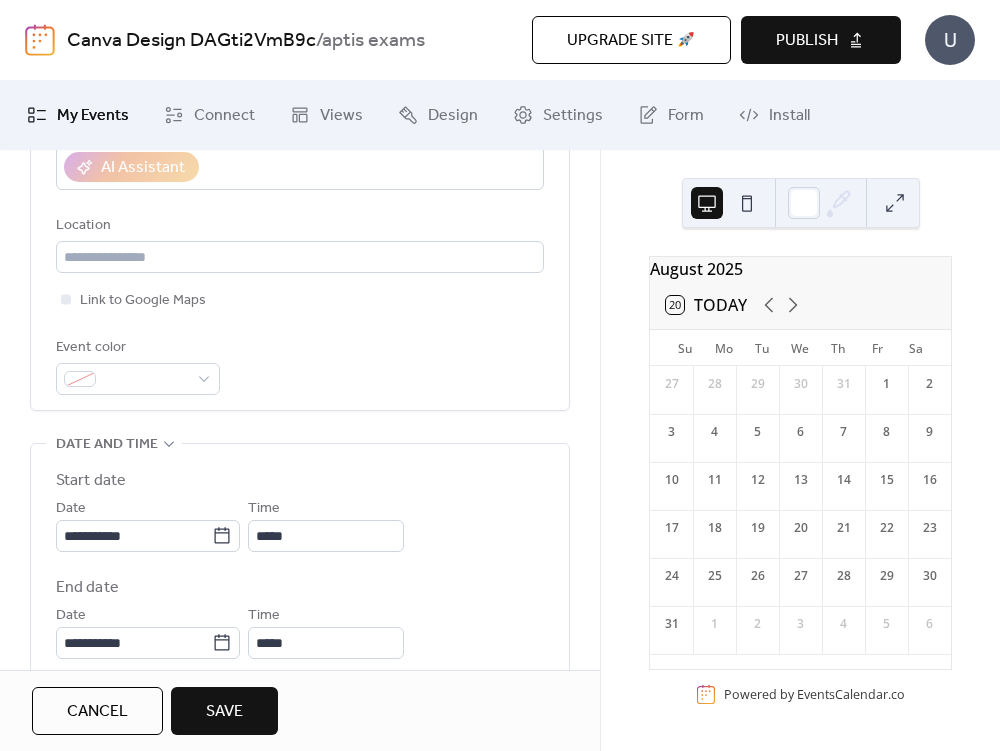 type on "**********" 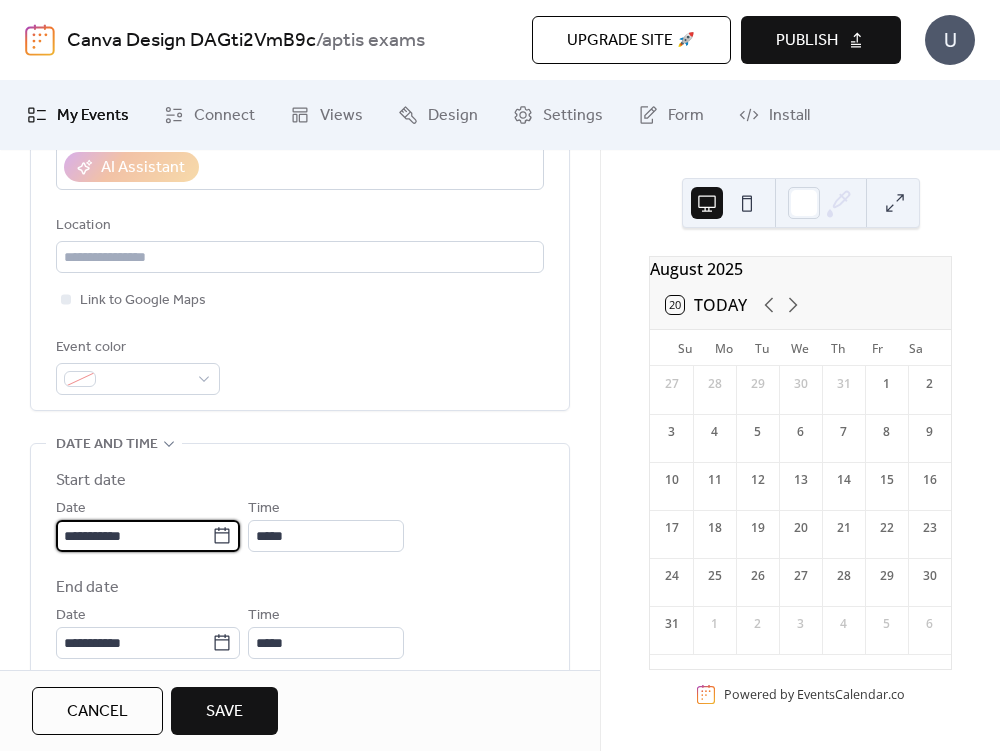 click on "**********" at bounding box center [134, 536] 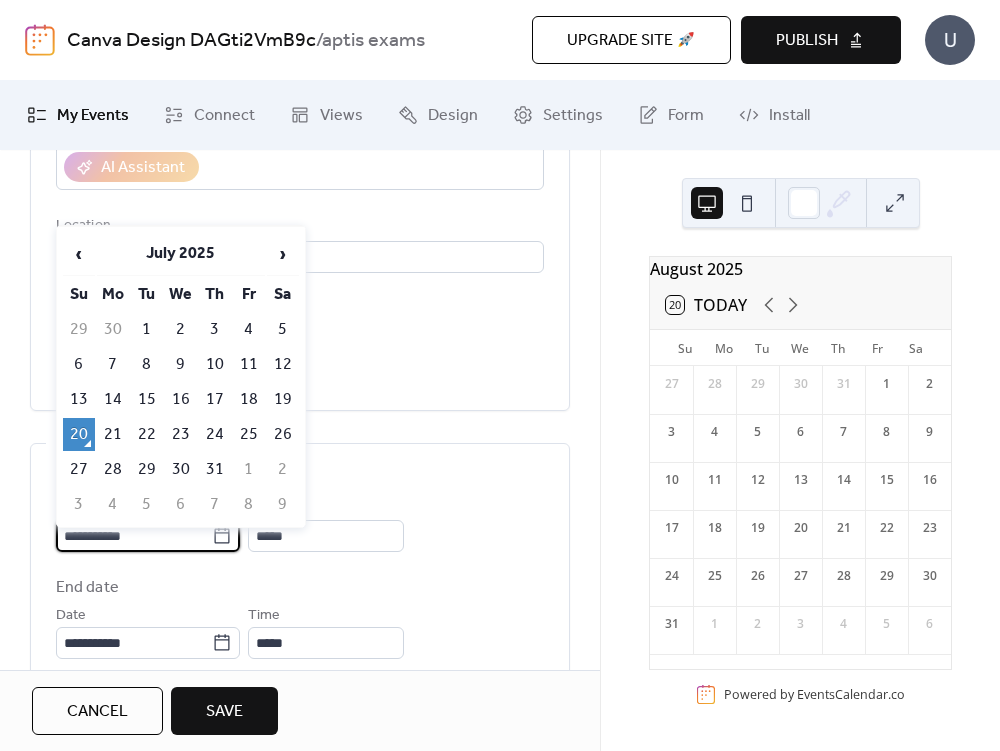 click on "›" at bounding box center [283, 254] 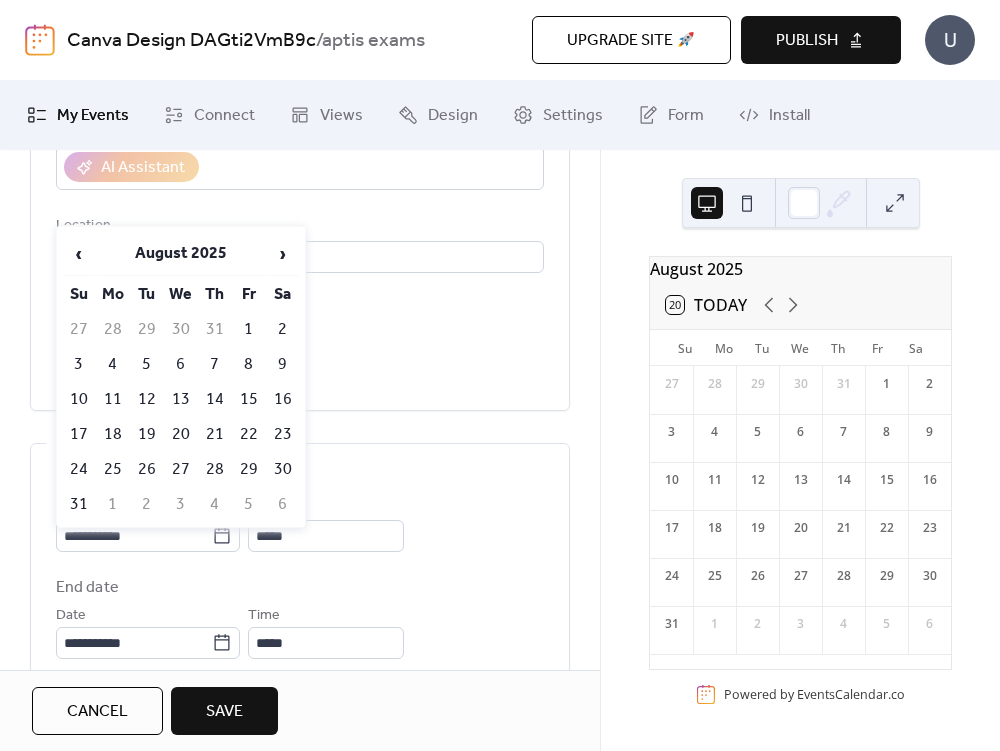 click on "5" at bounding box center (147, 364) 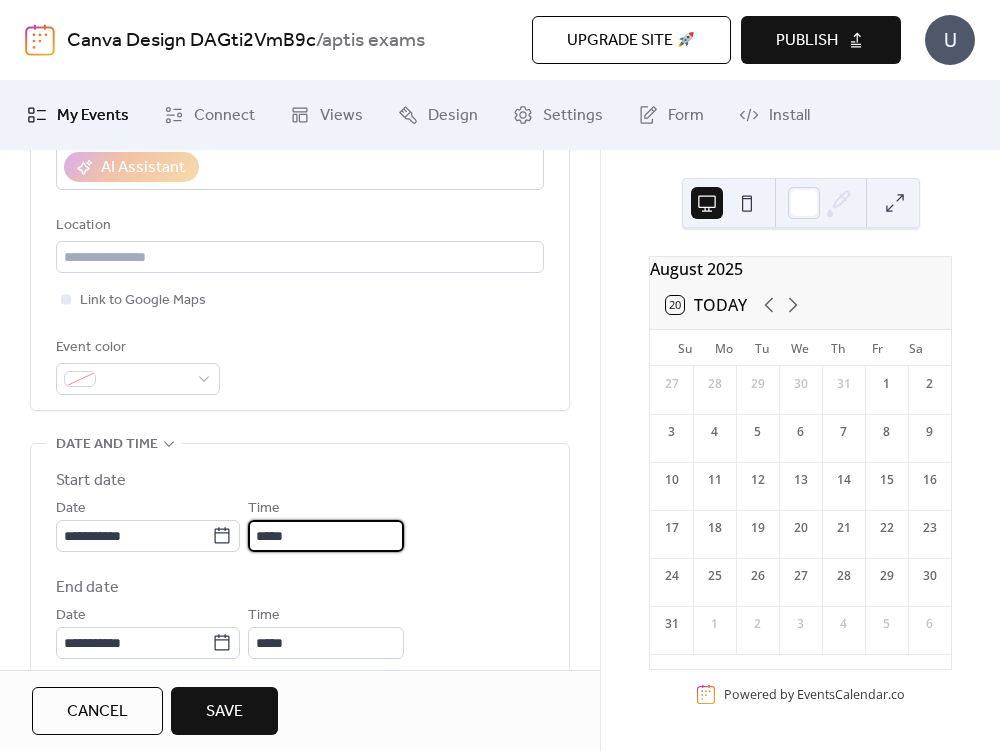 click on "*****" at bounding box center [326, 536] 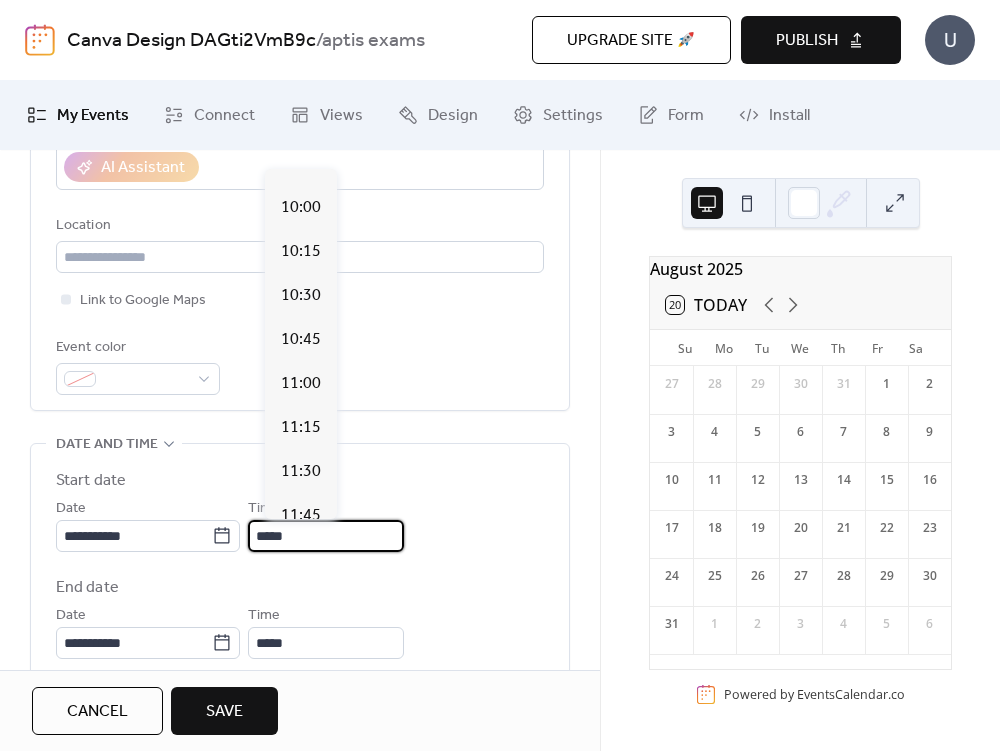 scroll, scrollTop: 1712, scrollLeft: 0, axis: vertical 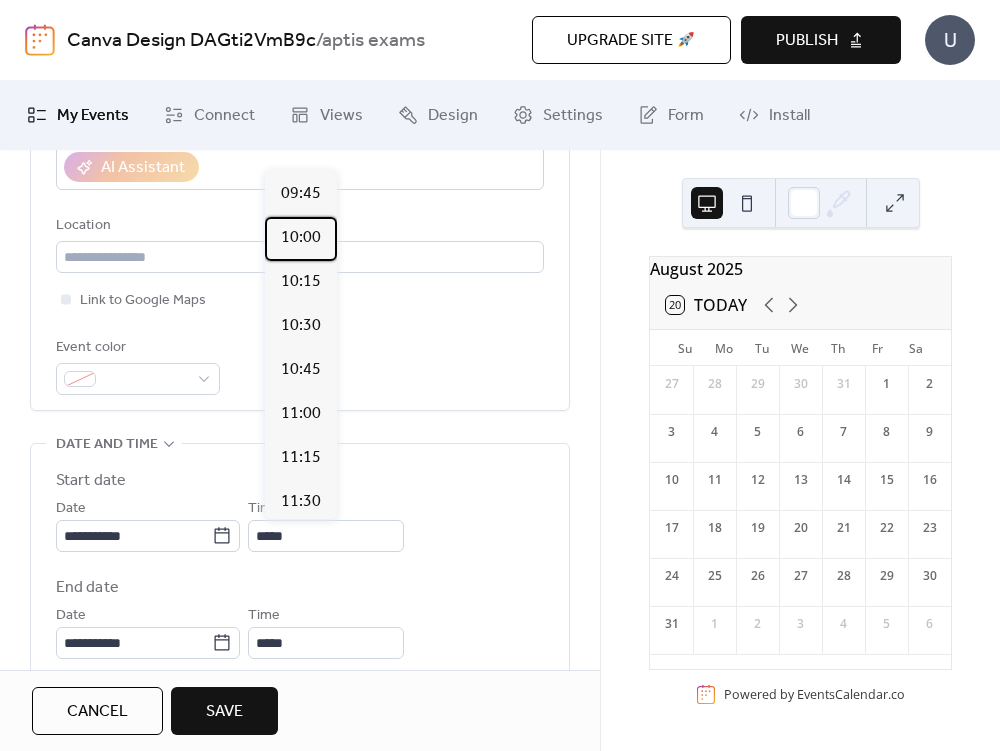 click on "10:00" at bounding box center (301, 238) 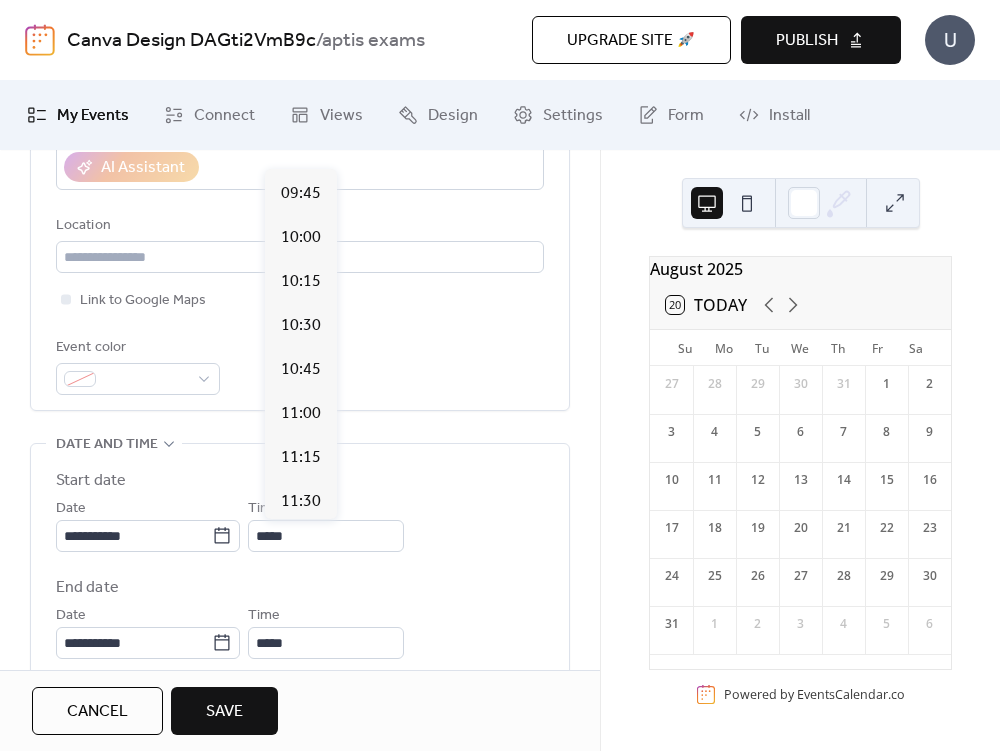 type on "*****" 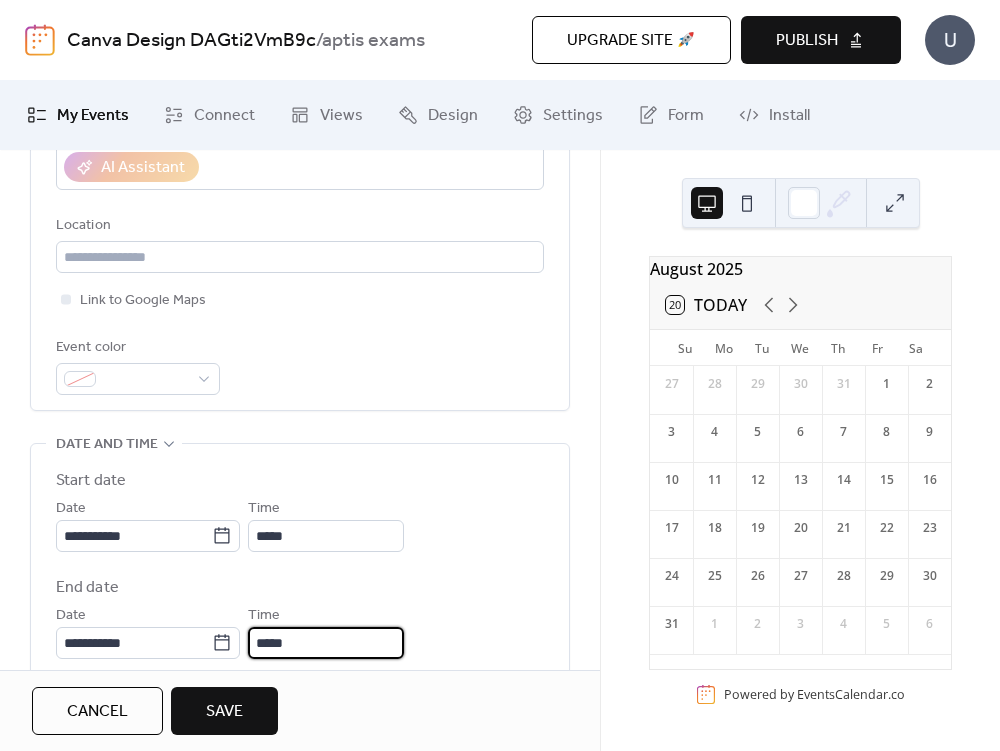 click on "*****" at bounding box center [326, 643] 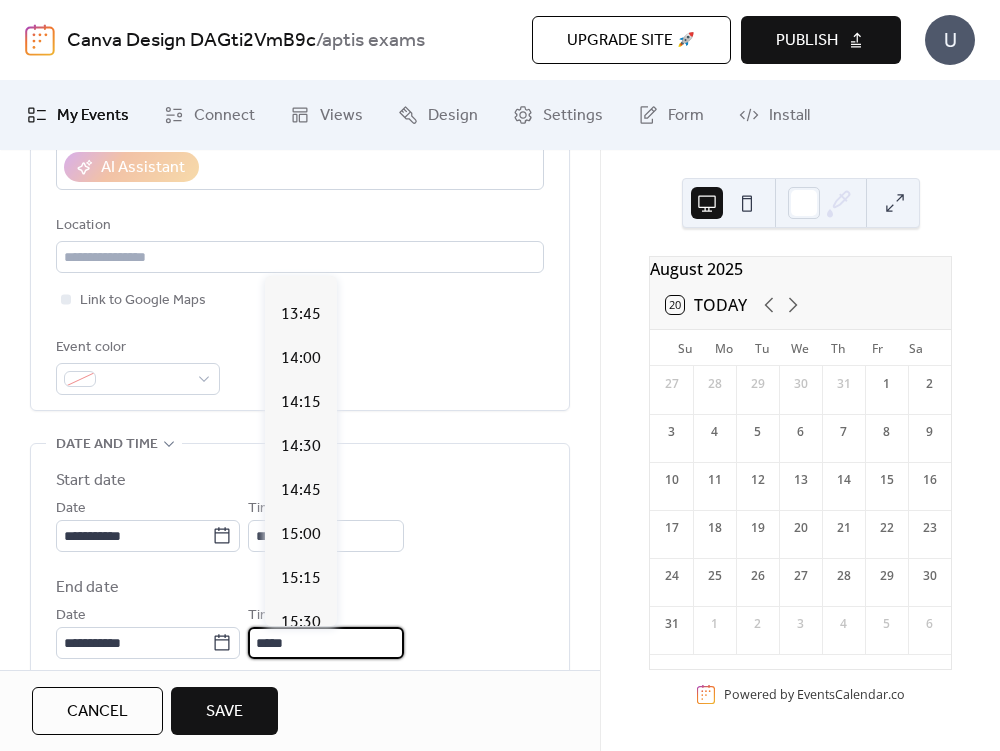 scroll, scrollTop: 600, scrollLeft: 0, axis: vertical 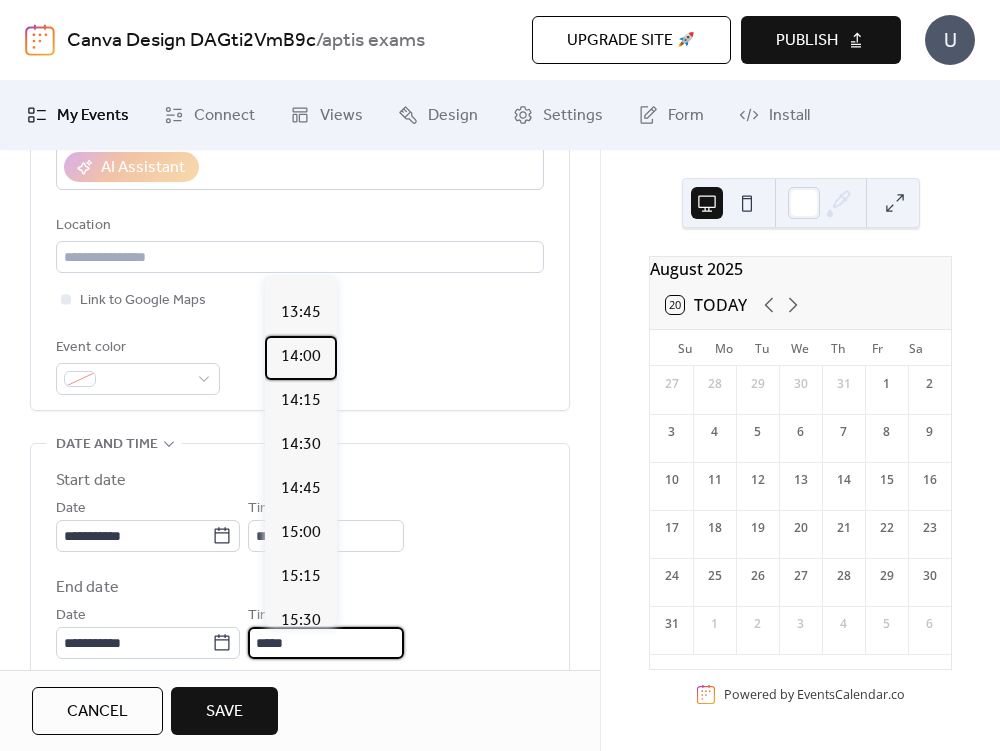 click on "14:00" at bounding box center (301, 357) 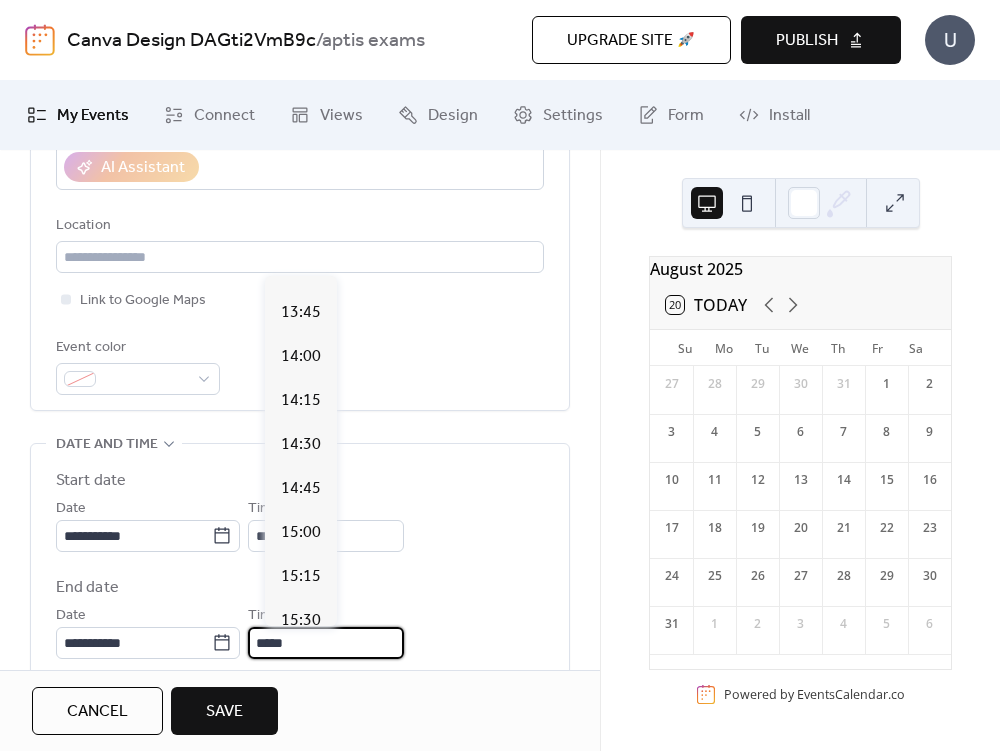 type on "*****" 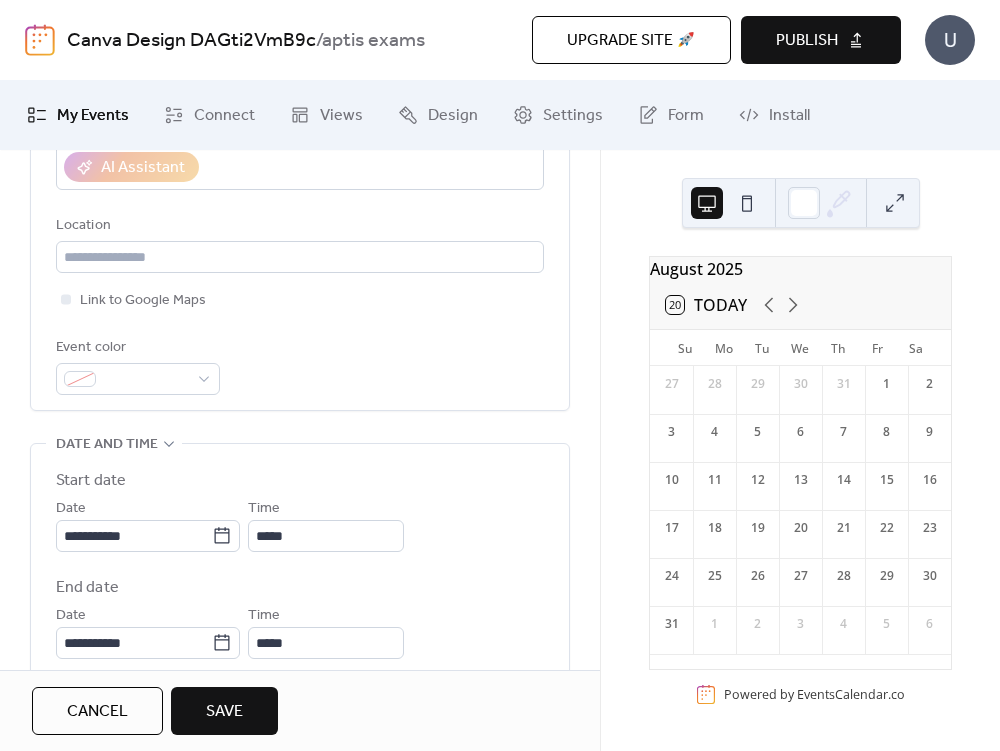 click on "Save" at bounding box center [224, 712] 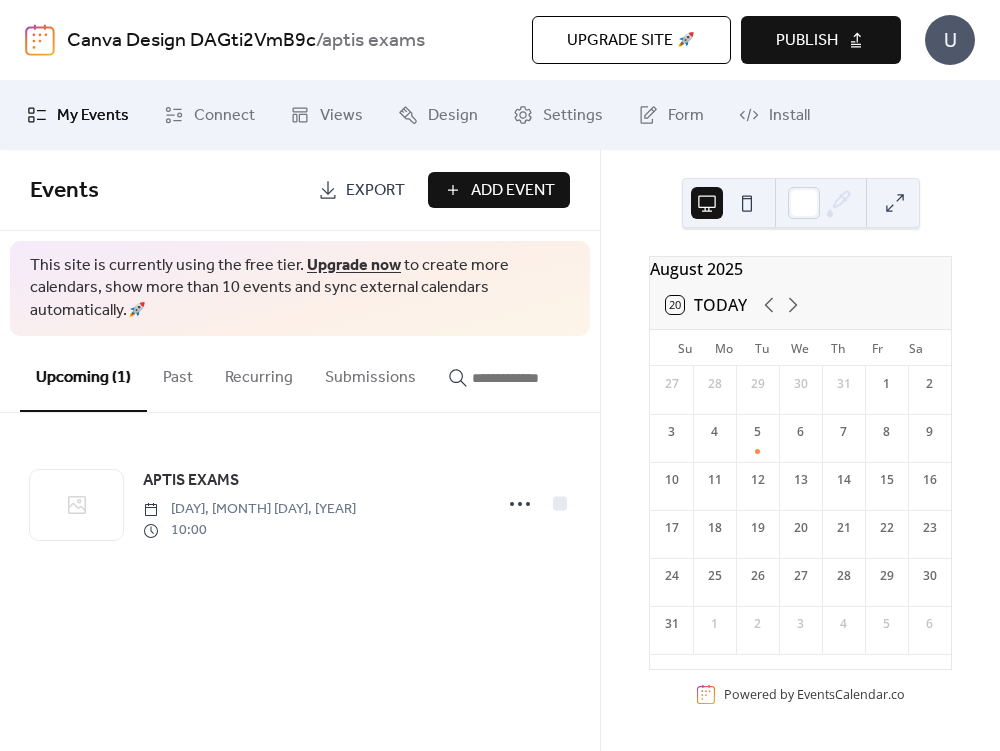 click 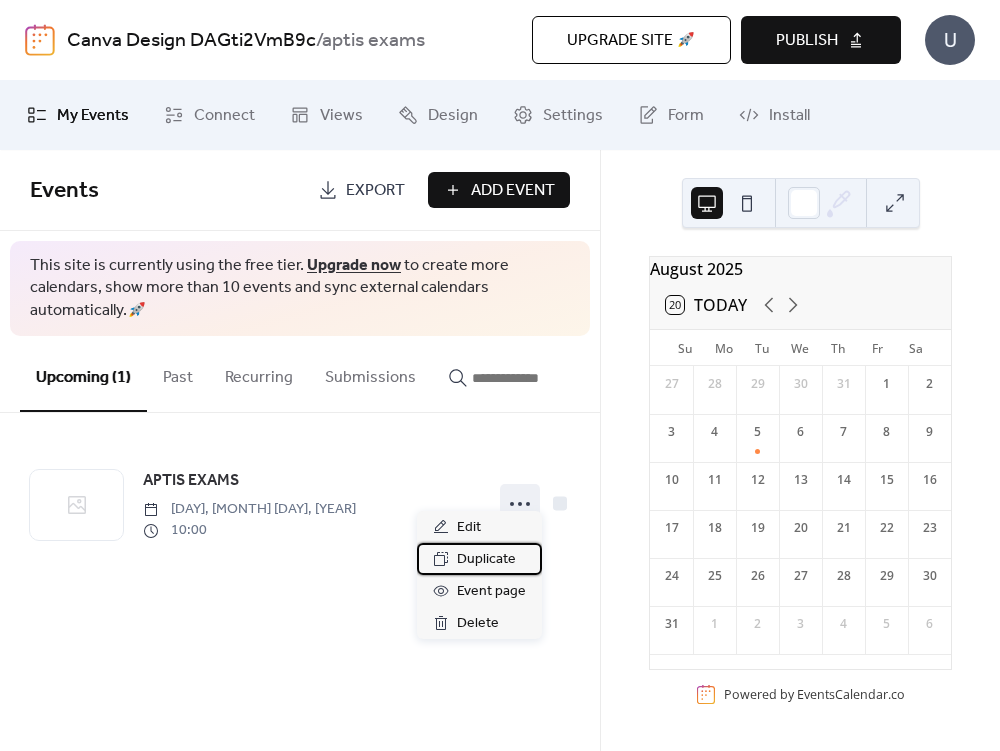click on "Duplicate" at bounding box center [486, 560] 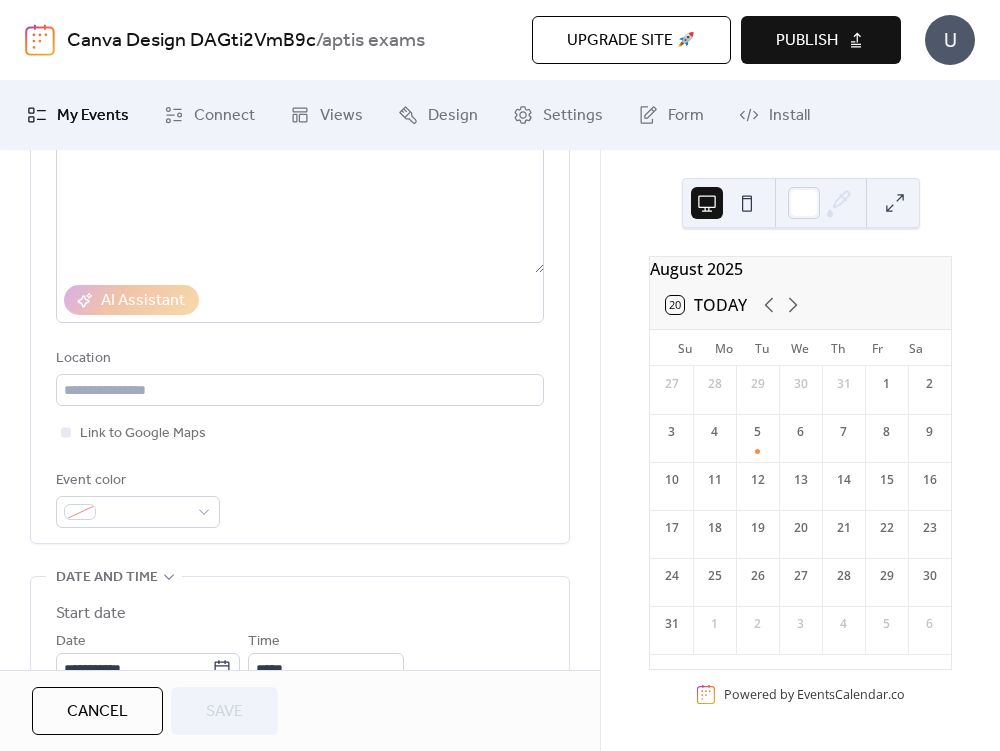 scroll, scrollTop: 500, scrollLeft: 0, axis: vertical 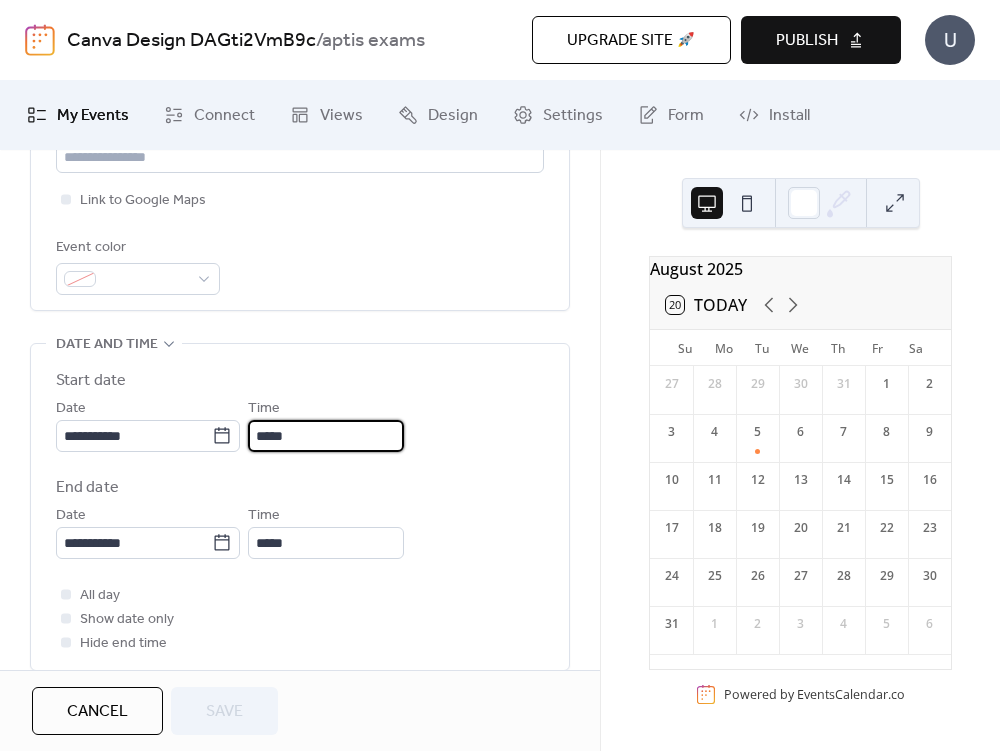 click on "*****" at bounding box center [326, 436] 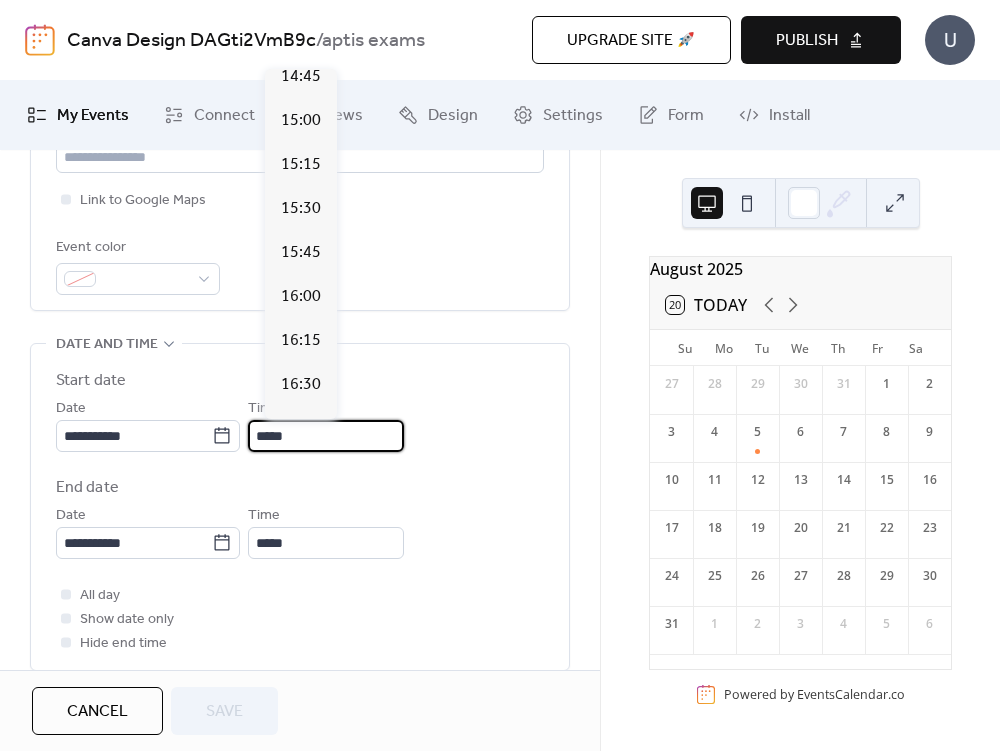 scroll, scrollTop: 2760, scrollLeft: 0, axis: vertical 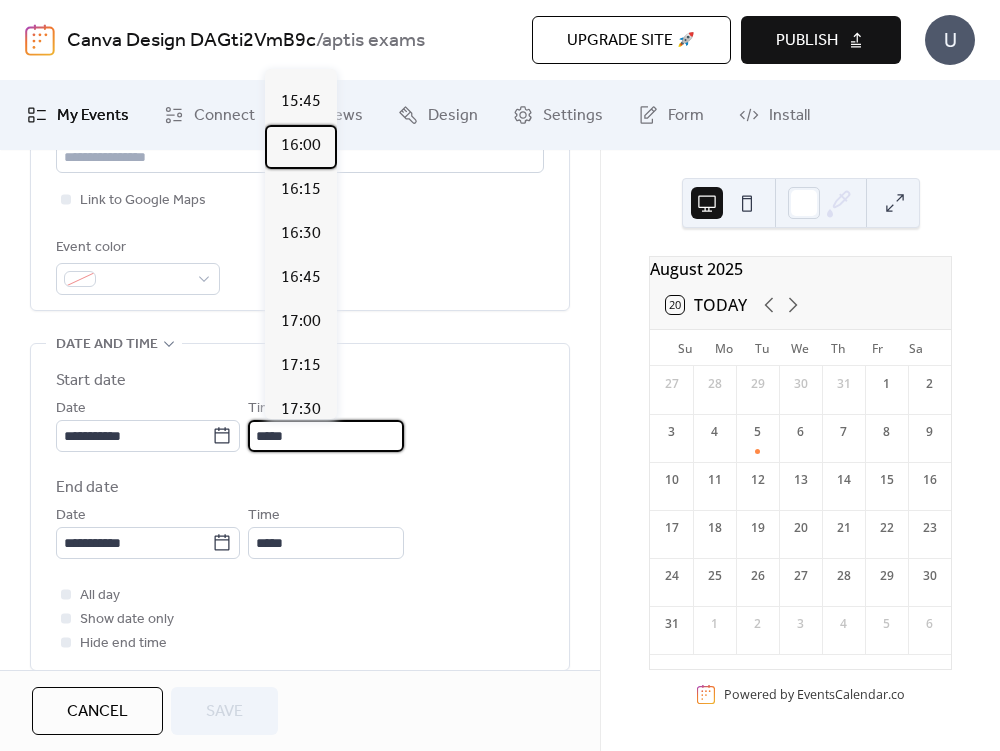 click on "16:00" at bounding box center [301, 146] 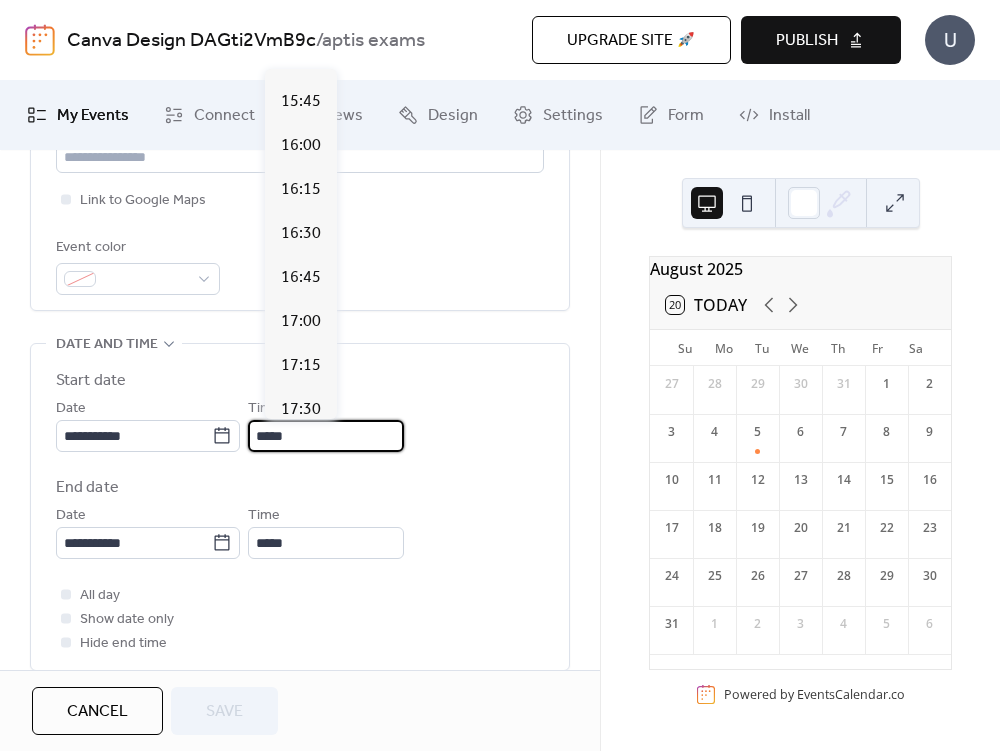 type on "*****" 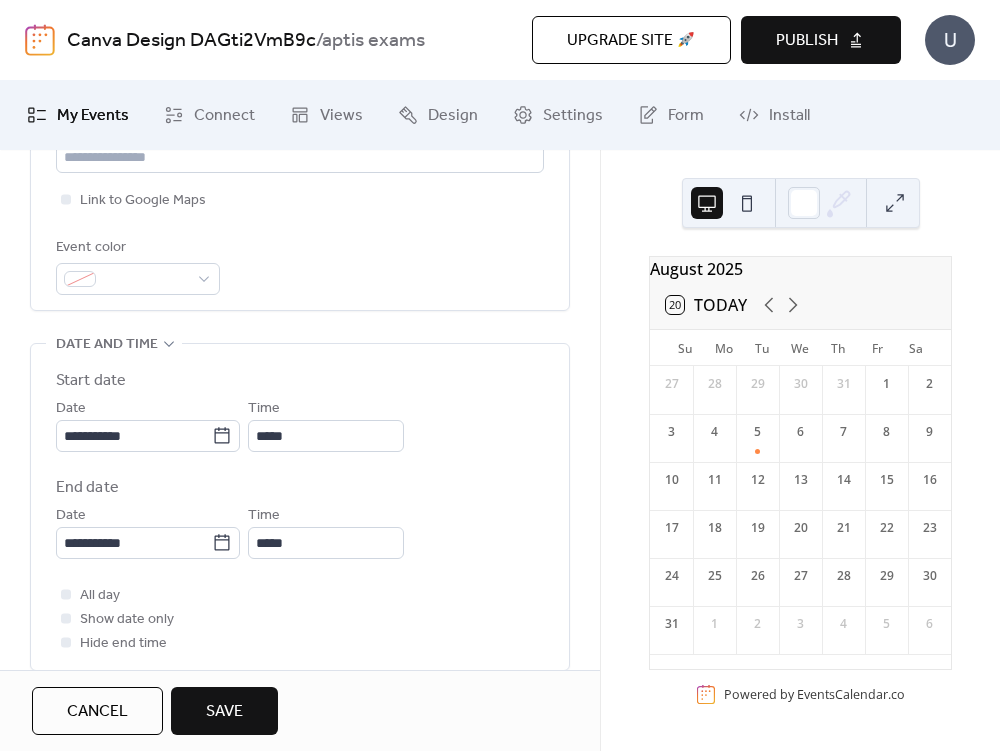 click on "Save" at bounding box center [224, 712] 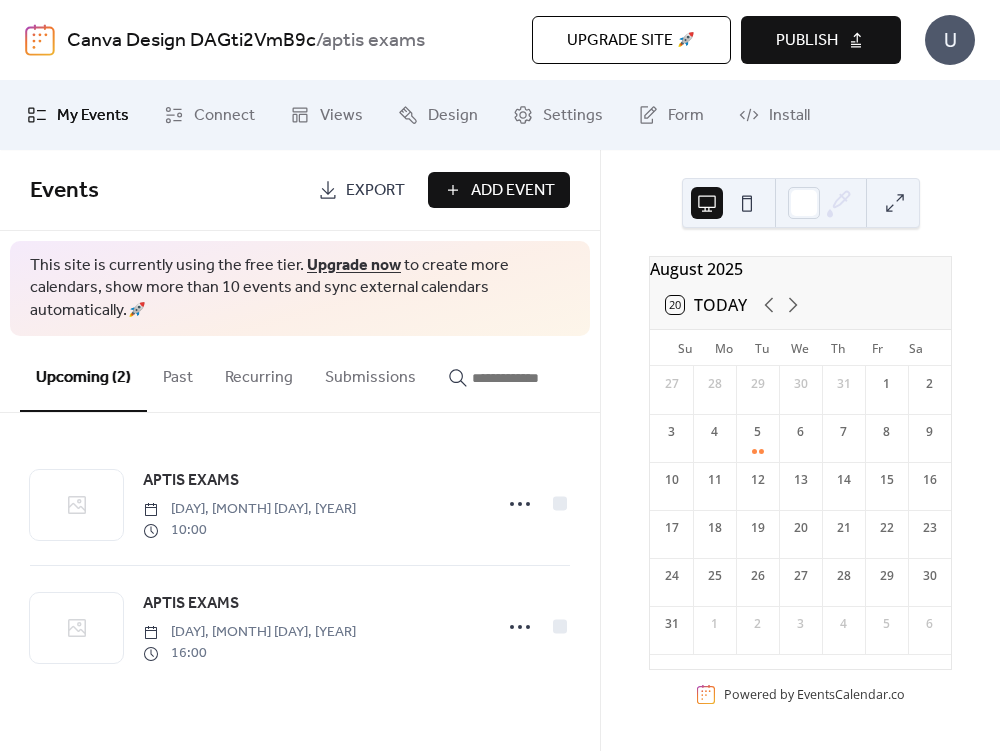 click 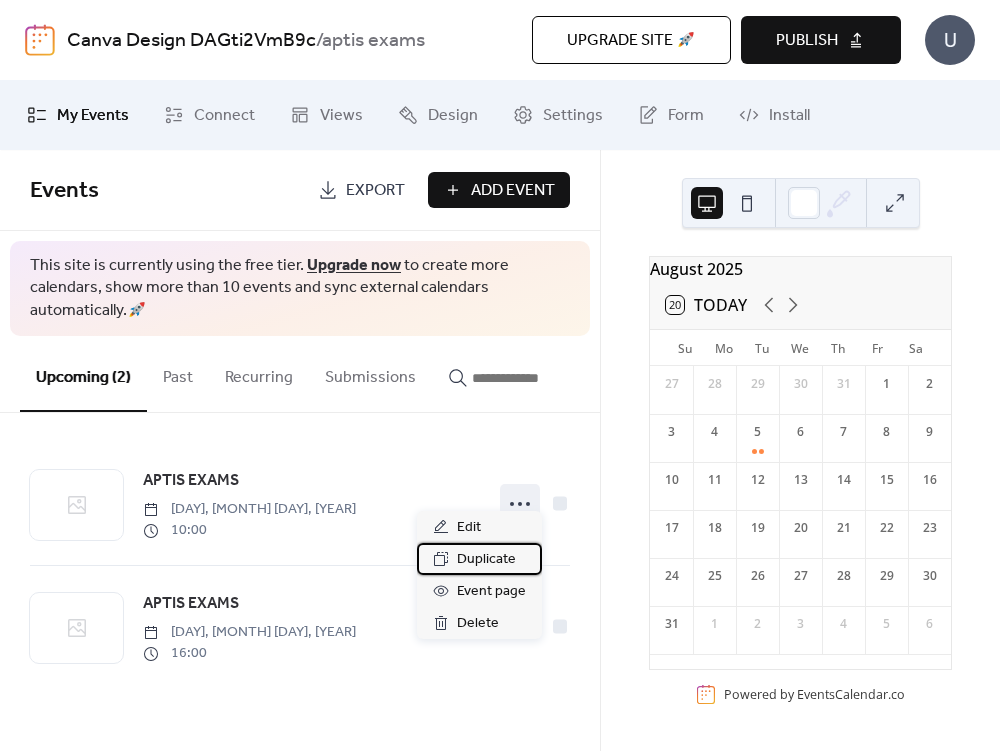 click on "Duplicate" at bounding box center [486, 560] 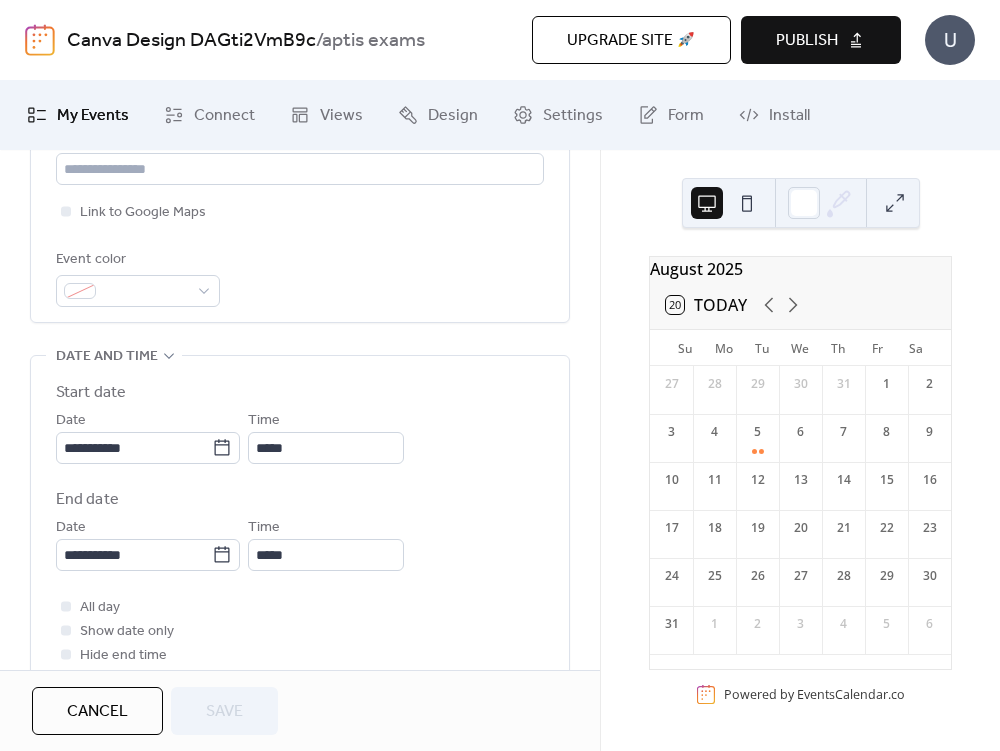 scroll, scrollTop: 600, scrollLeft: 0, axis: vertical 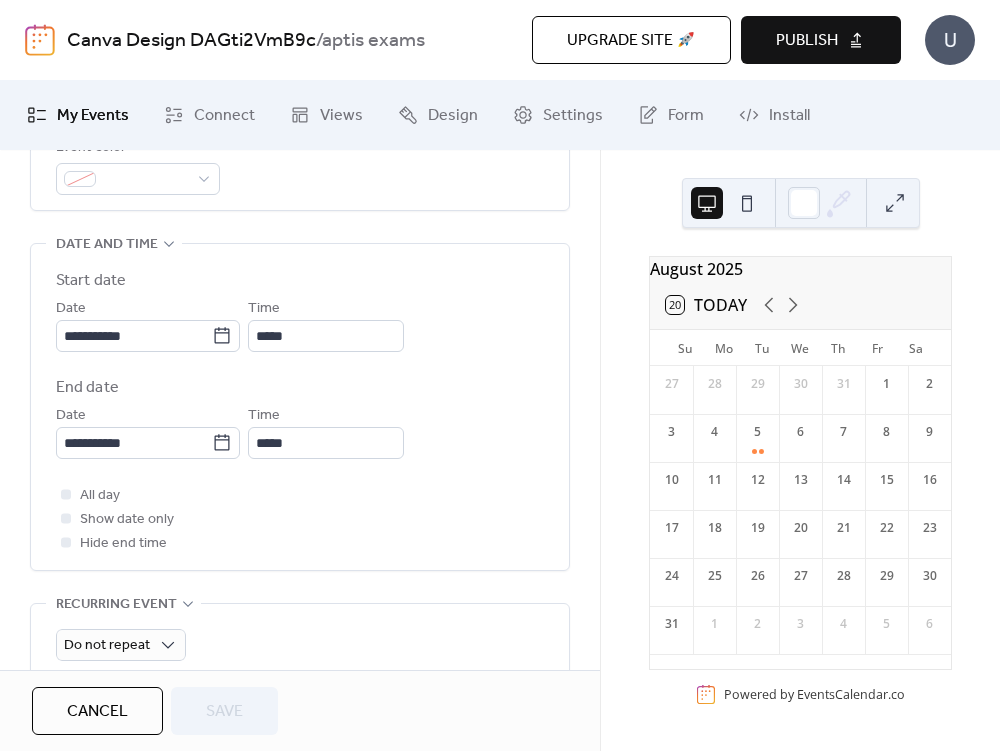 click 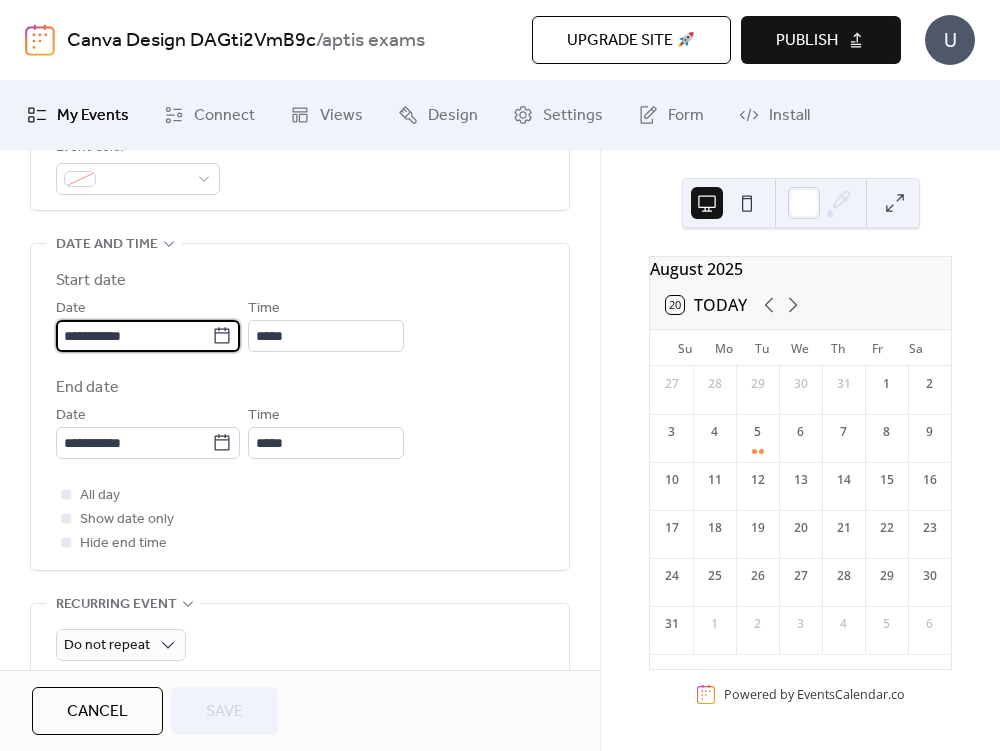 click on "**********" at bounding box center (134, 336) 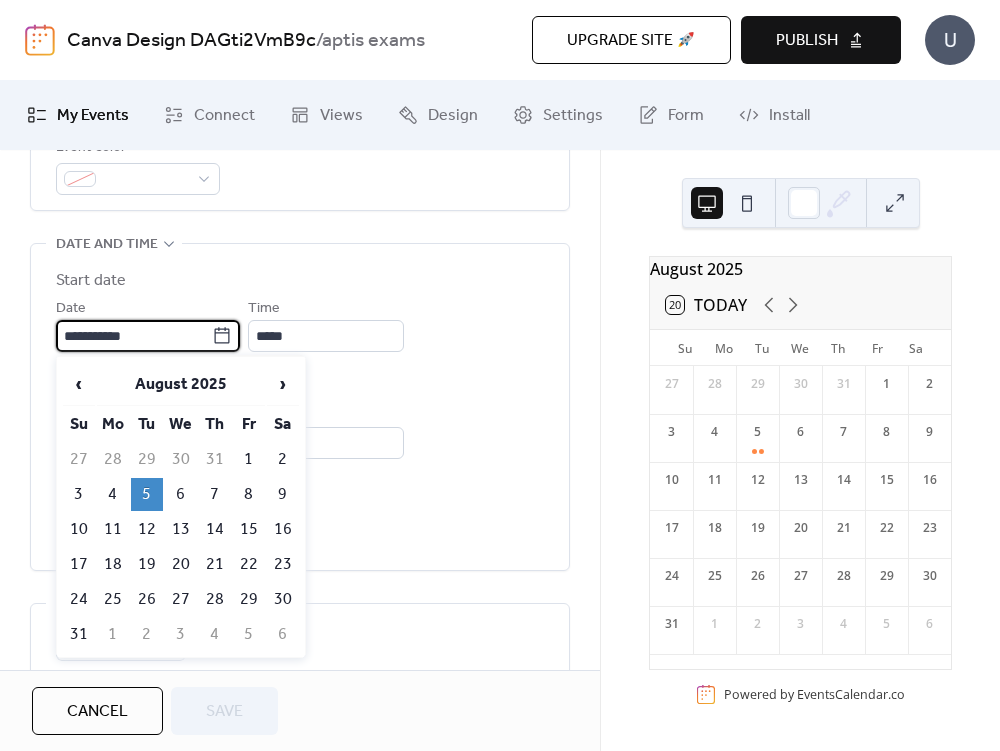 click on "6" at bounding box center [181, 494] 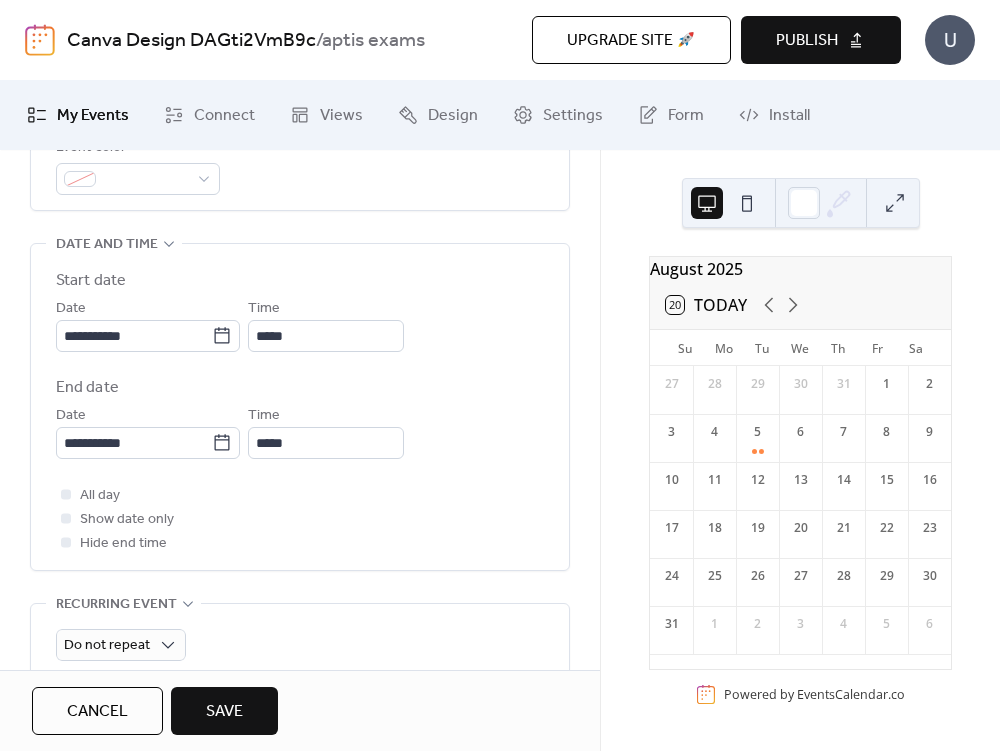click on "Save" at bounding box center [224, 712] 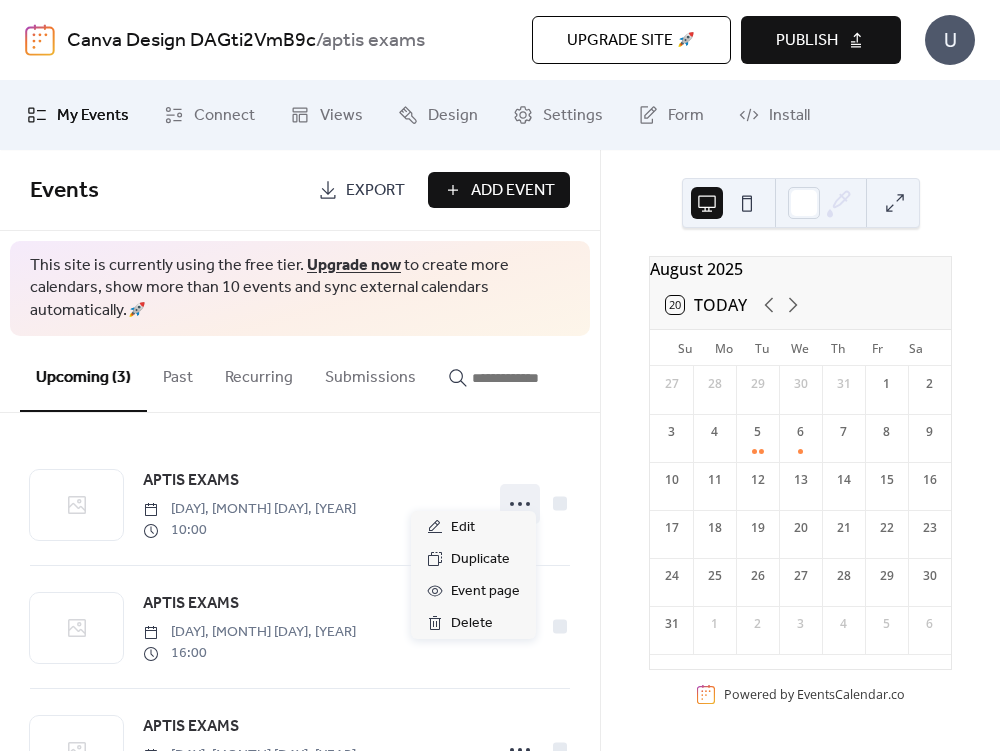 click 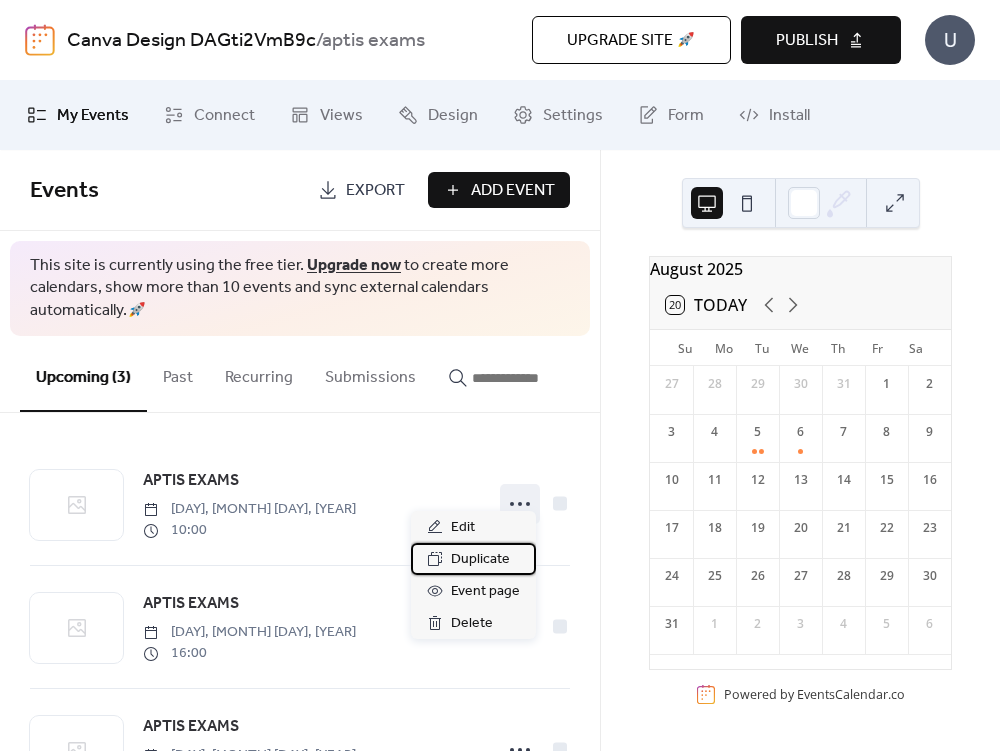 click on "Duplicate" at bounding box center (480, 560) 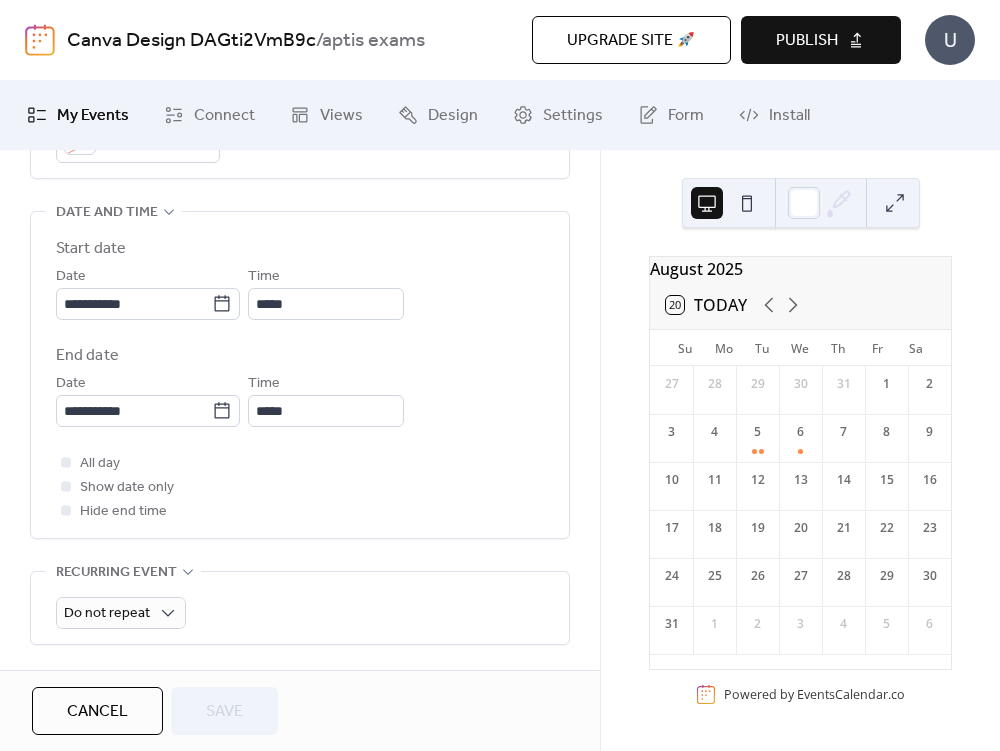 scroll, scrollTop: 700, scrollLeft: 0, axis: vertical 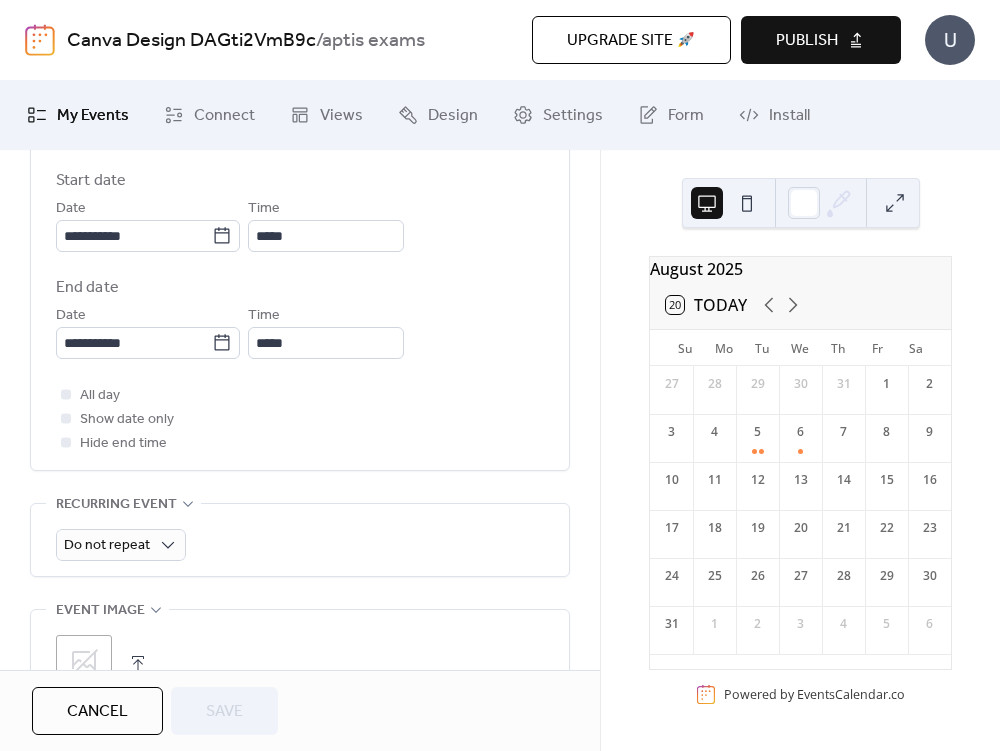 click on "Cancel" at bounding box center [97, 712] 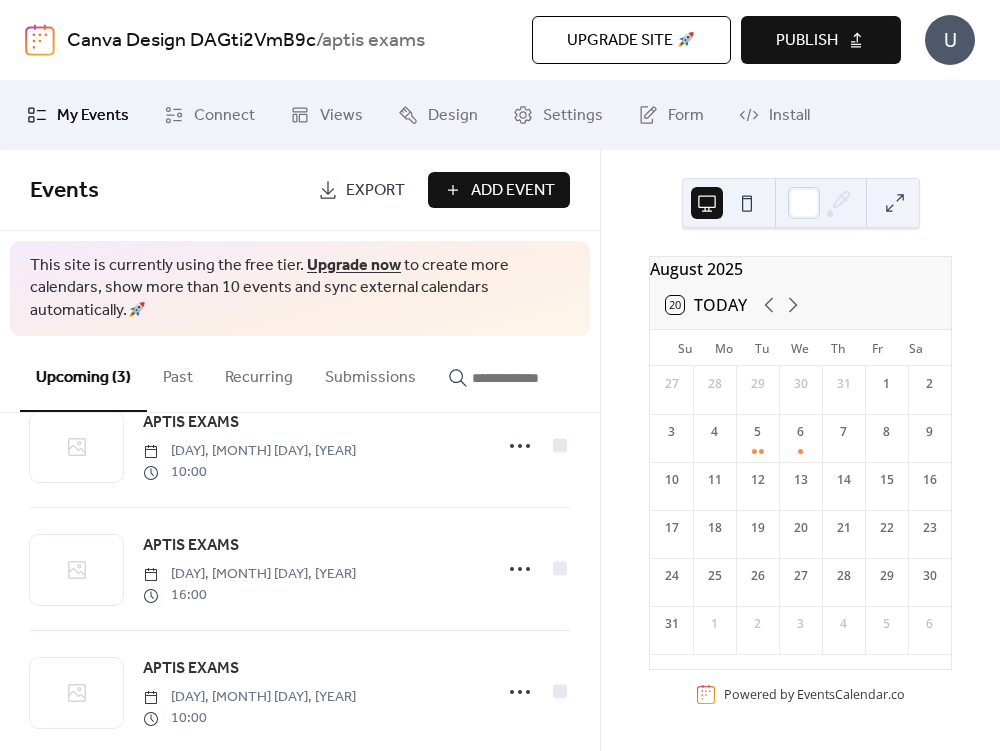 scroll, scrollTop: 72, scrollLeft: 0, axis: vertical 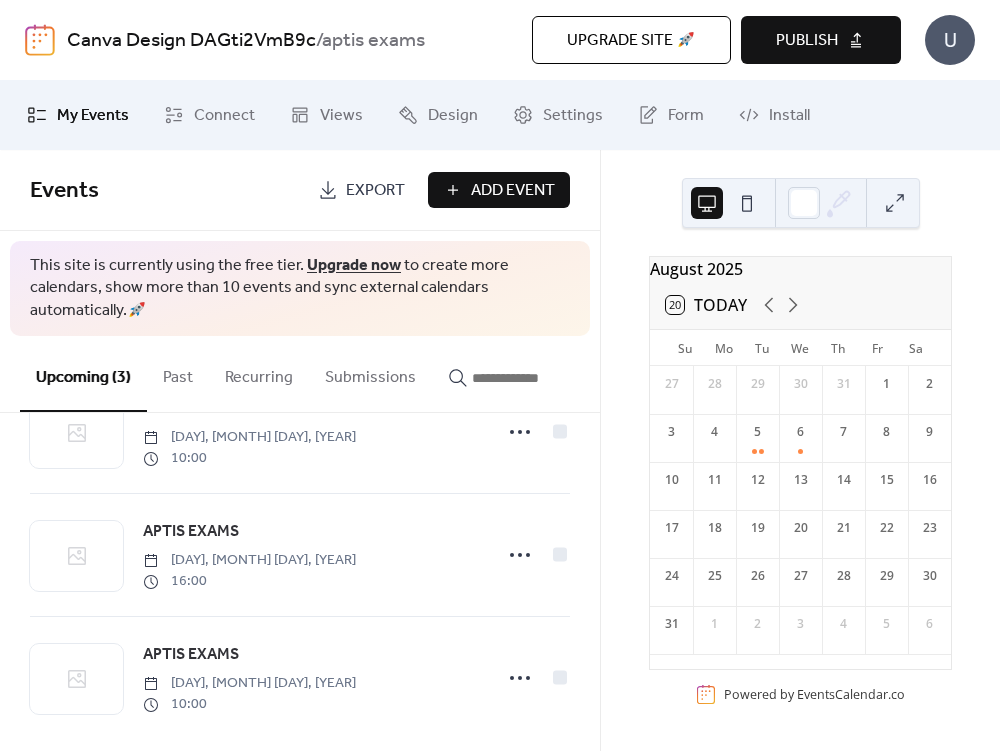 click 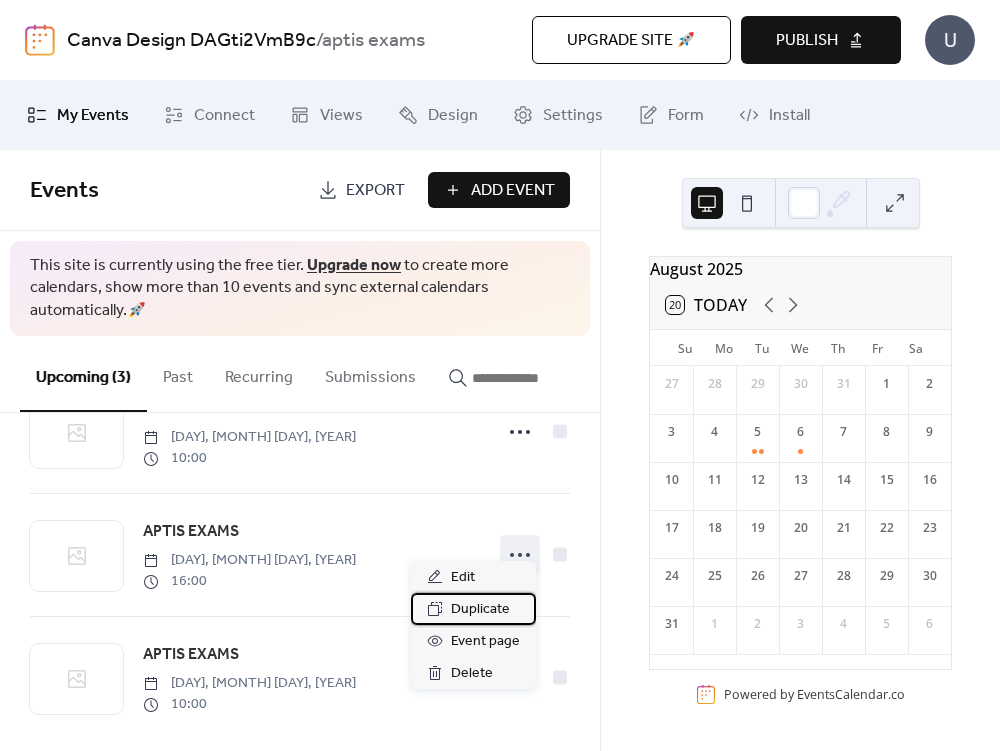 click on "Duplicate" at bounding box center (480, 610) 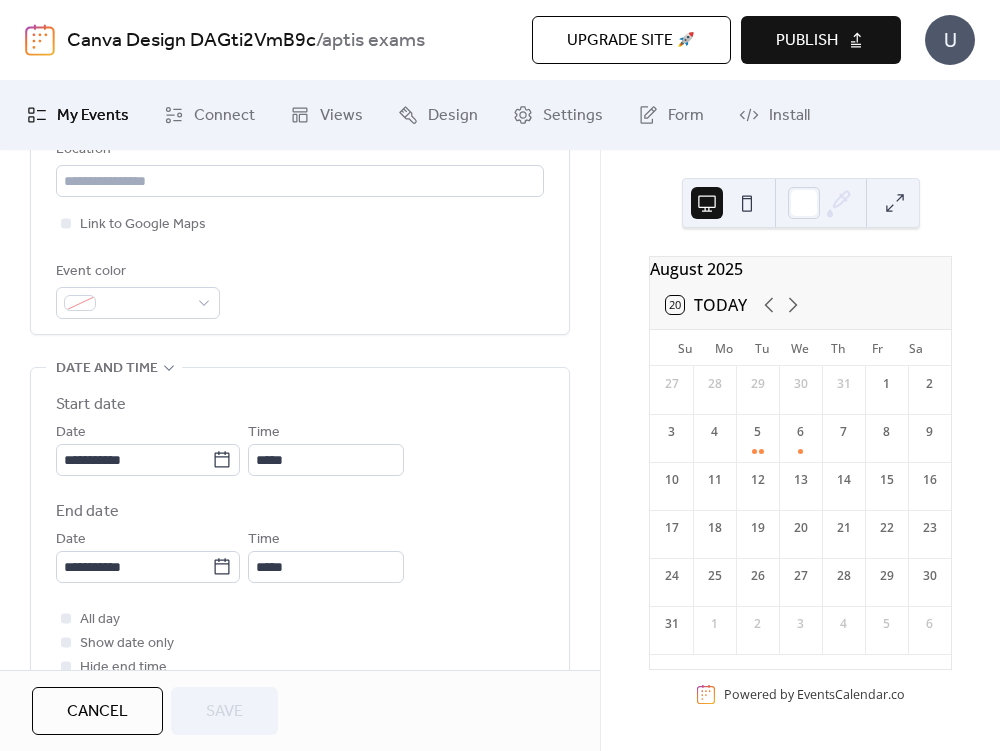 scroll, scrollTop: 600, scrollLeft: 0, axis: vertical 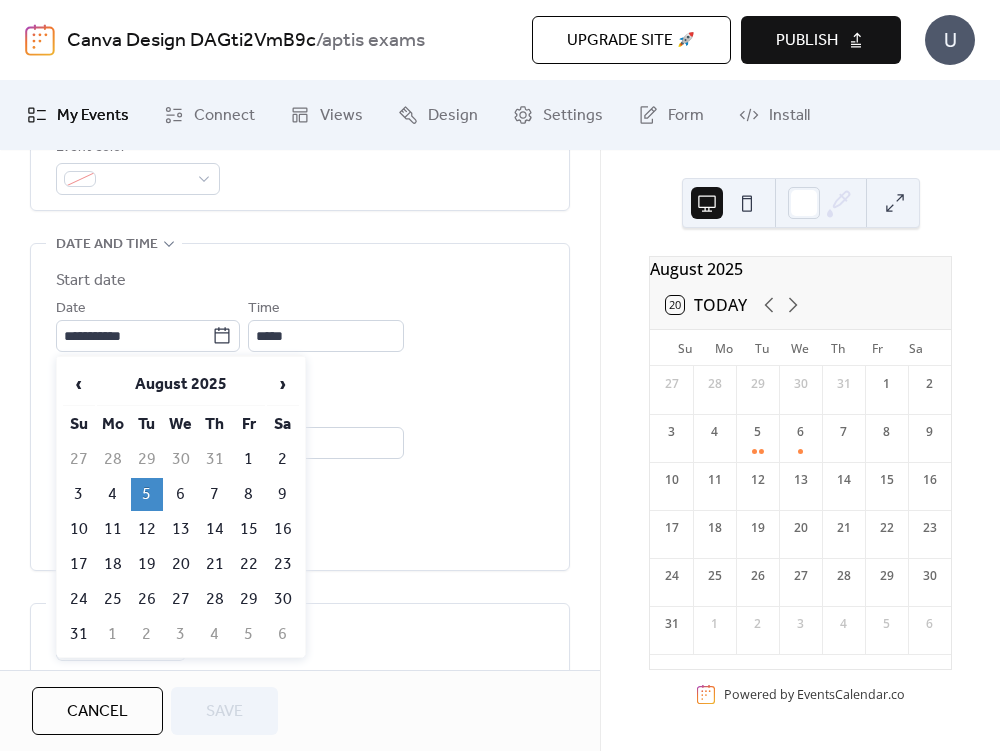 click 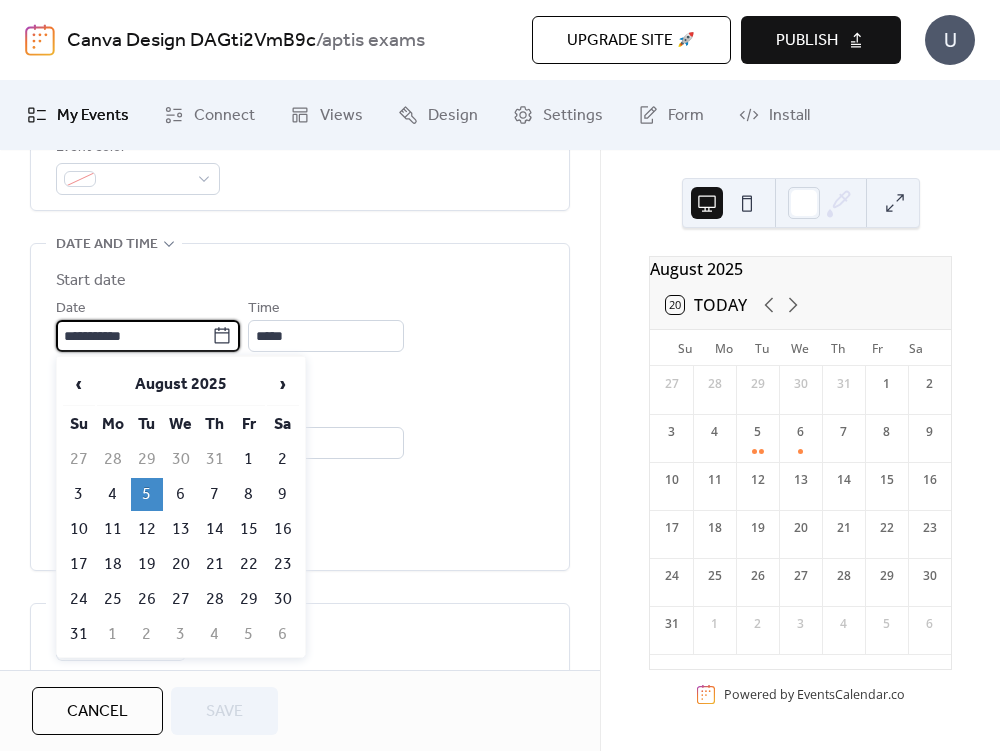click on "**********" at bounding box center [134, 336] 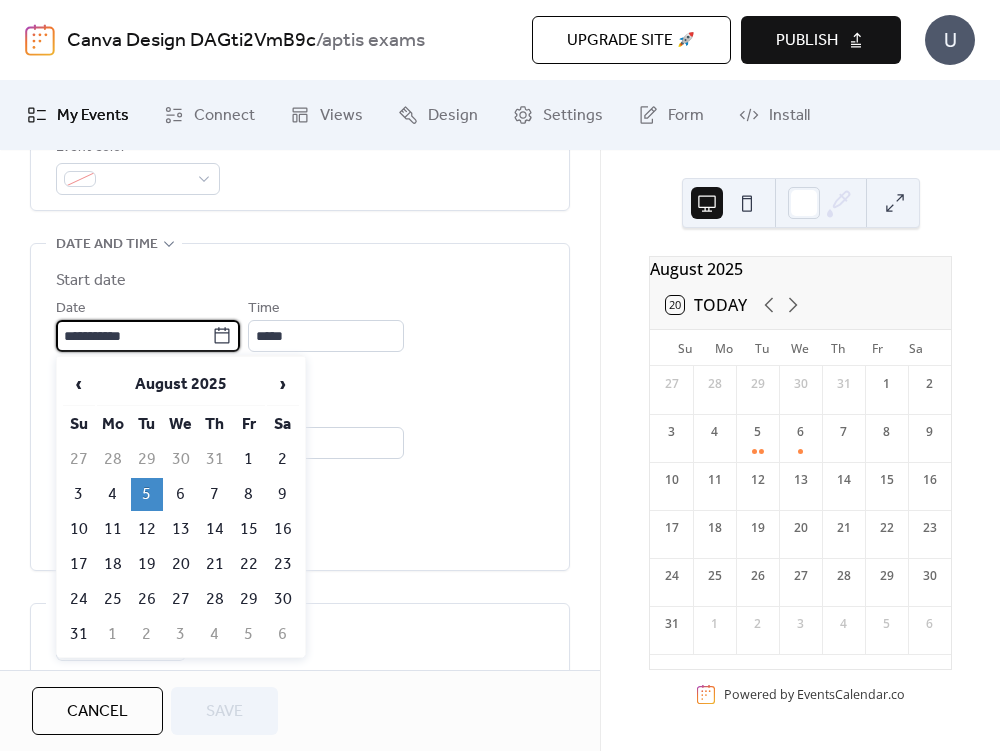 click on "6" at bounding box center (181, 494) 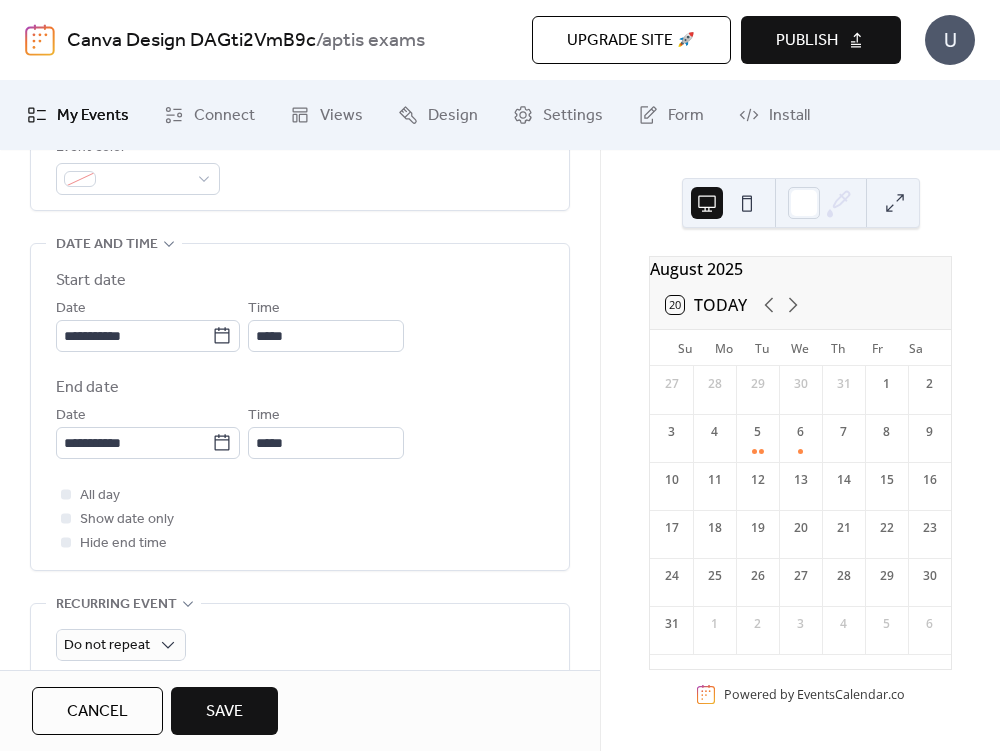 click on "Save" at bounding box center [224, 711] 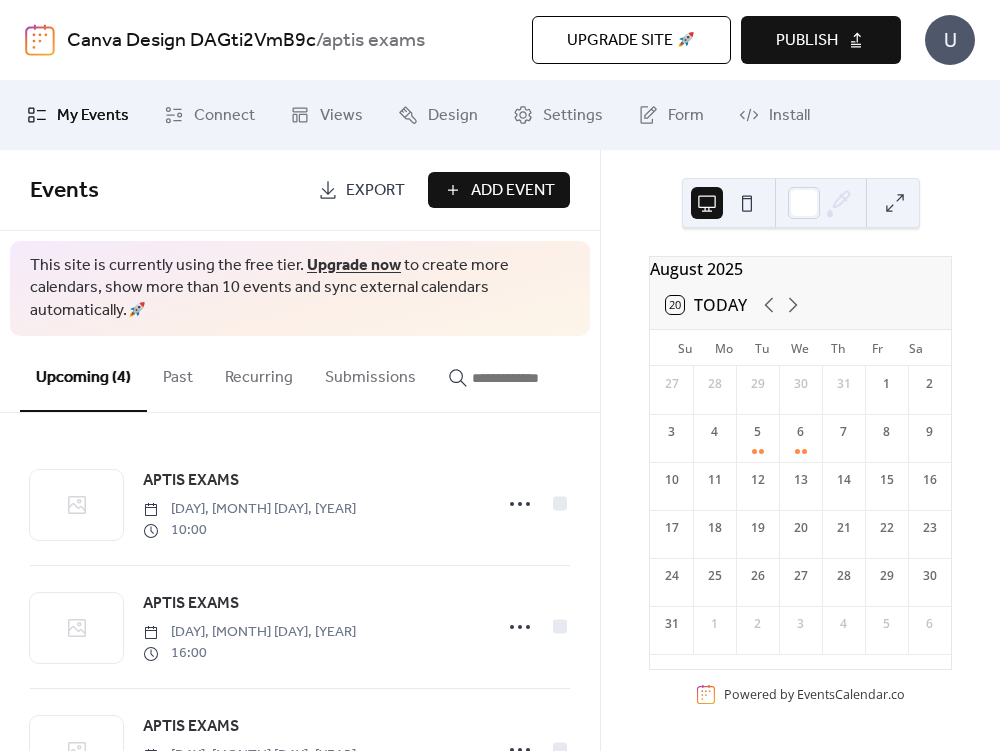 click 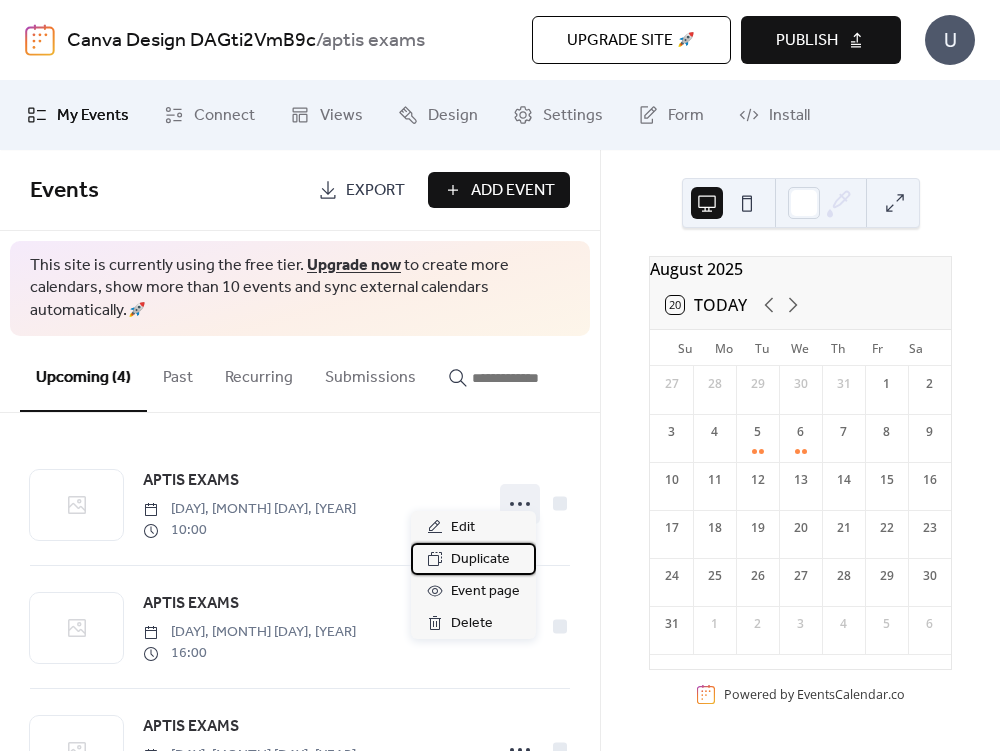 click on "Duplicate" at bounding box center [480, 560] 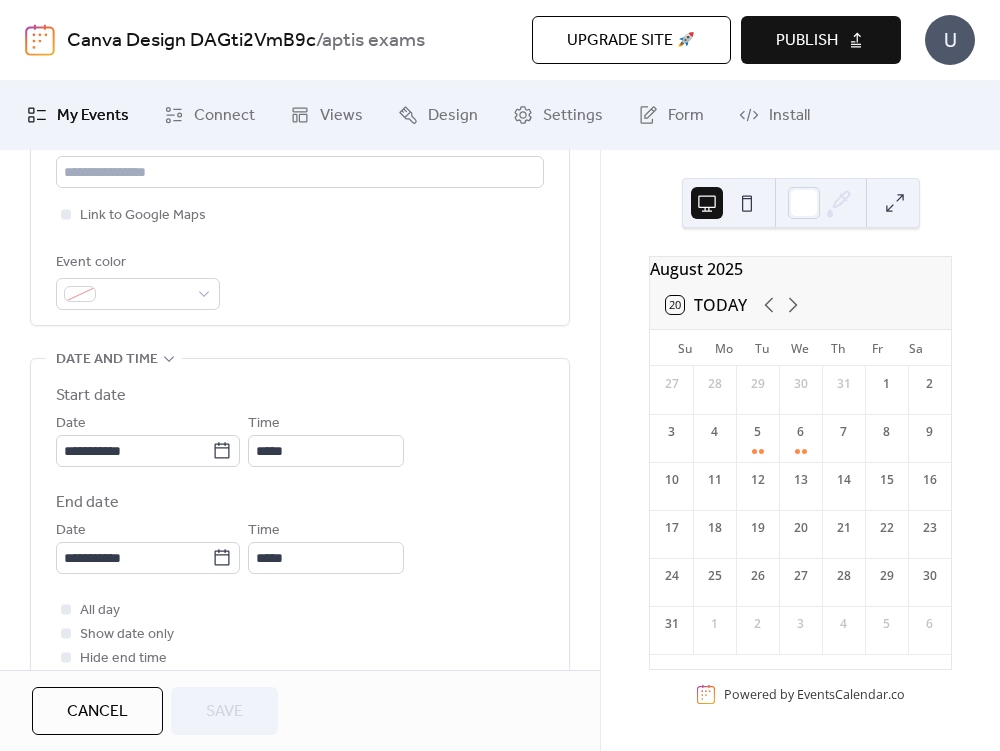 scroll, scrollTop: 600, scrollLeft: 0, axis: vertical 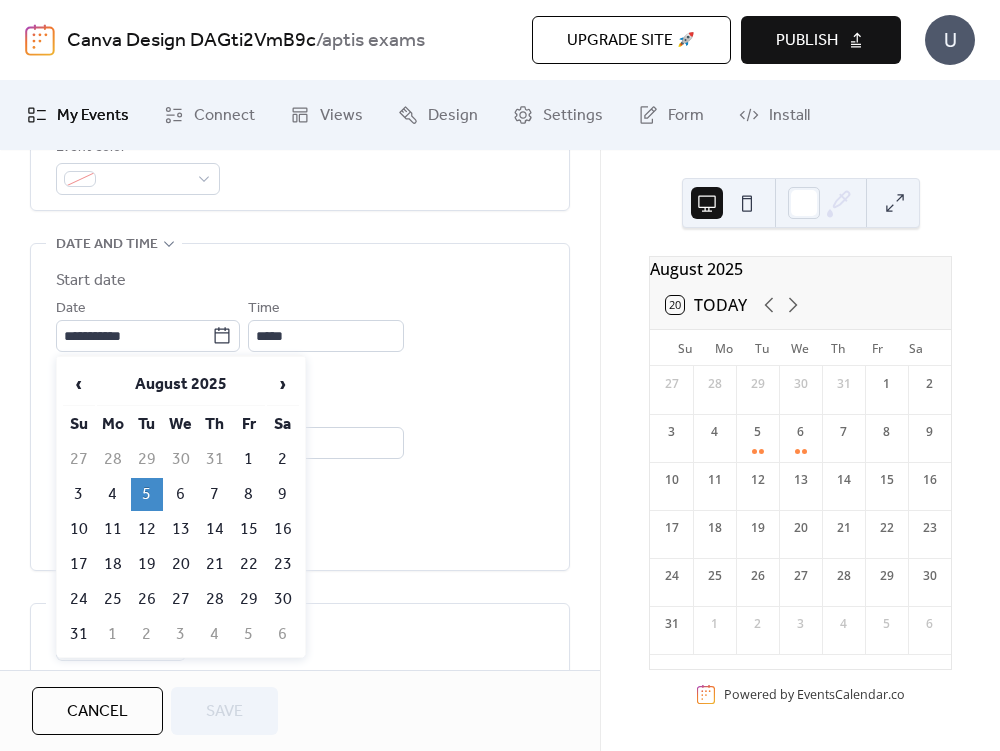 click 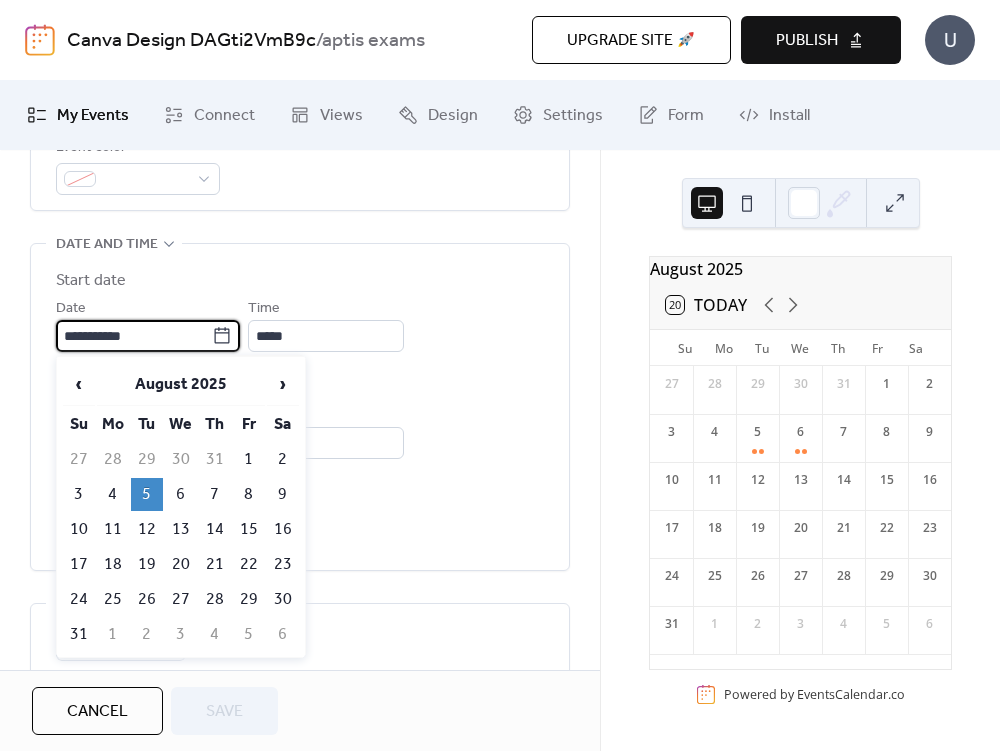 click on "**********" at bounding box center [134, 336] 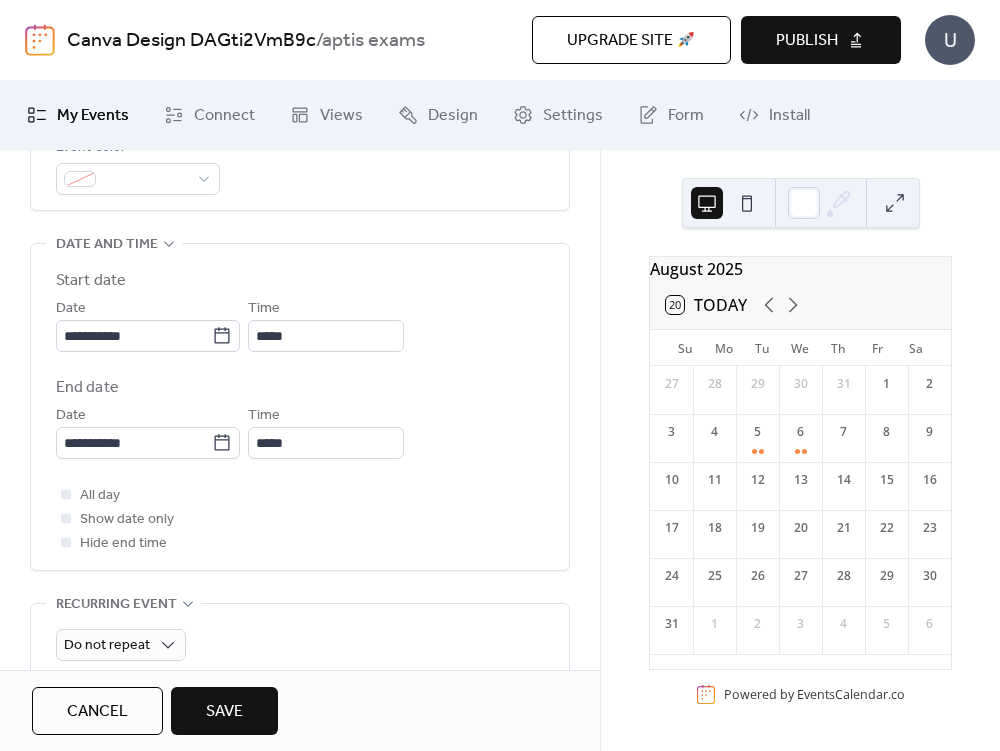 click on "Save" at bounding box center (224, 711) 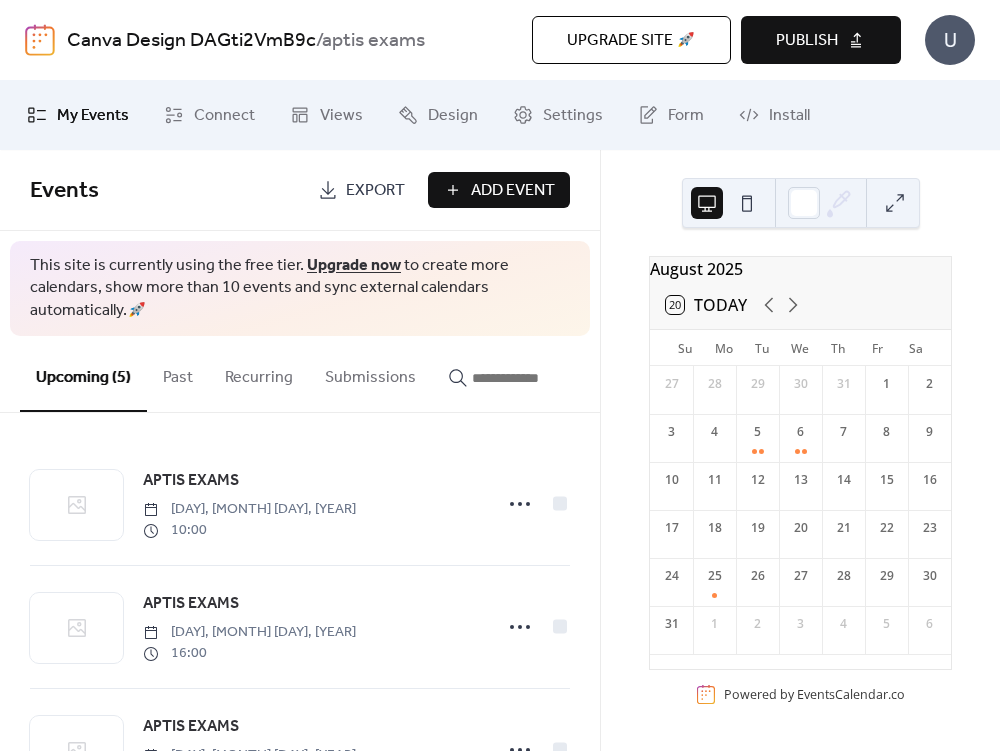 click 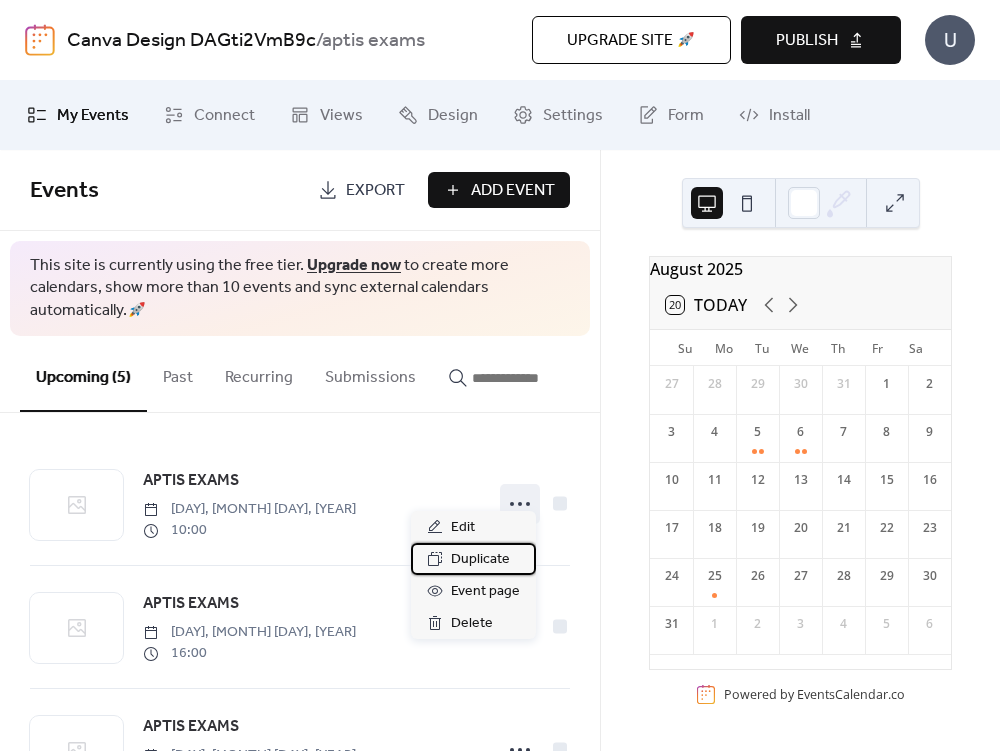 click on "Duplicate" at bounding box center [480, 560] 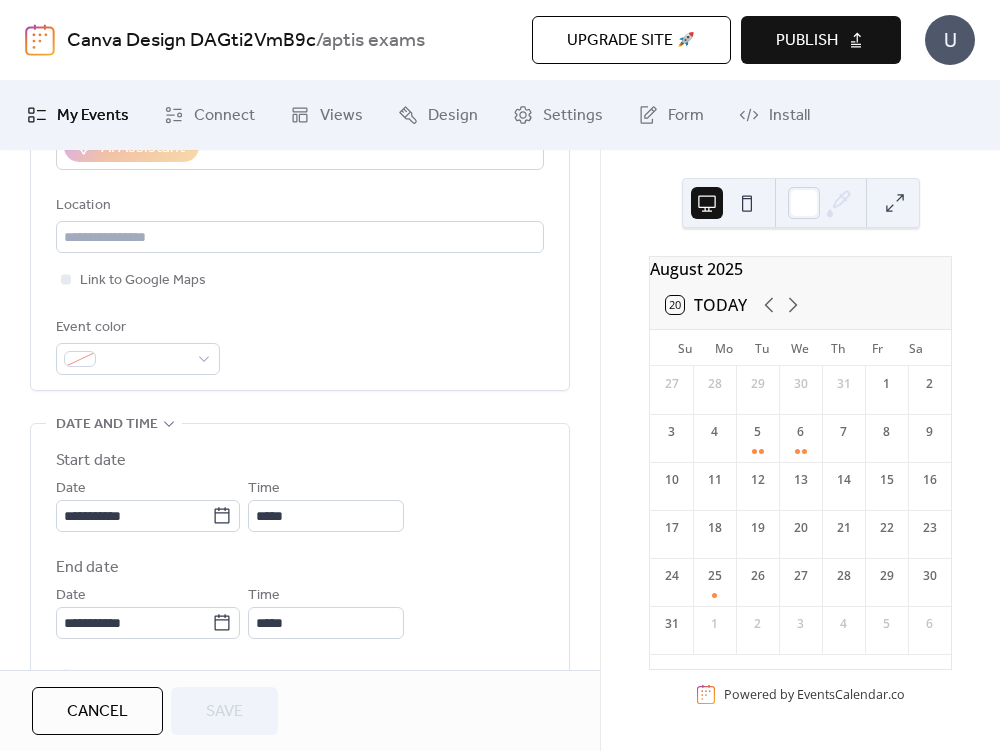 scroll, scrollTop: 700, scrollLeft: 0, axis: vertical 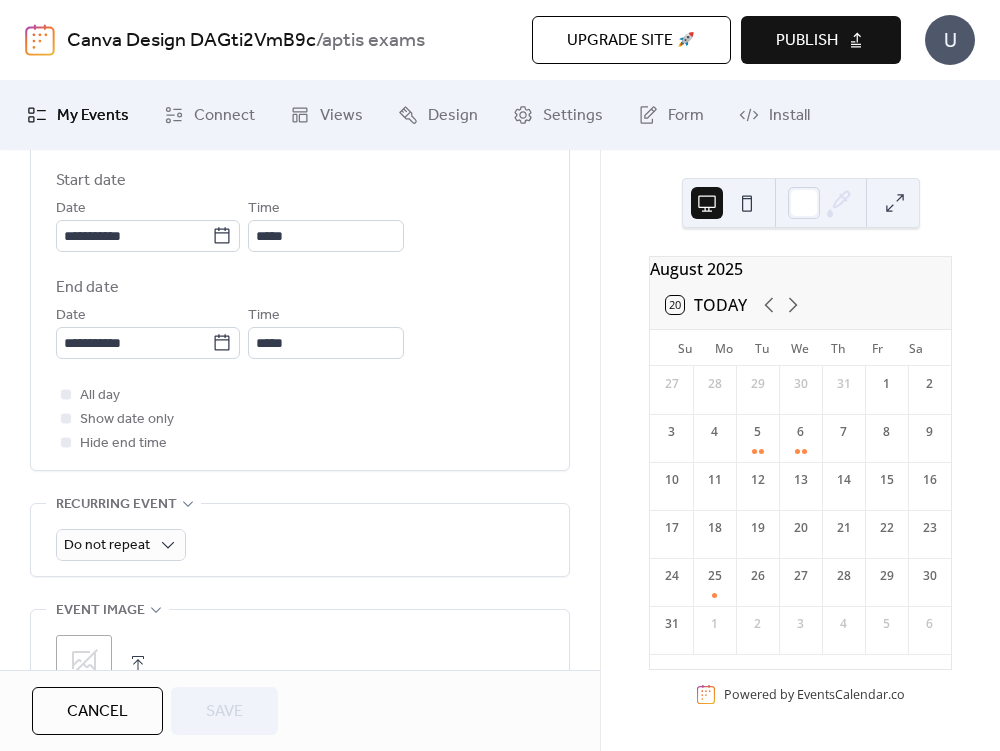 click 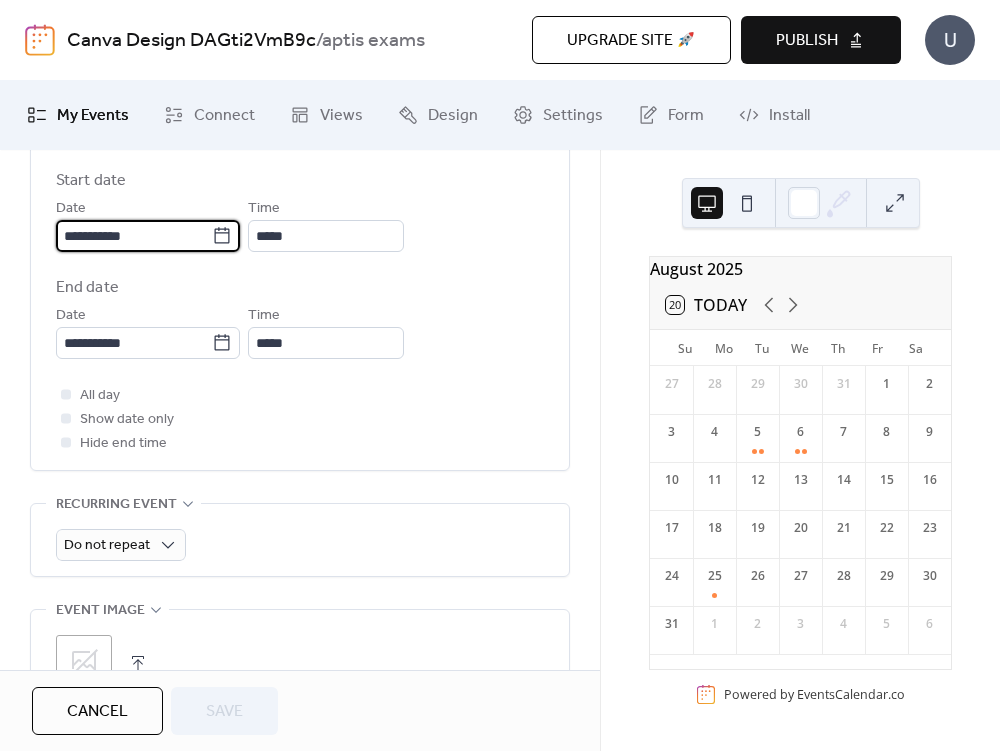 click on "**********" at bounding box center (134, 236) 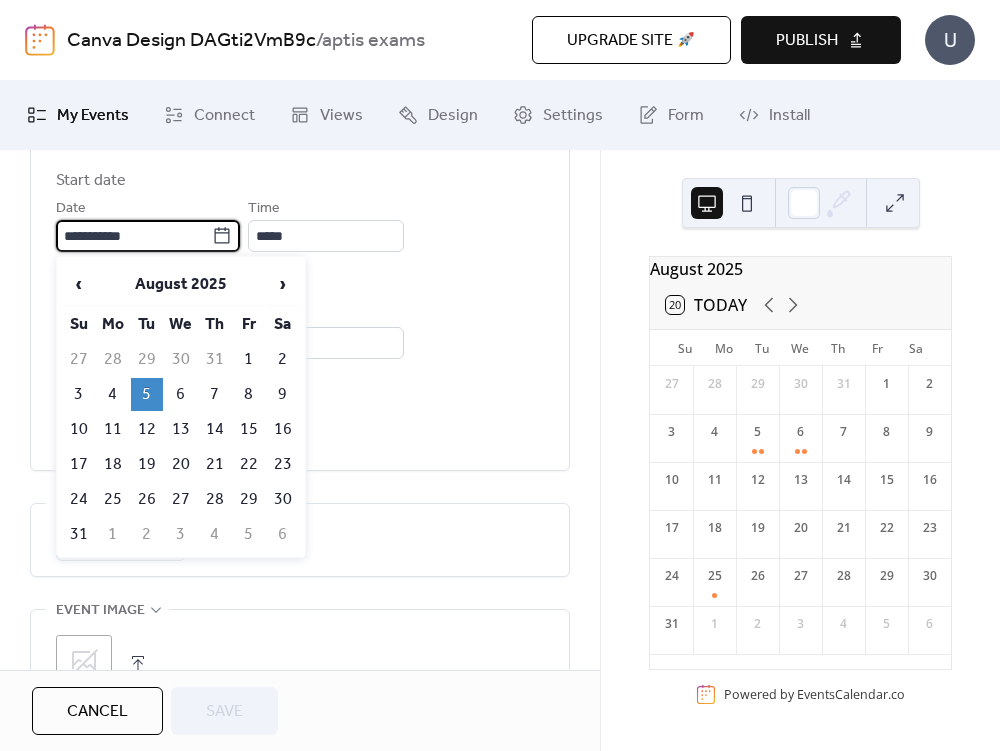 click on "27" at bounding box center [181, 499] 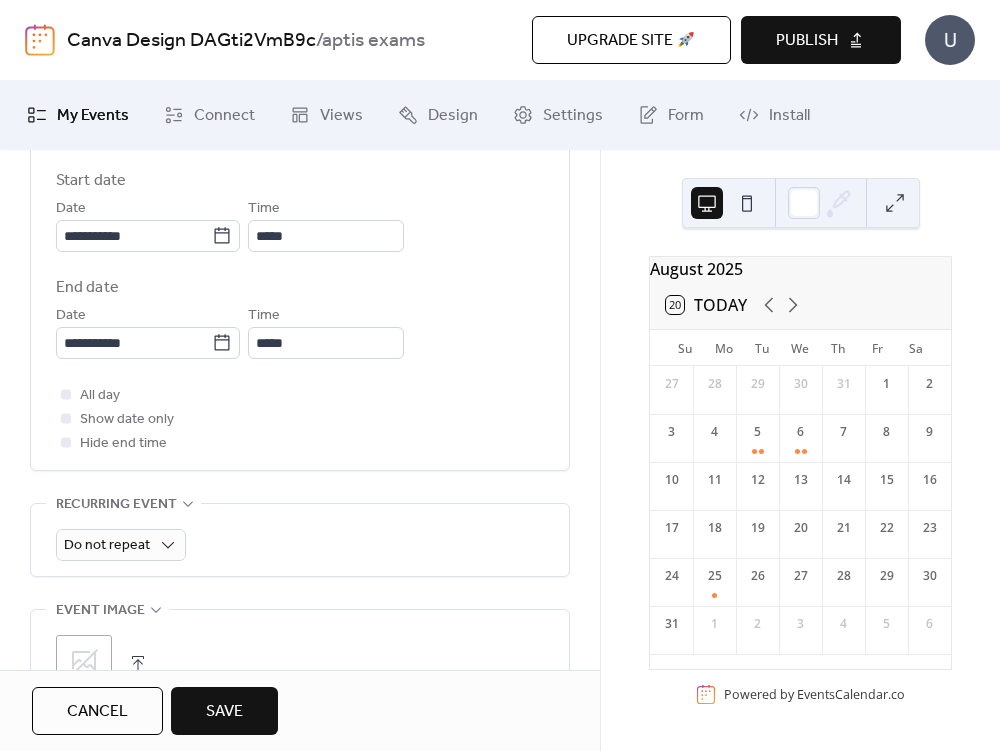 click on "Save" at bounding box center [224, 712] 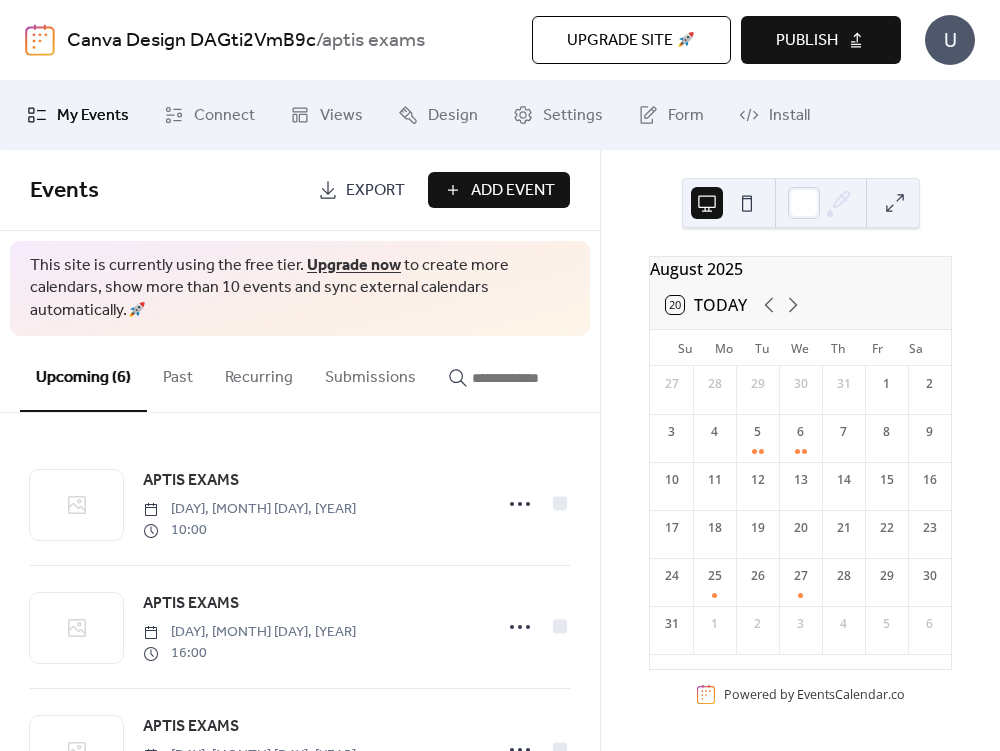 click 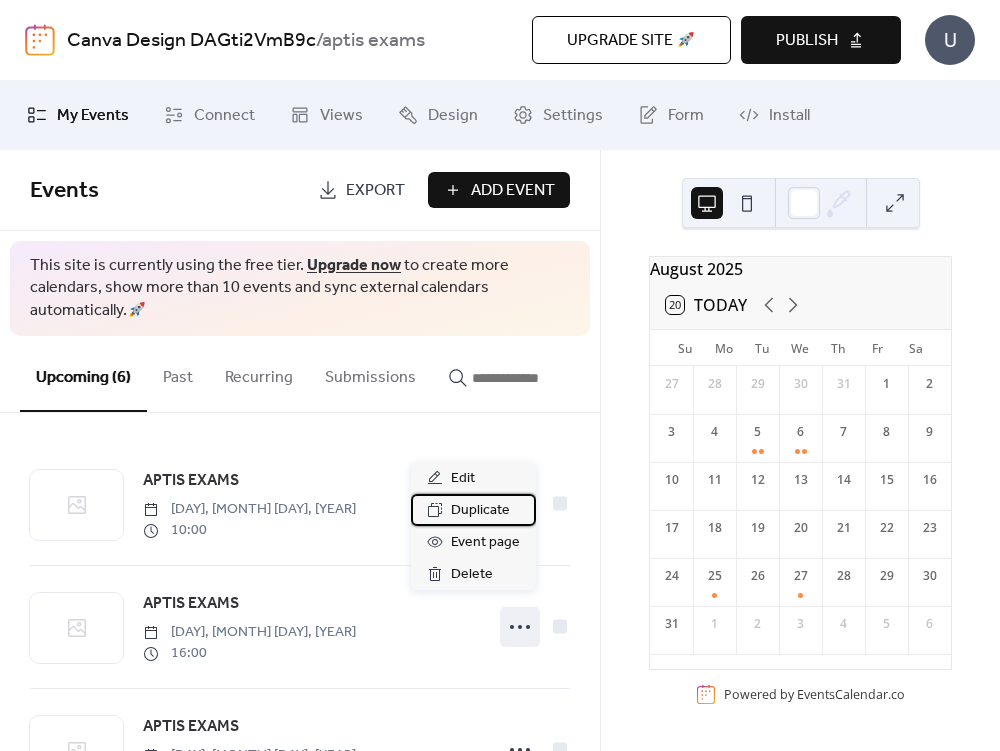 click on "Duplicate" at bounding box center (480, 511) 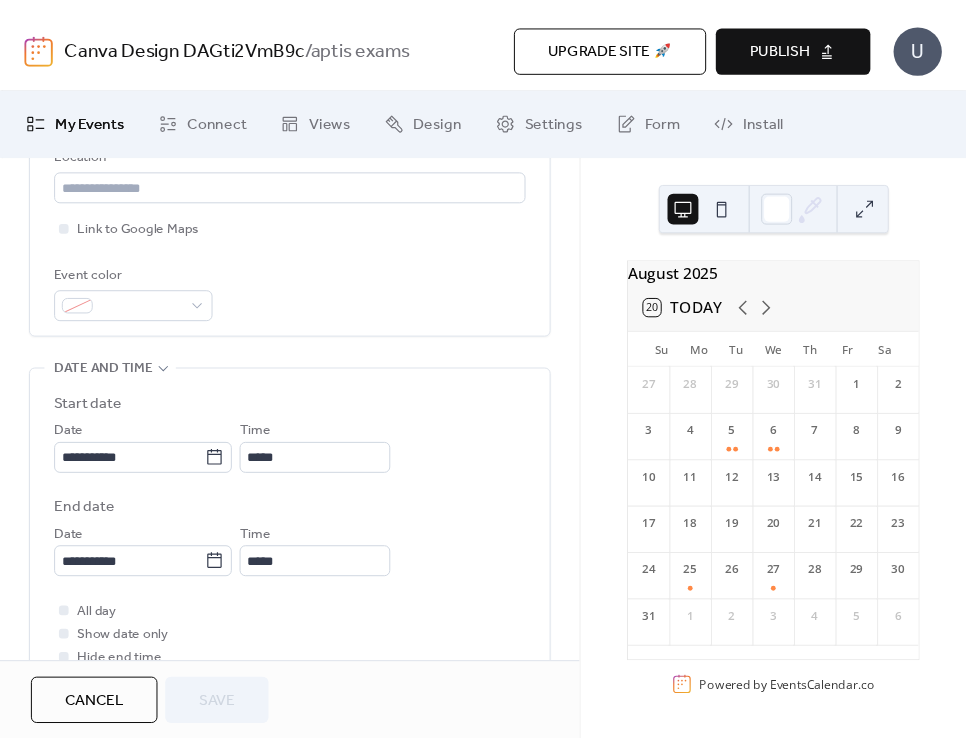 scroll, scrollTop: 600, scrollLeft: 0, axis: vertical 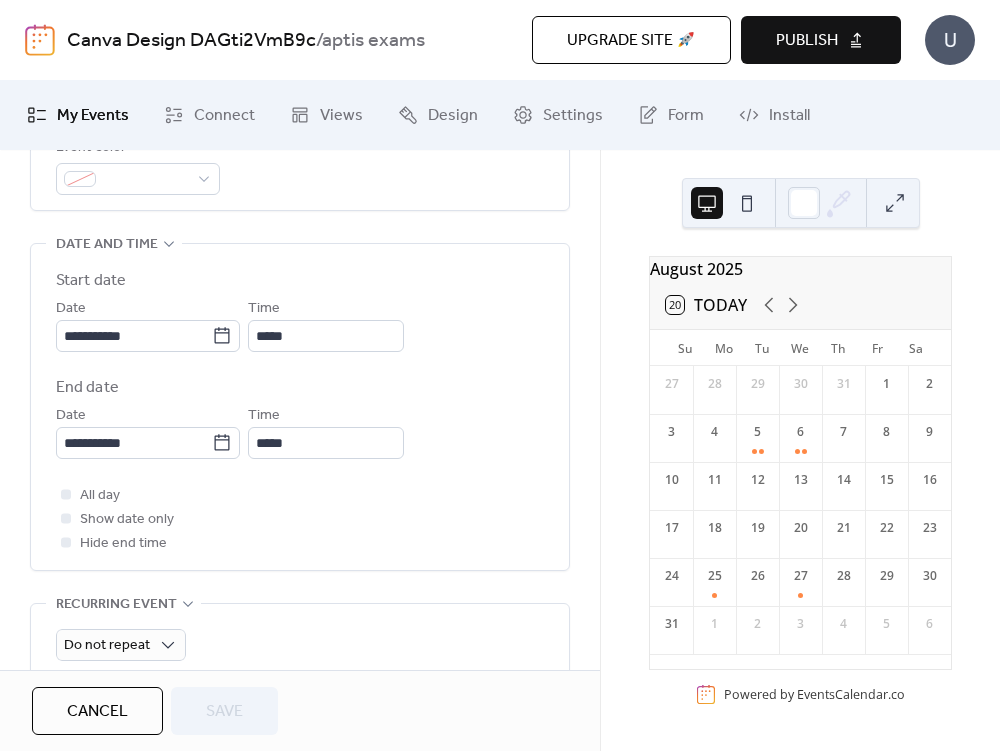 click 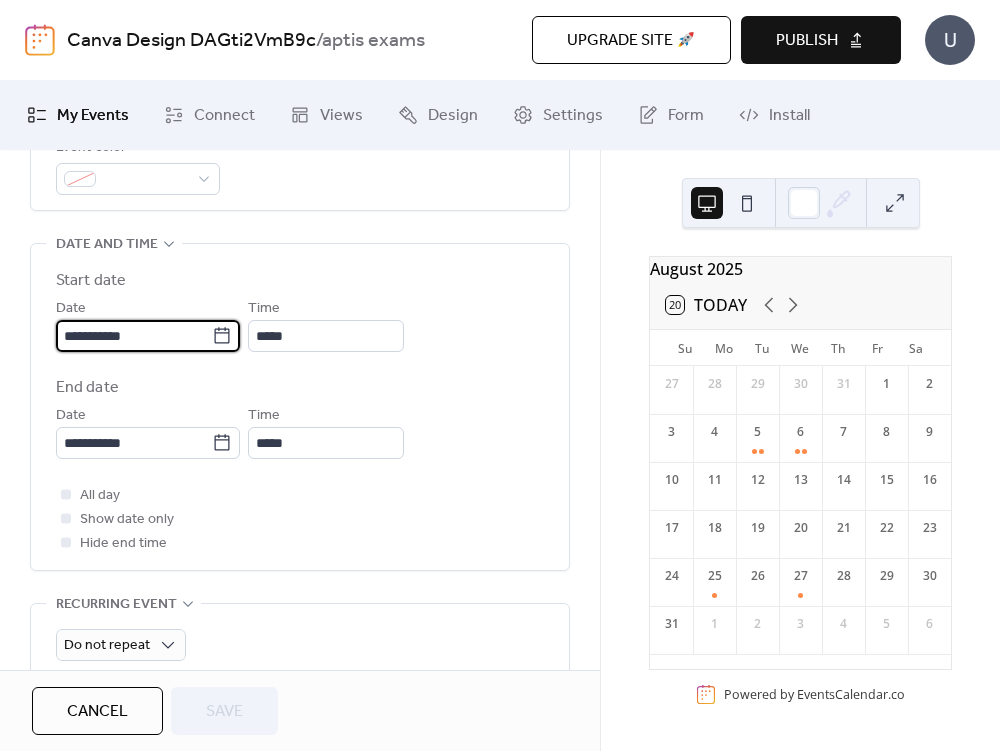click on "**********" at bounding box center (134, 336) 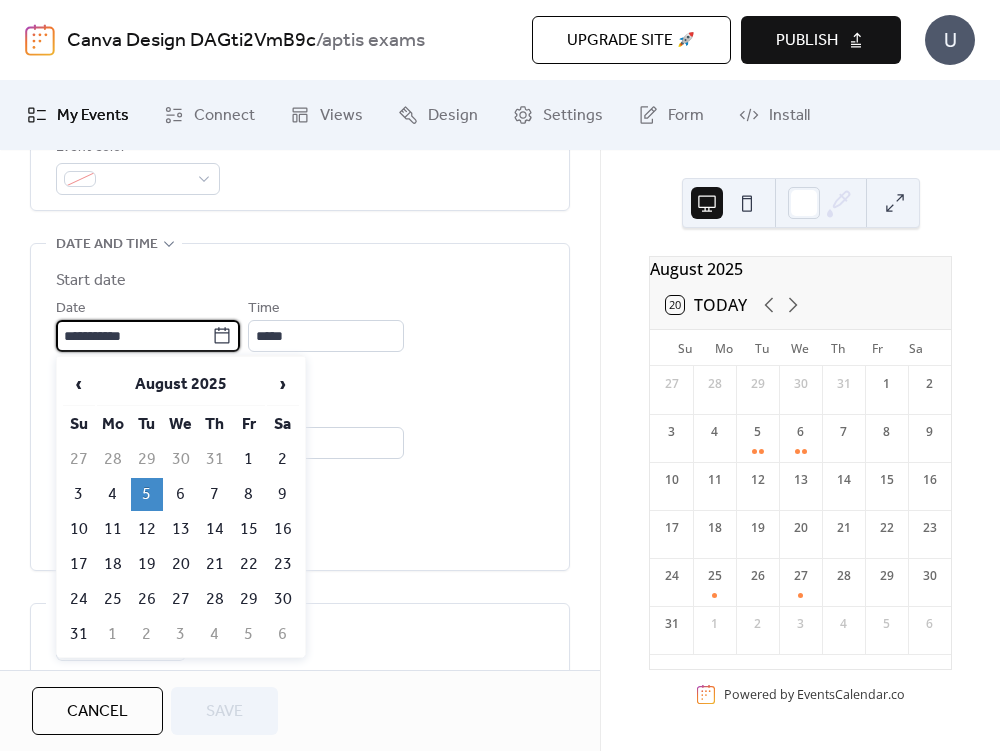 click on "27" at bounding box center (181, 599) 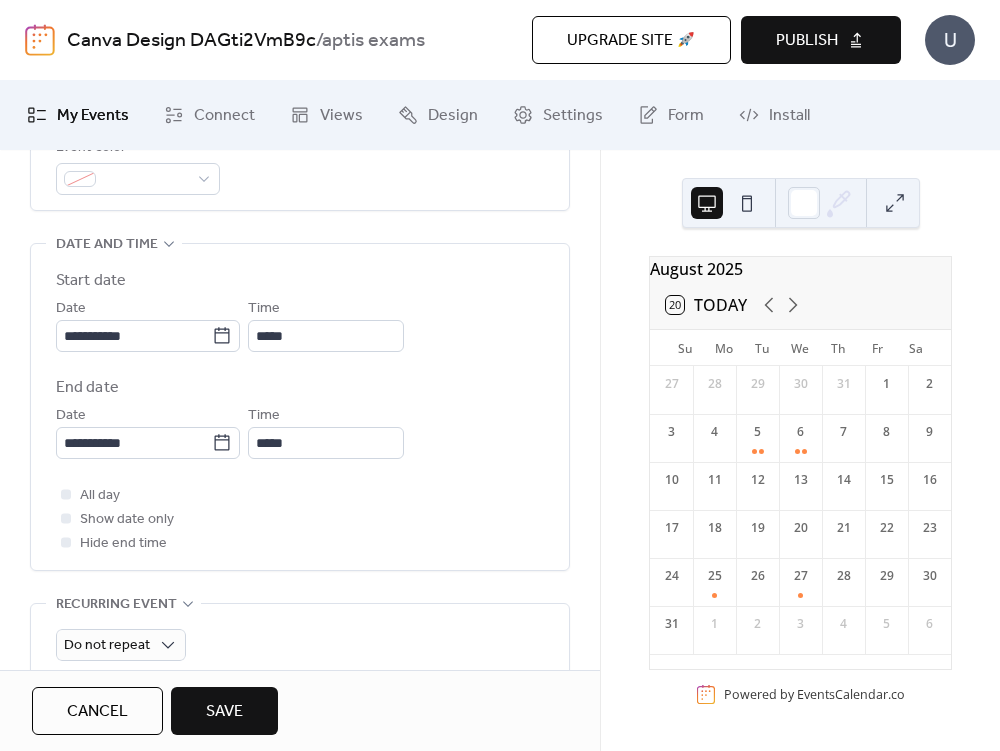 click on "Save" at bounding box center (224, 712) 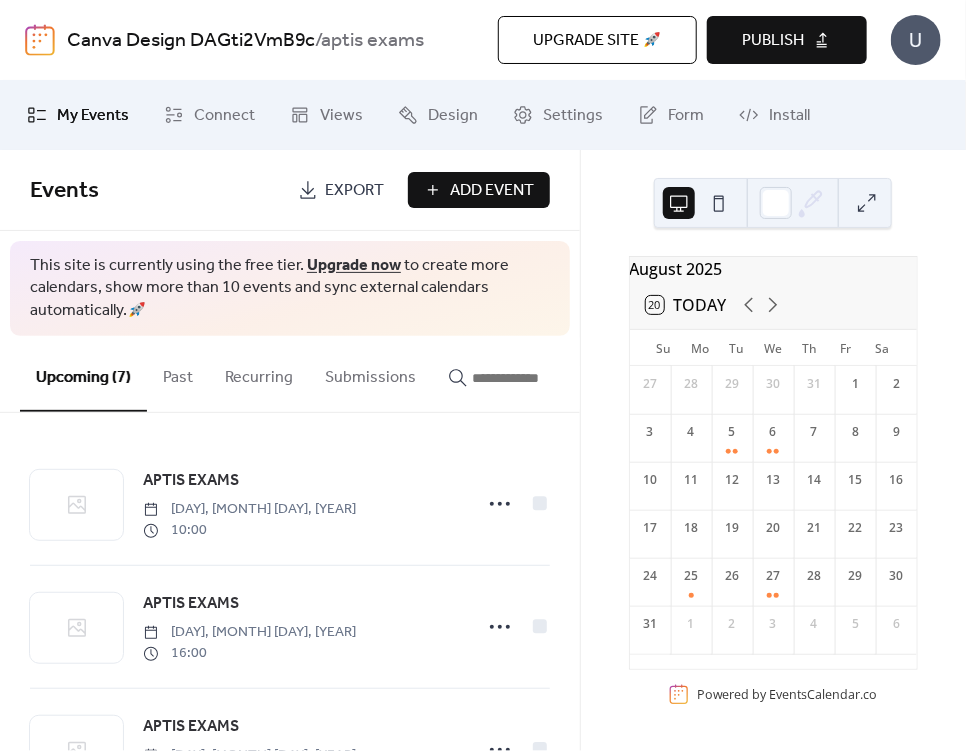 click 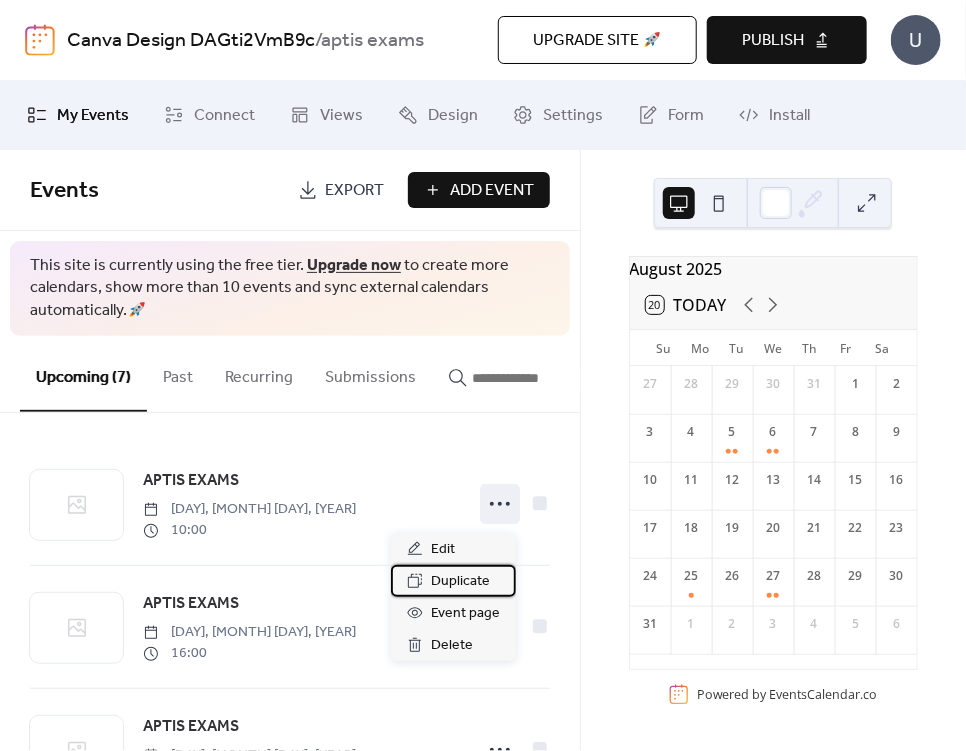 click on "Duplicate" at bounding box center [460, 582] 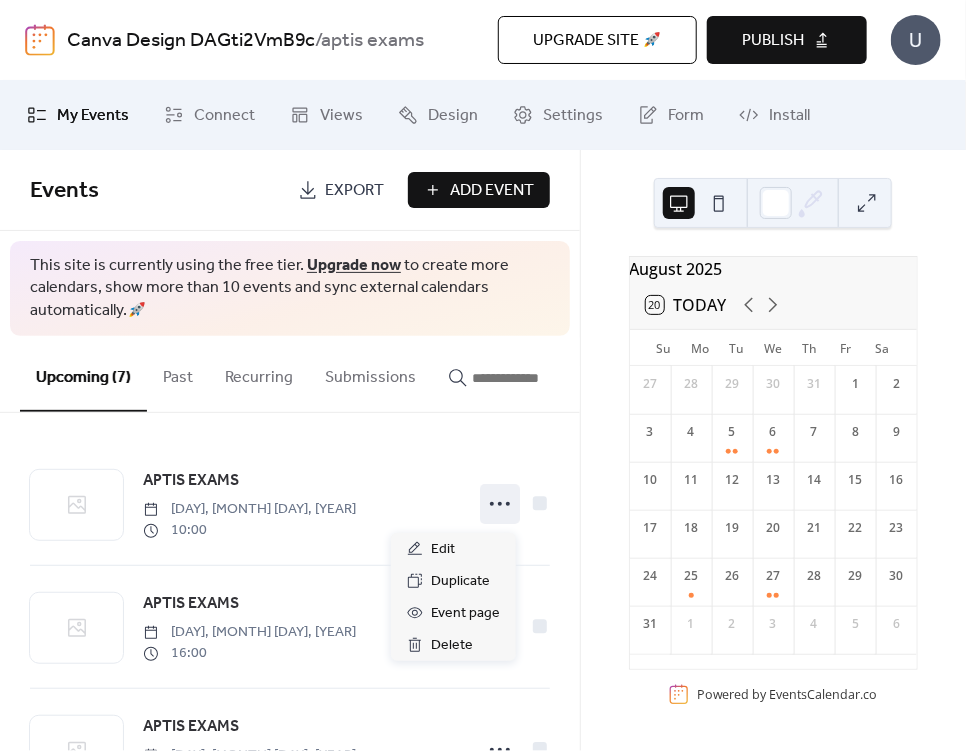 click on "APTIS EXAMS [DAY], [MONTH] [DAY], [YEAR] [TIME]" at bounding box center [290, 627] 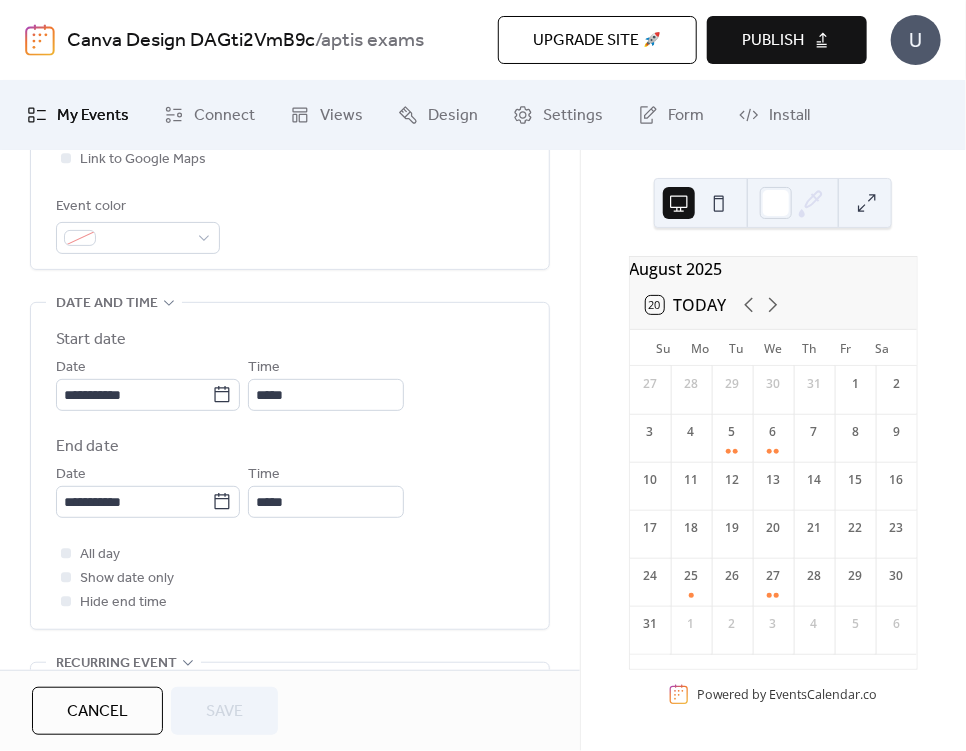 scroll, scrollTop: 480, scrollLeft: 0, axis: vertical 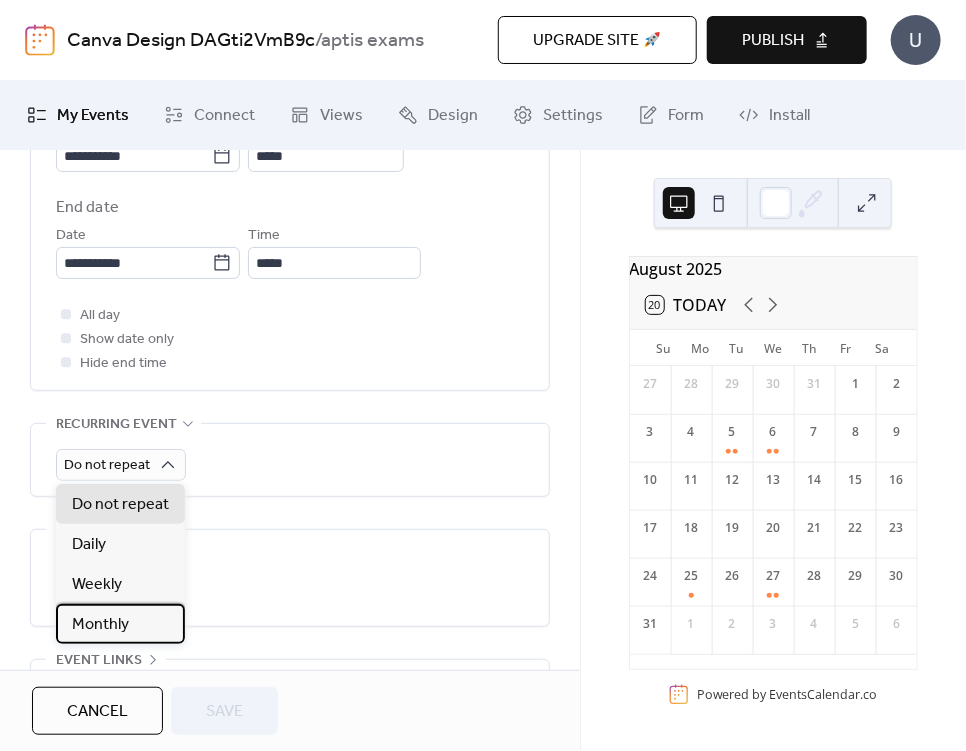 click on "Monthly" at bounding box center [120, 624] 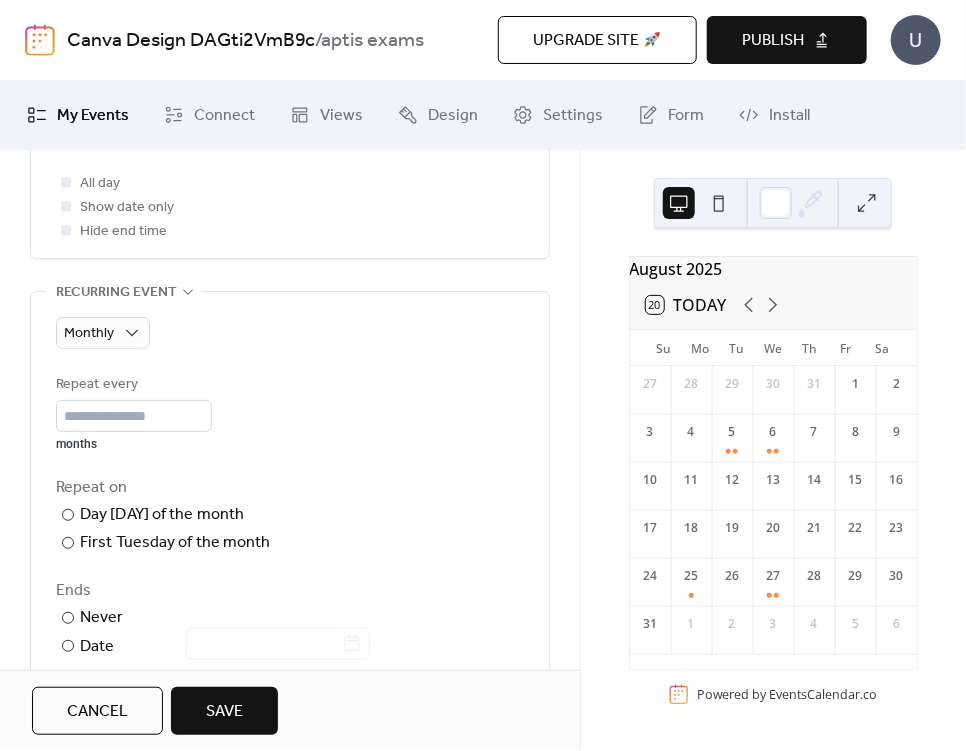 scroll, scrollTop: 880, scrollLeft: 0, axis: vertical 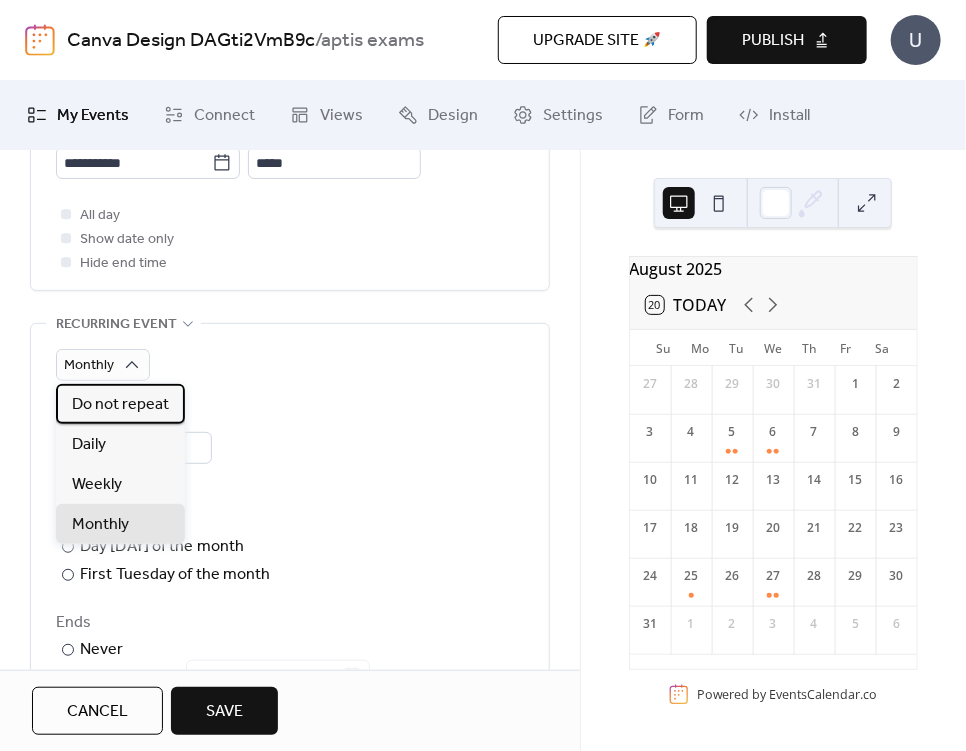 click on "Do not repeat" at bounding box center [120, 405] 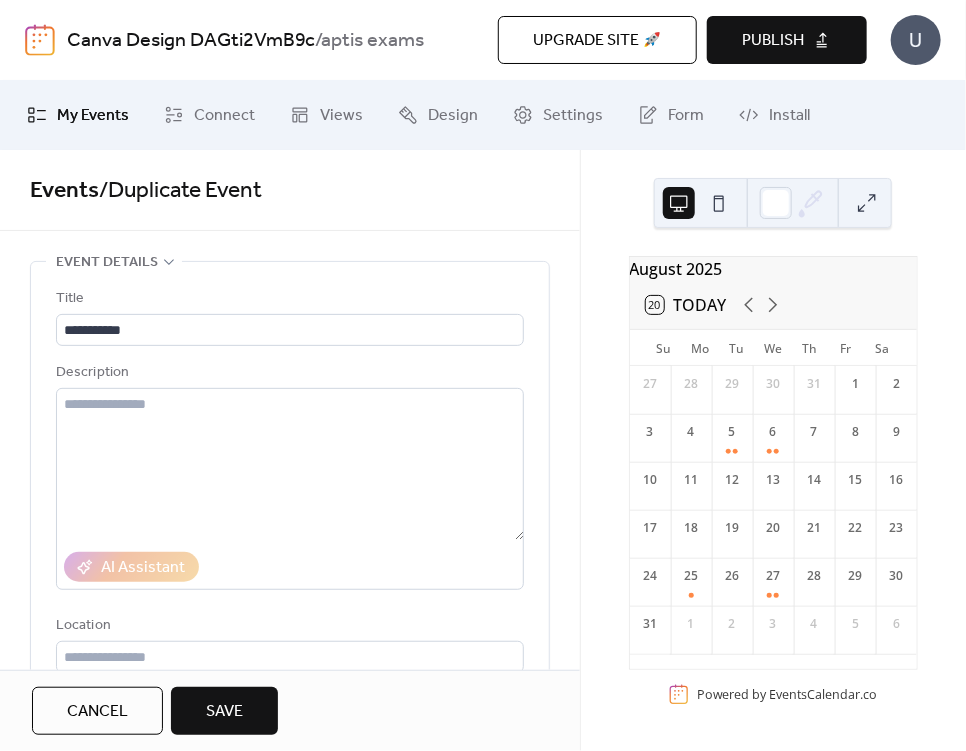scroll, scrollTop: 0, scrollLeft: 0, axis: both 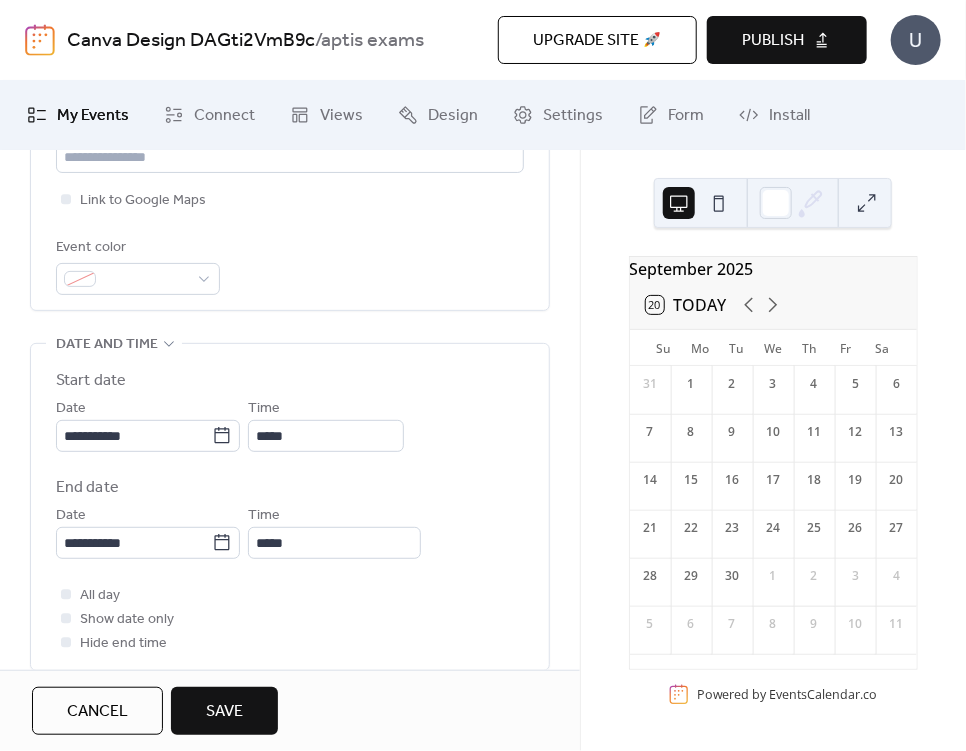 click 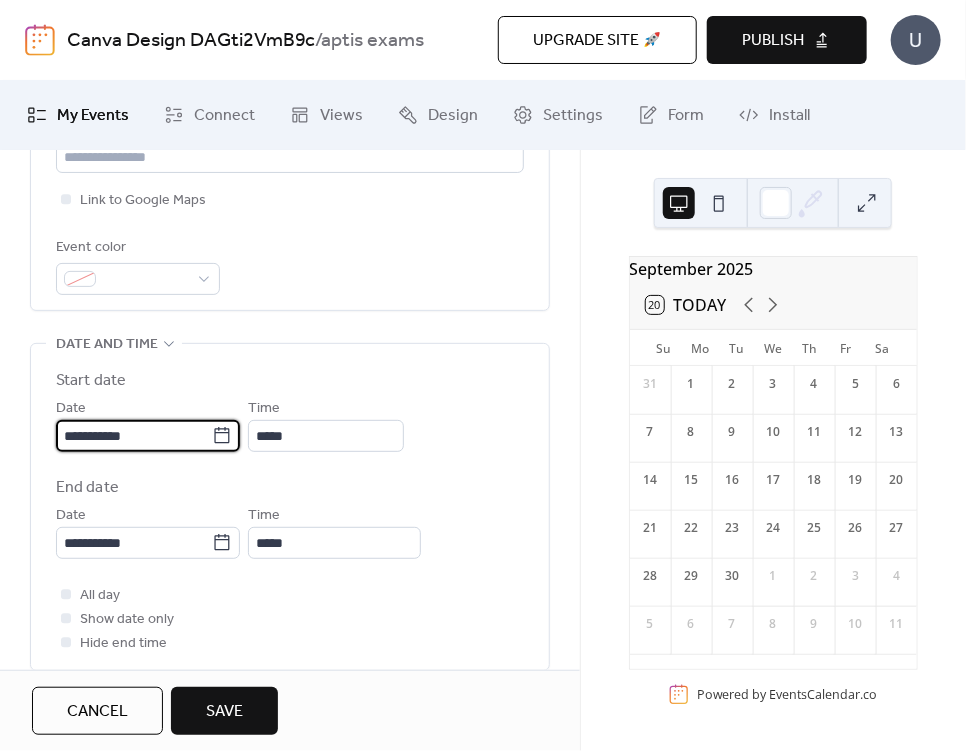 click on "**********" at bounding box center (134, 436) 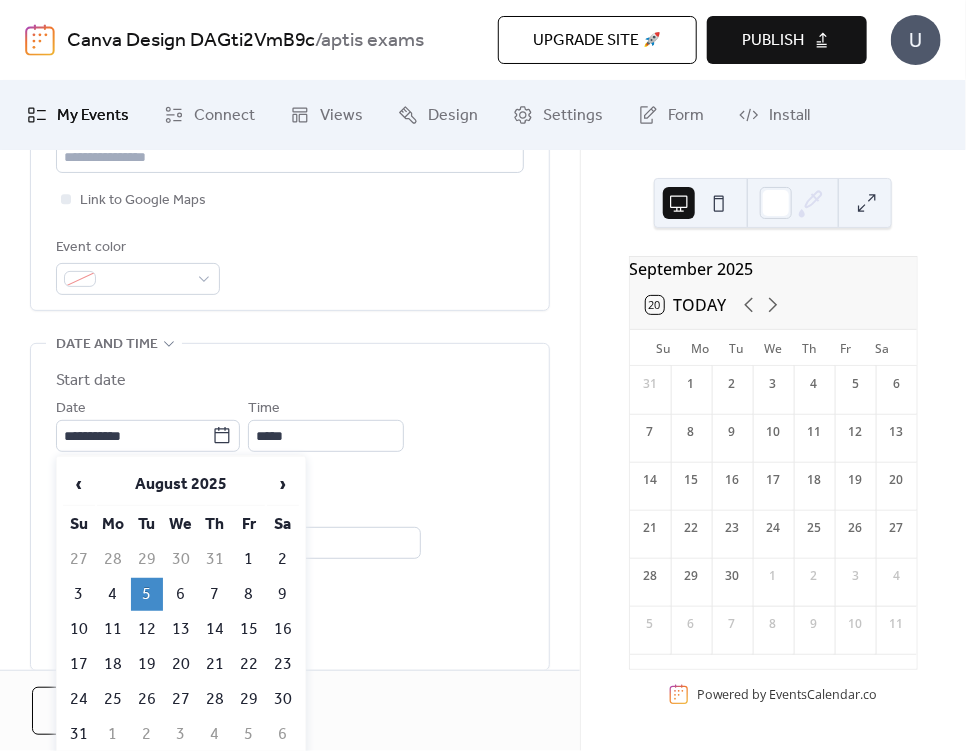 click on "›" at bounding box center (283, 484) 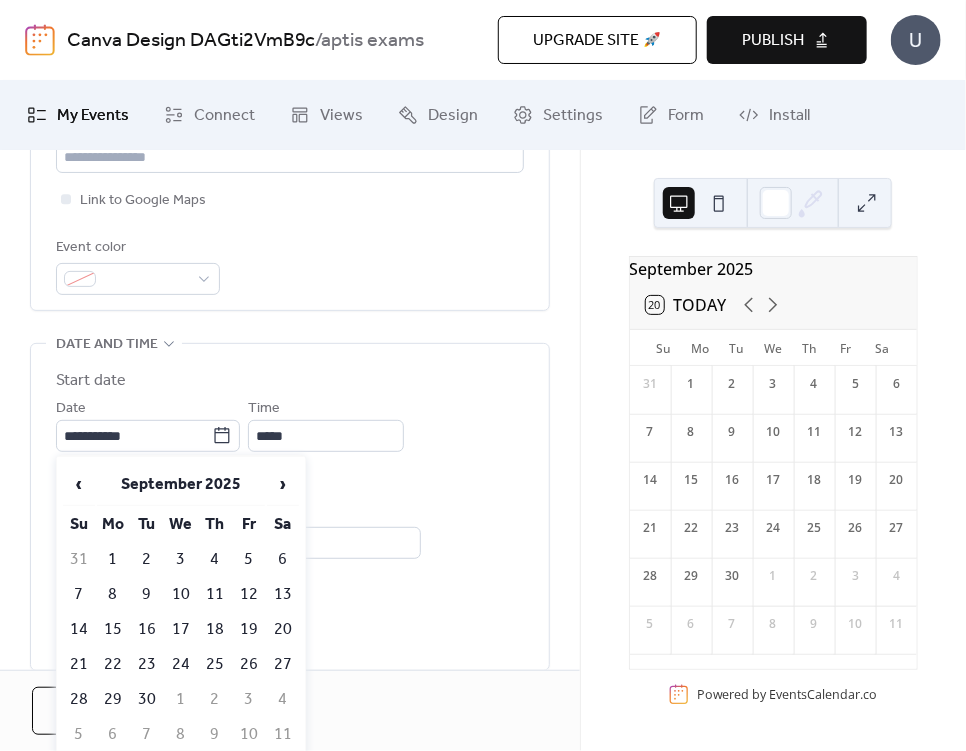 click on "4" at bounding box center (215, 559) 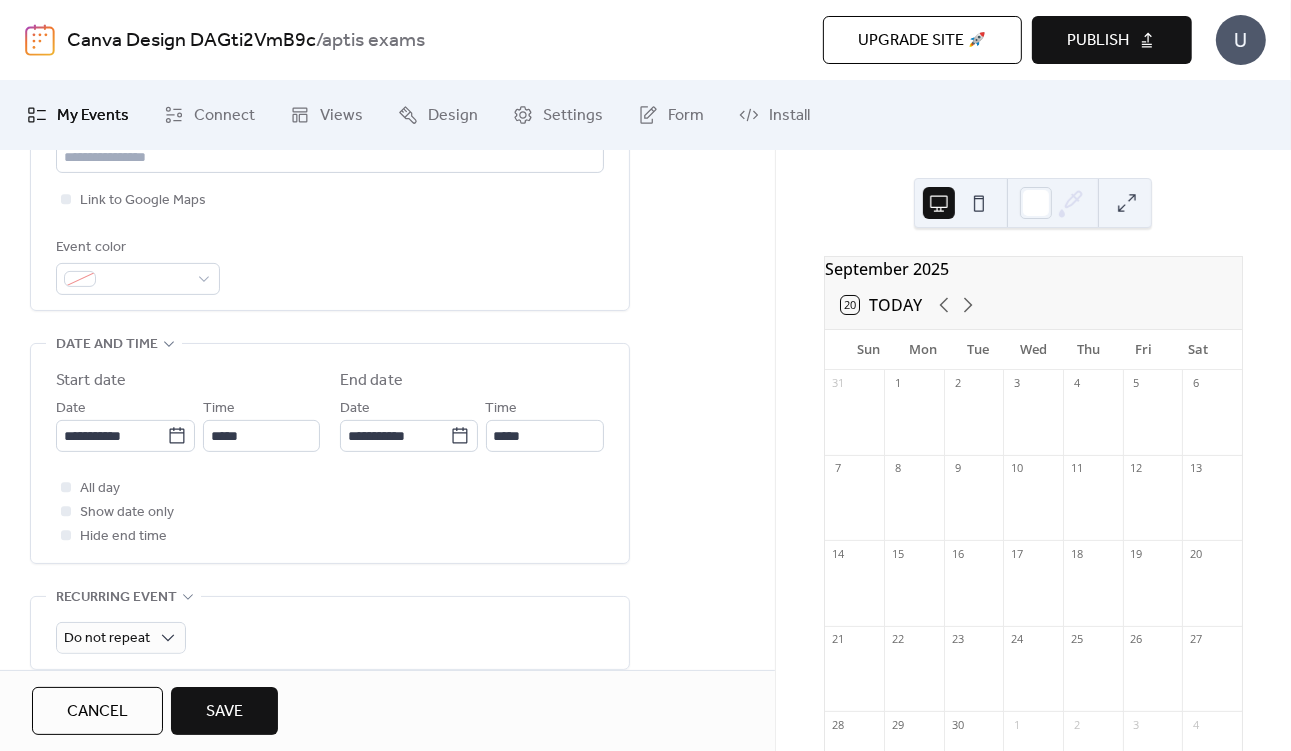 click on "Publish" at bounding box center [1098, 41] 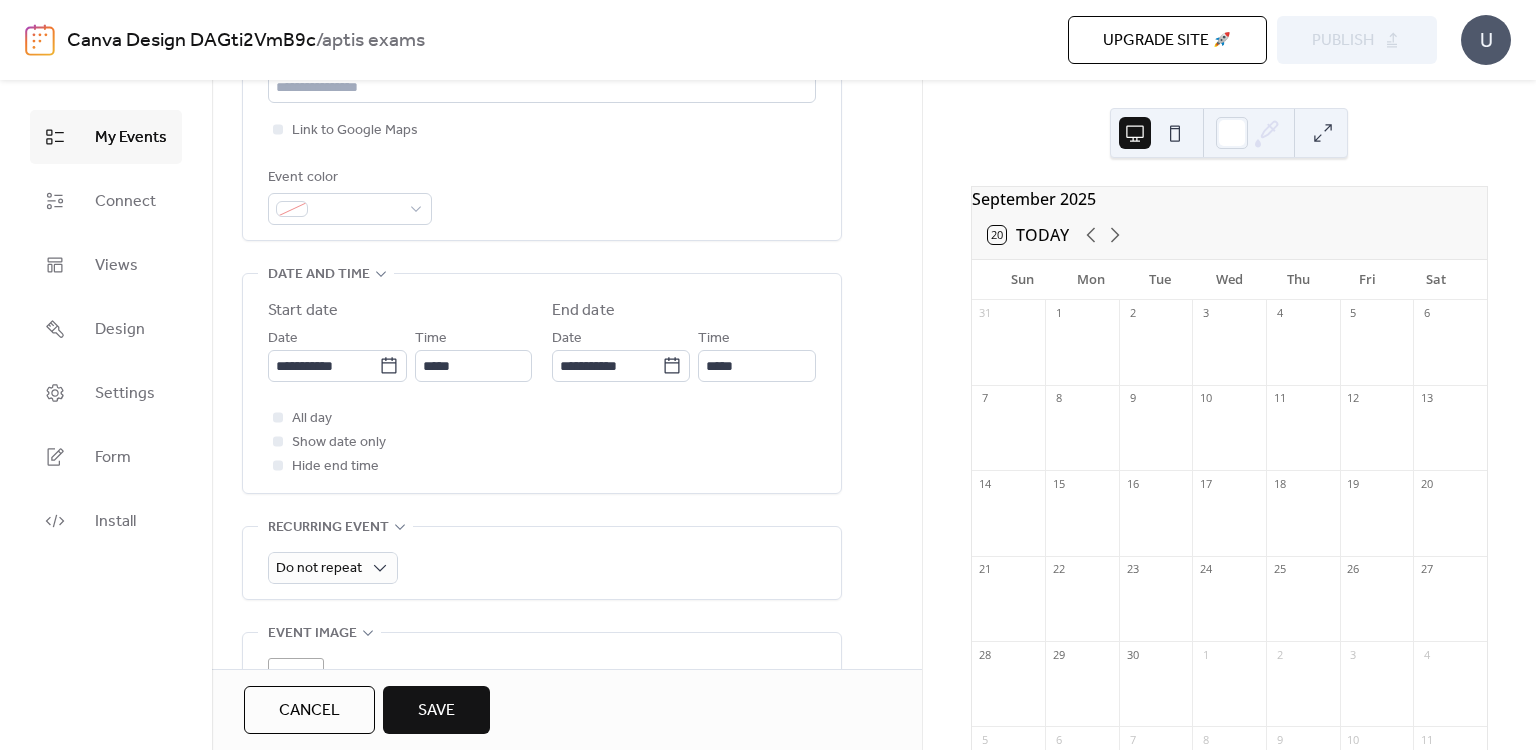 click on "Save" at bounding box center [436, 710] 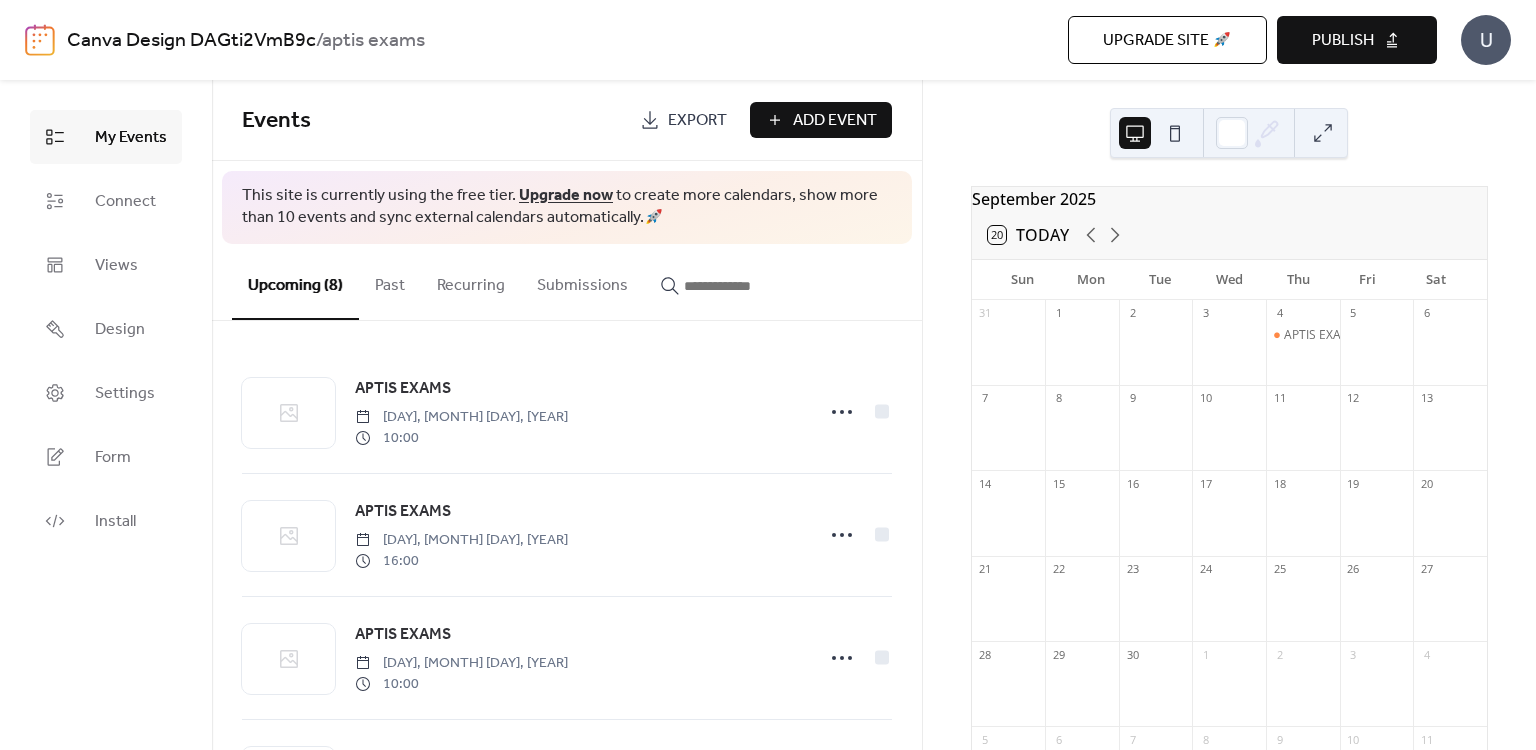 click on "Publish" at bounding box center [1343, 41] 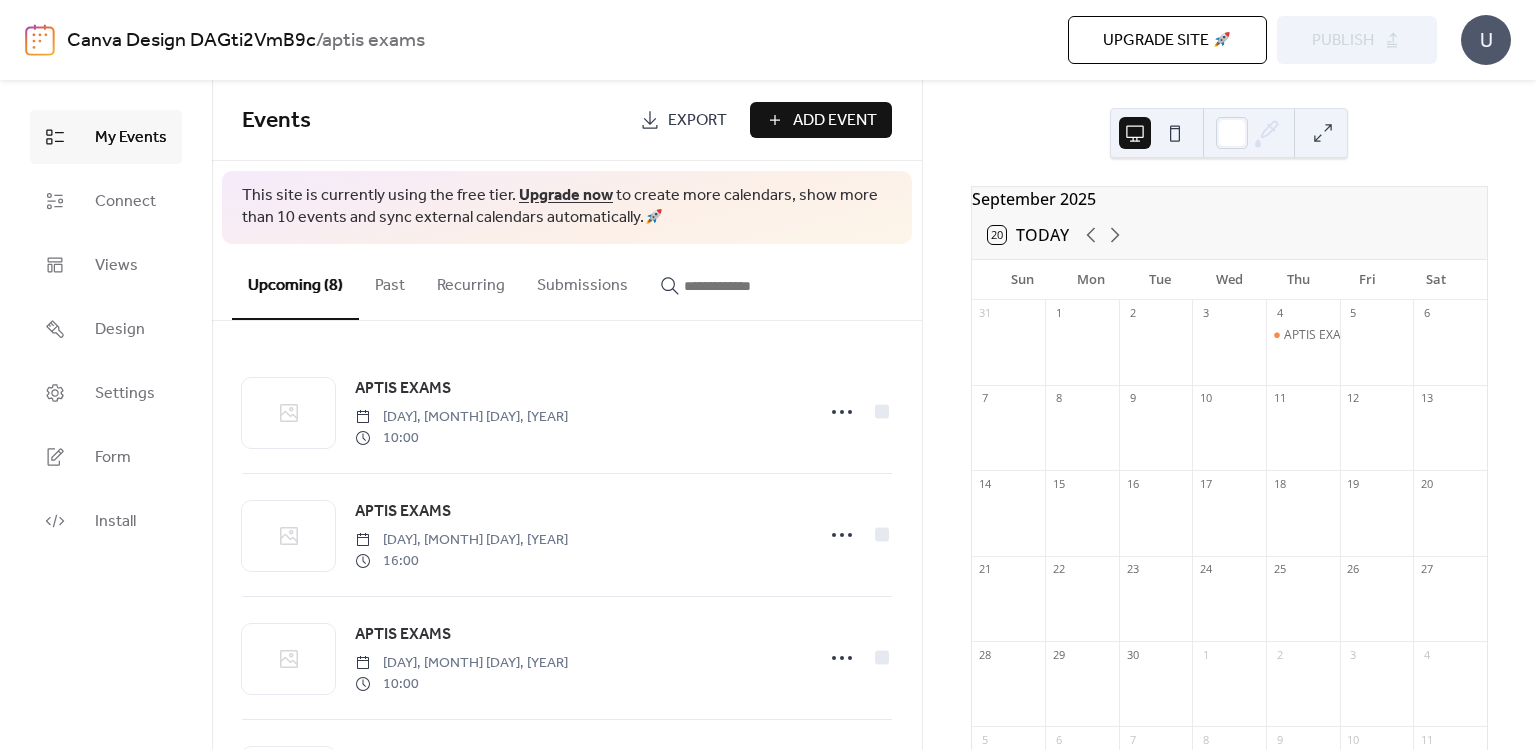 click on "Canva Design DAGti2VmB9c" at bounding box center (191, 41) 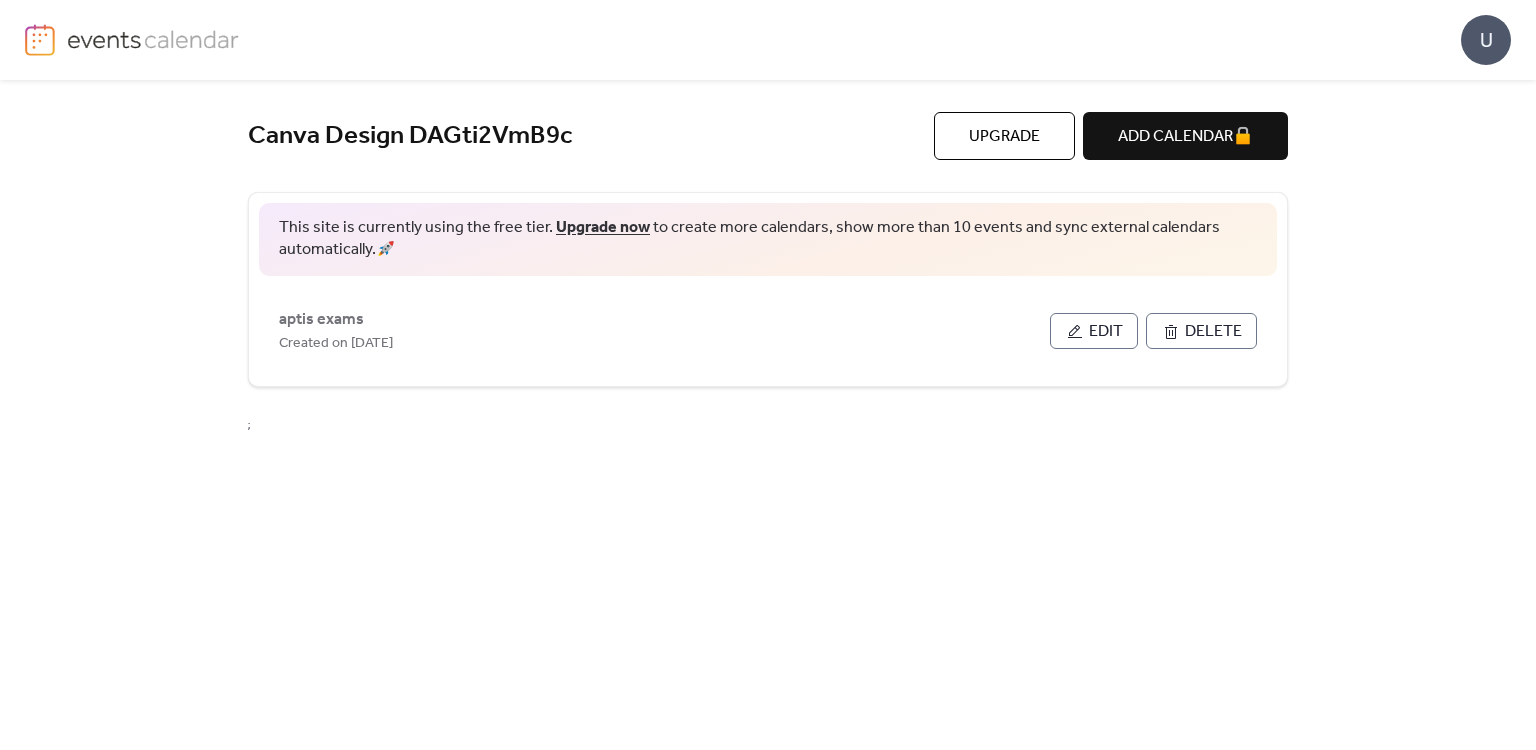 click on "Edit" at bounding box center [1106, 332] 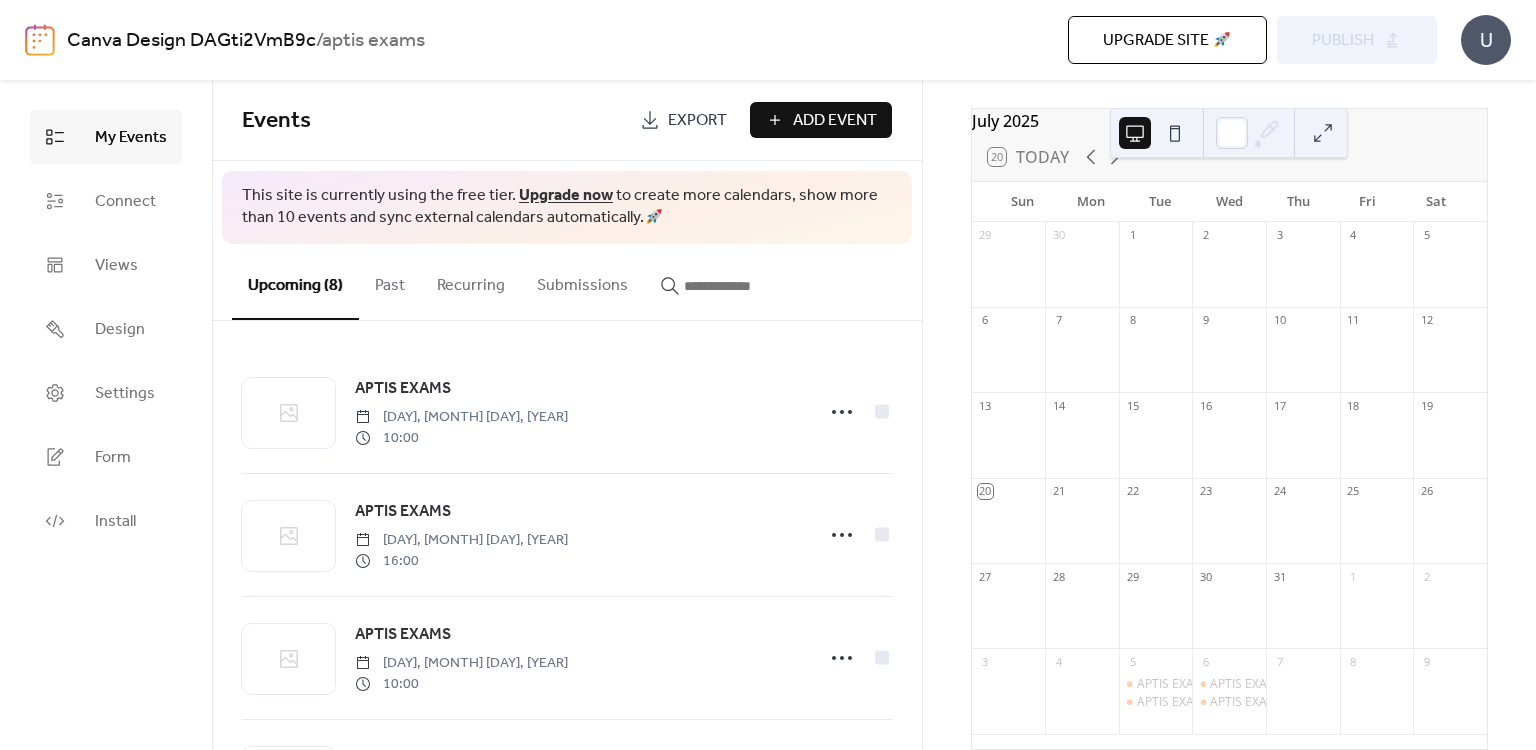scroll, scrollTop: 165, scrollLeft: 0, axis: vertical 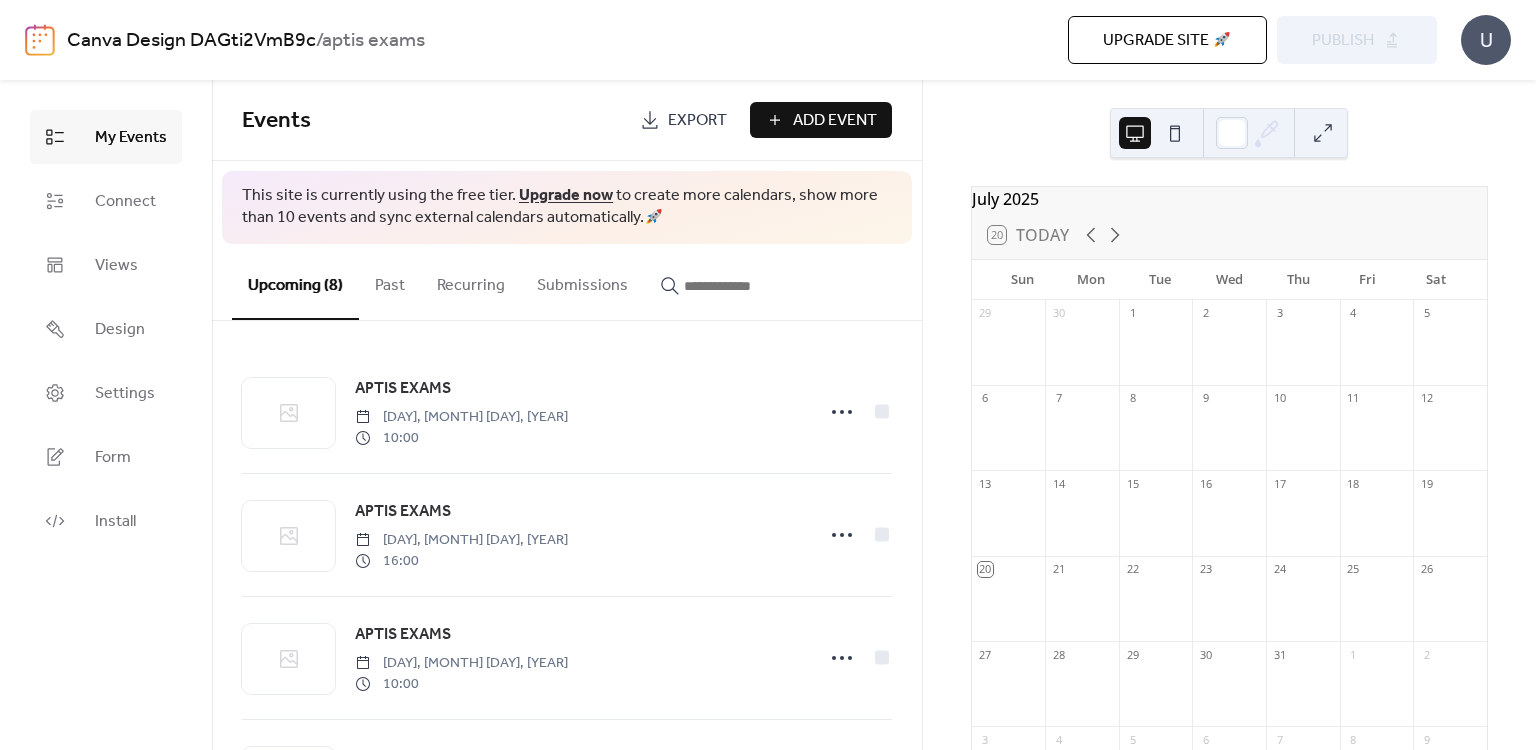 click 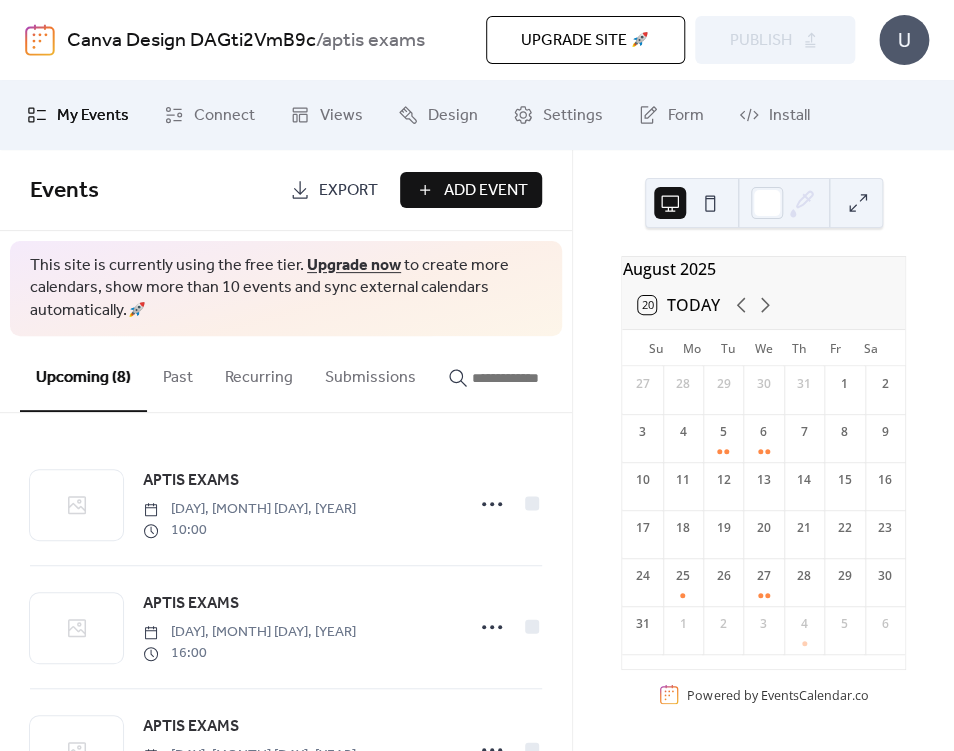 scroll, scrollTop: 7, scrollLeft: 0, axis: vertical 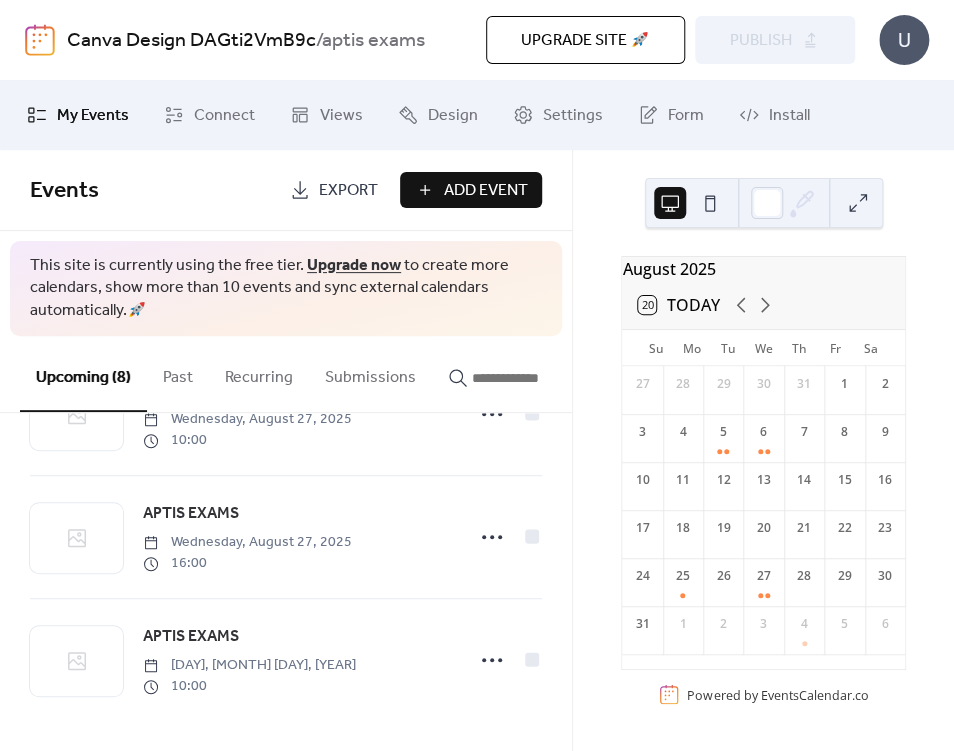click 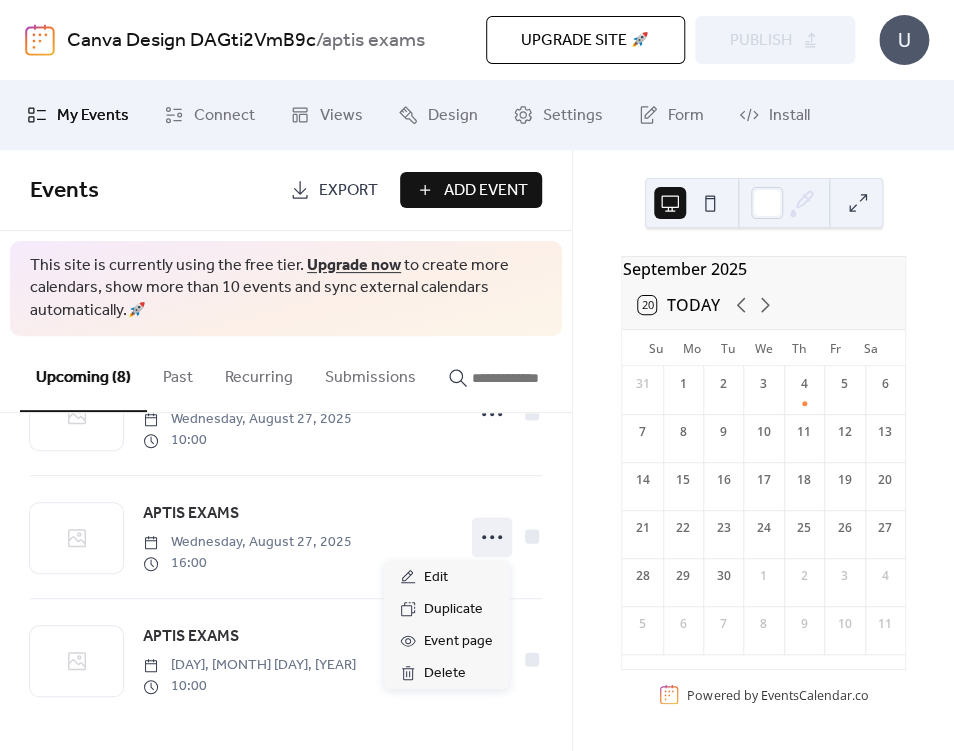 click 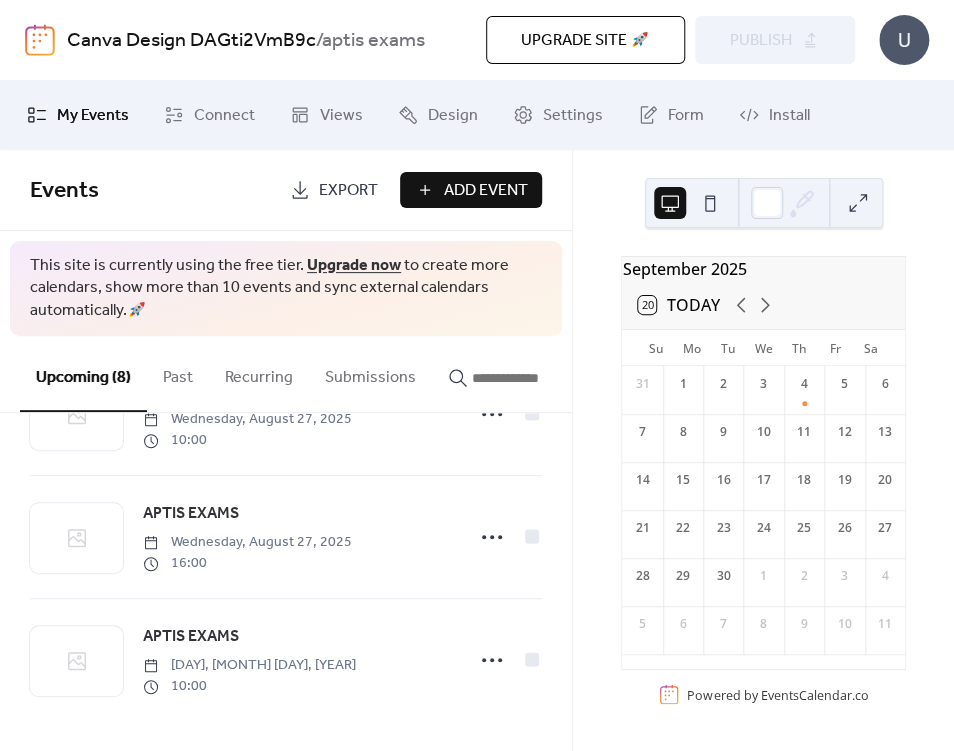 click on "APTIS EXAMS [DAY], [MONTH] [DAY], [YEAR] [TIME]" at bounding box center (297, 660) 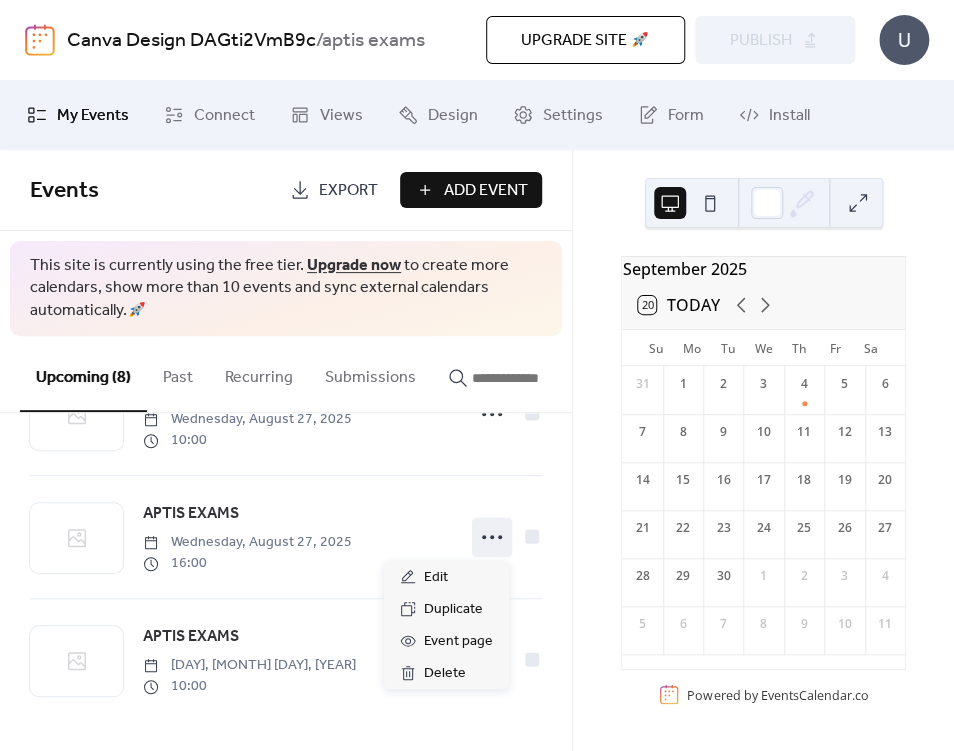 click 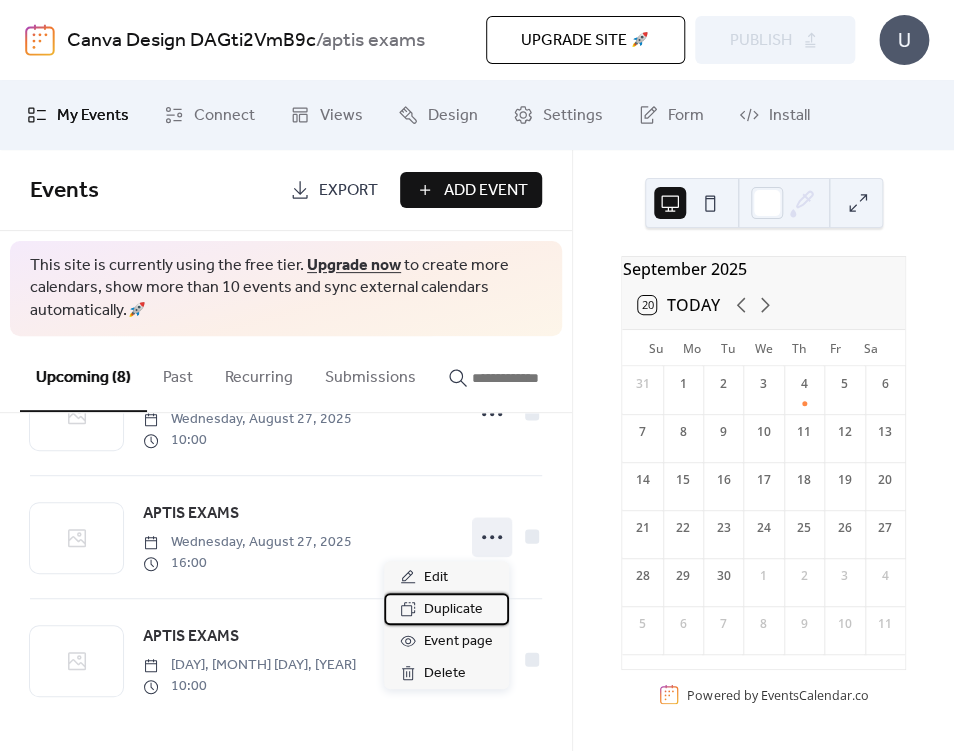 click on "Duplicate" at bounding box center [453, 610] 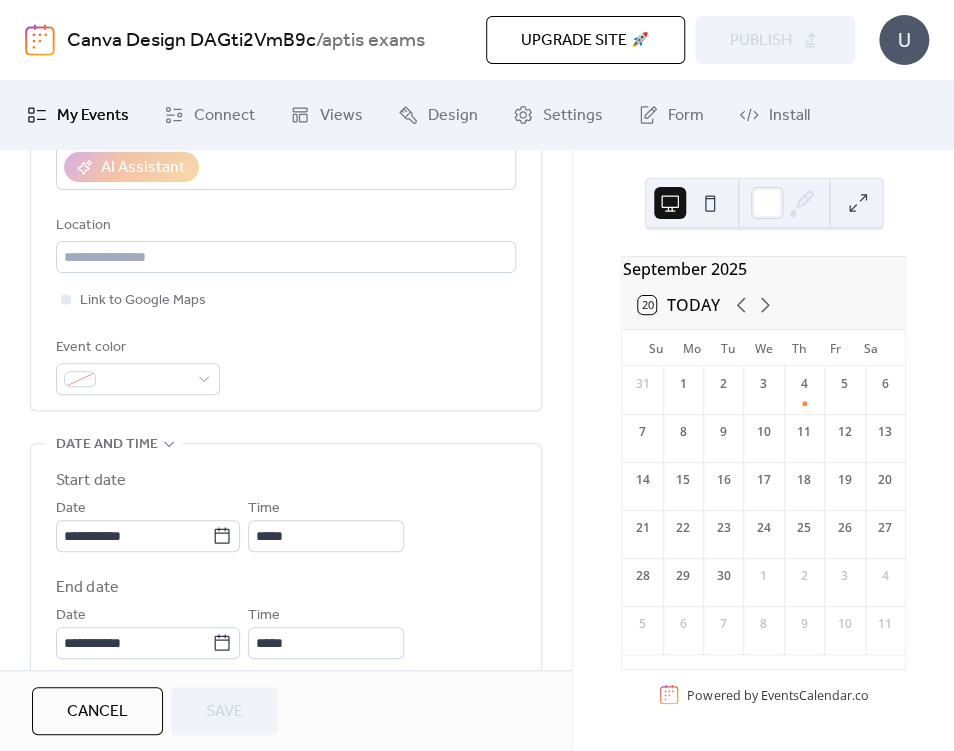 scroll, scrollTop: 600, scrollLeft: 0, axis: vertical 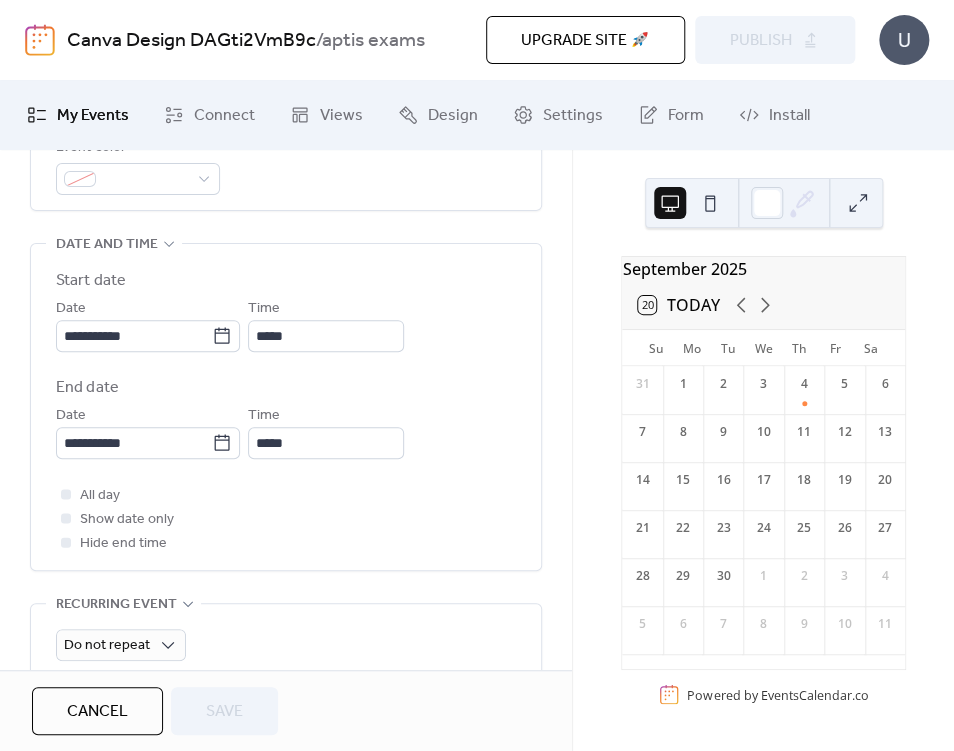 click 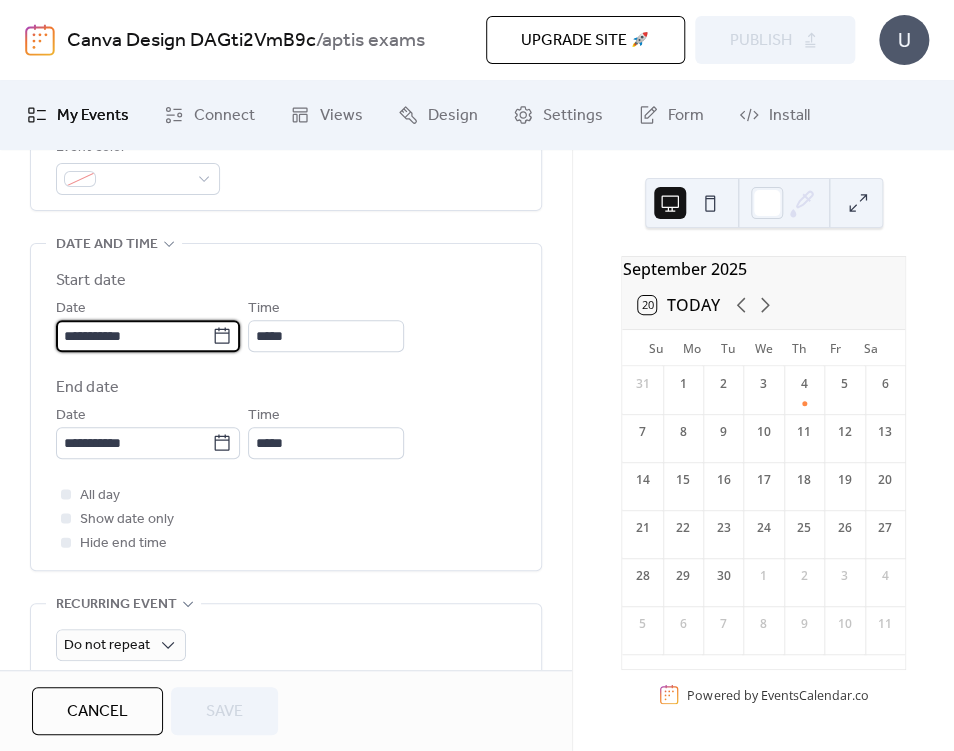 click on "**********" at bounding box center (134, 336) 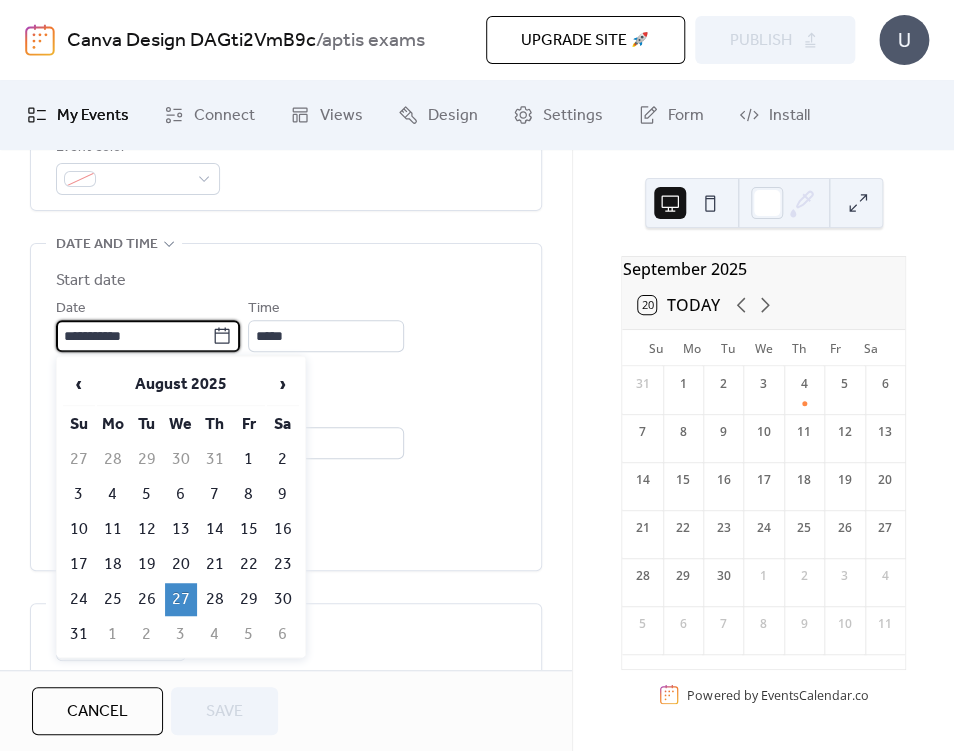click on "4" at bounding box center (113, 494) 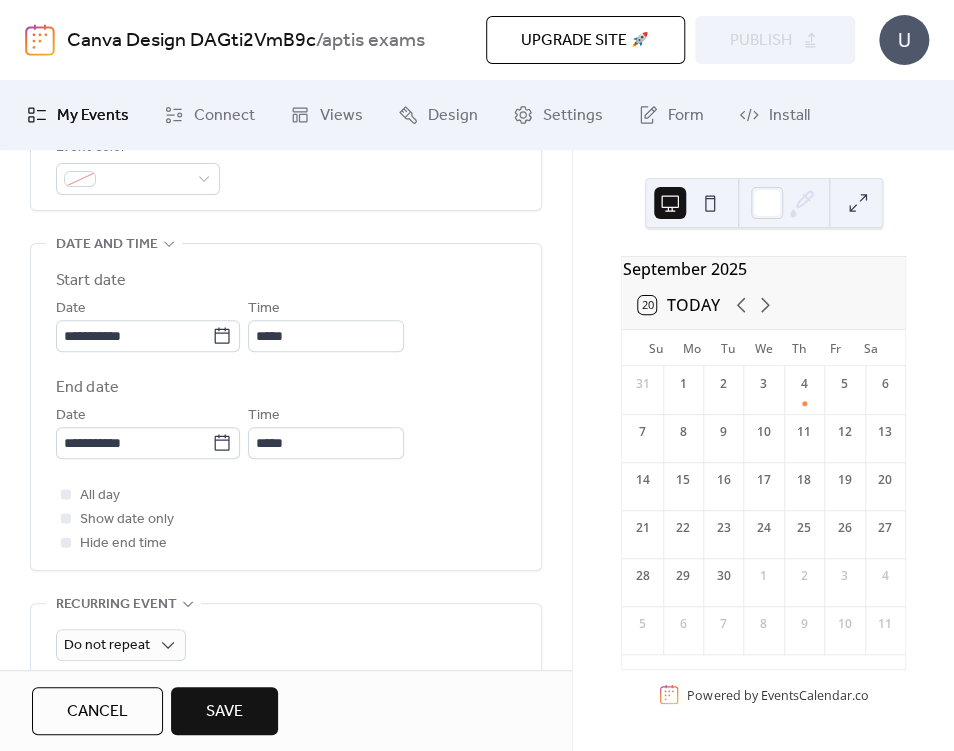 click 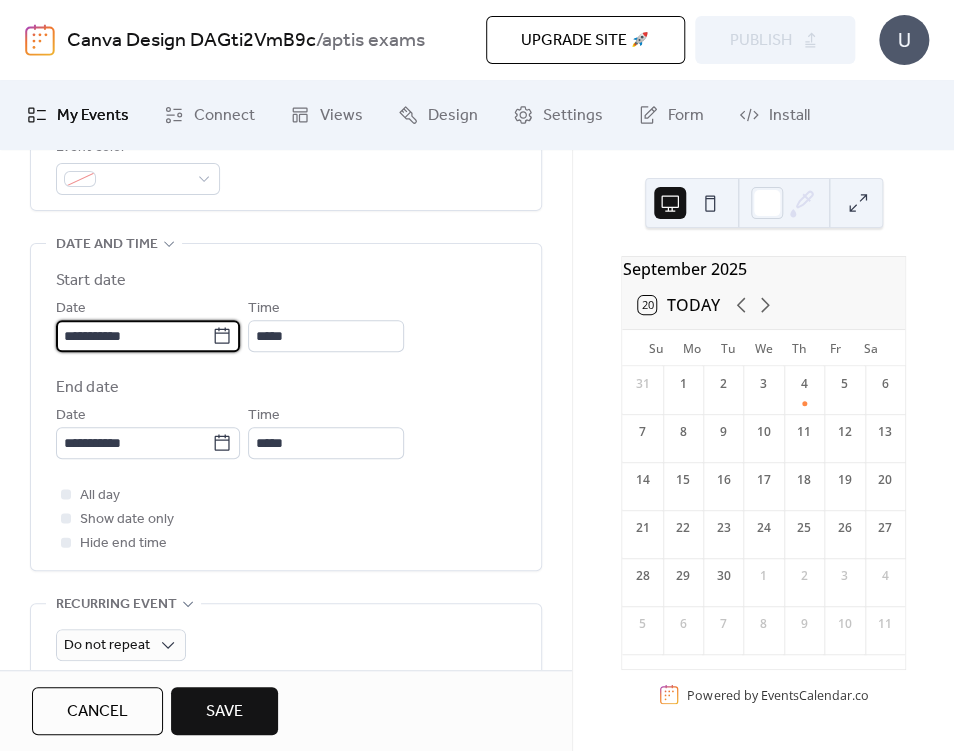 click on "**********" at bounding box center [134, 336] 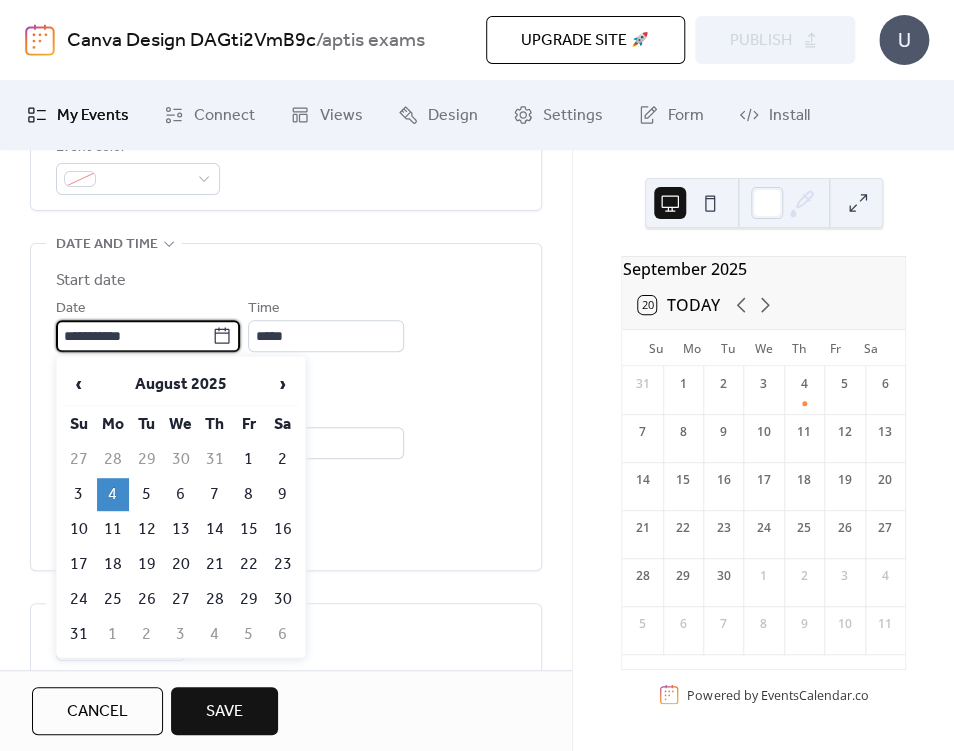 click on "›" at bounding box center [283, 384] 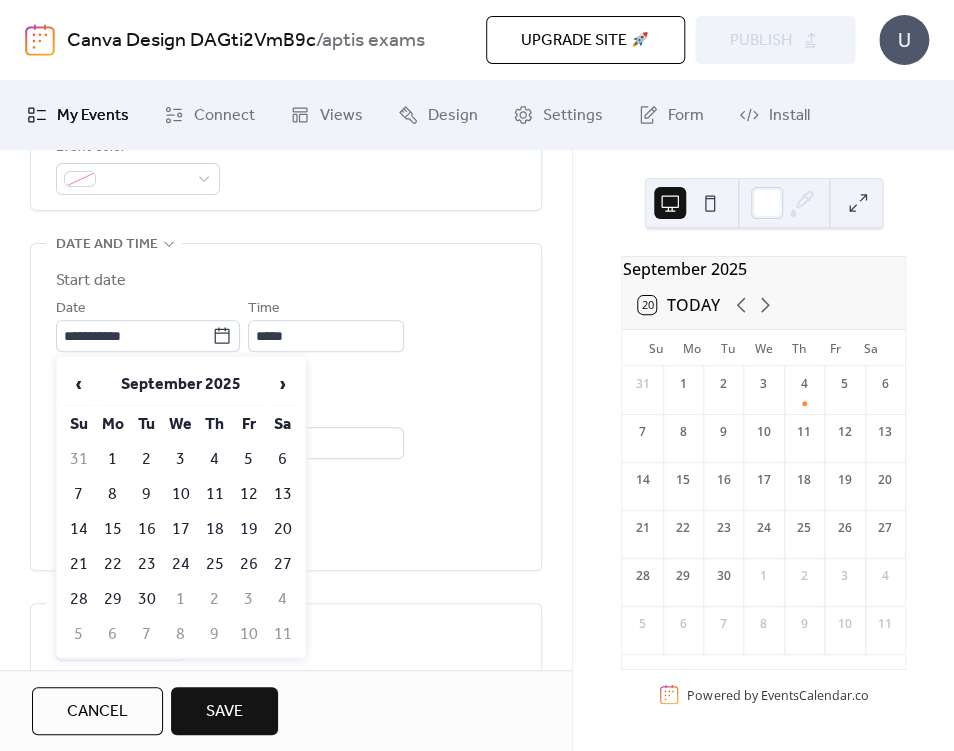 click on "4" at bounding box center (215, 459) 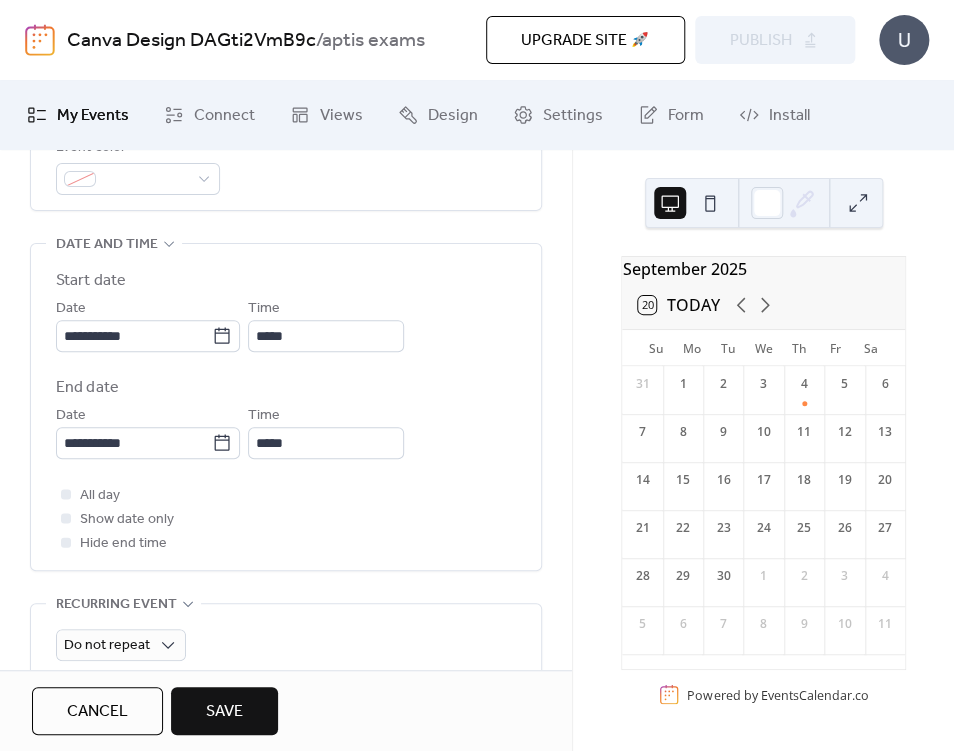 click on "Save" at bounding box center (224, 711) 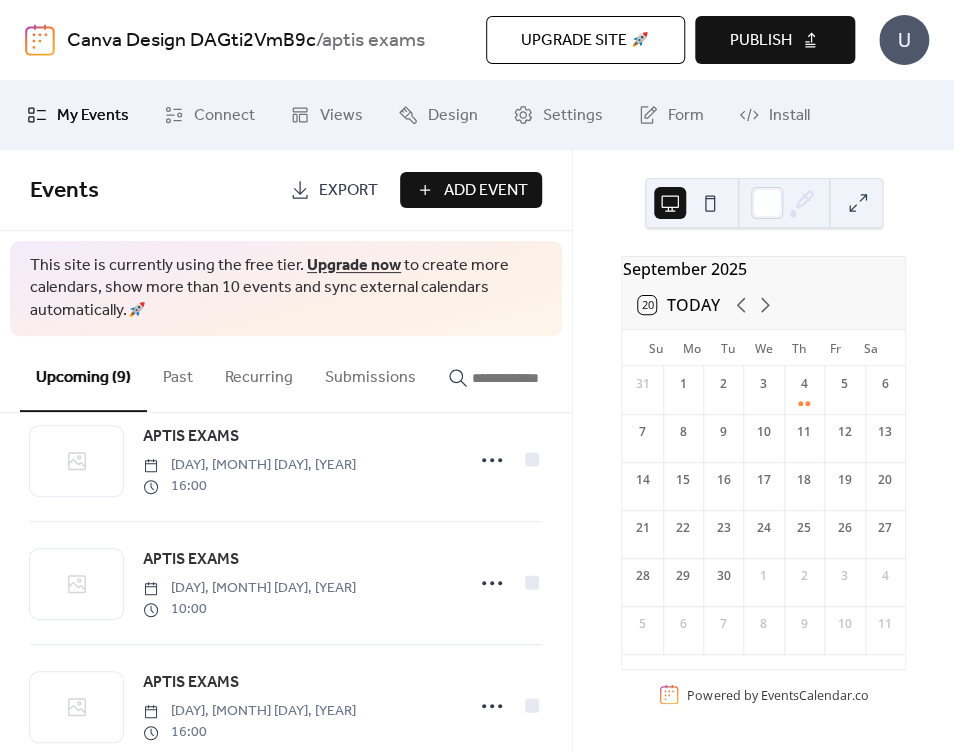 scroll, scrollTop: 834, scrollLeft: 0, axis: vertical 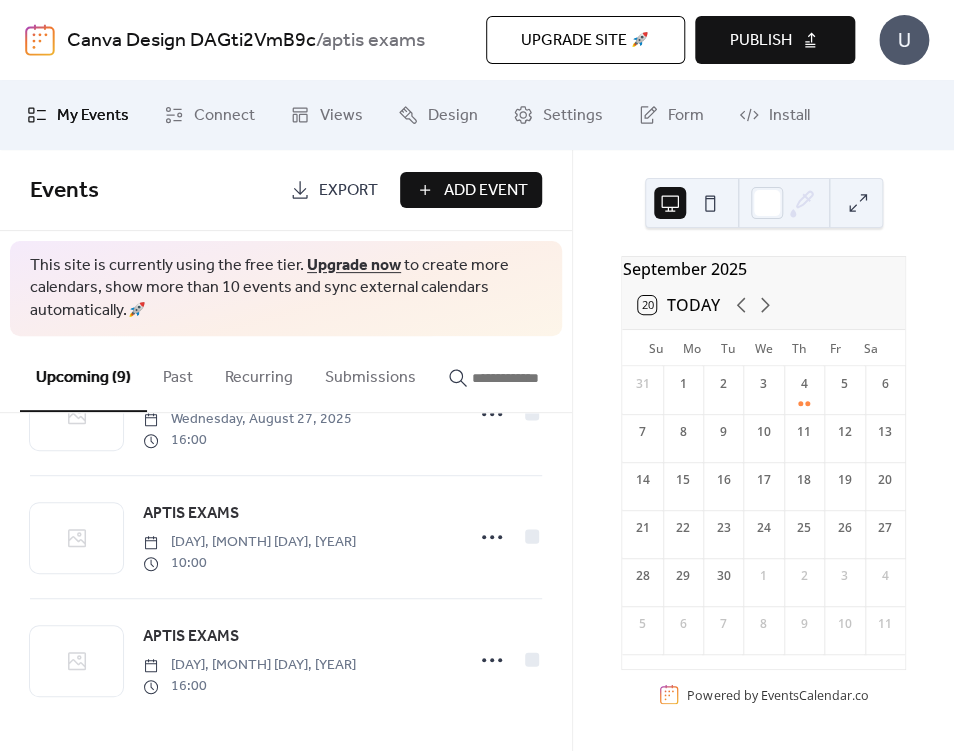 click 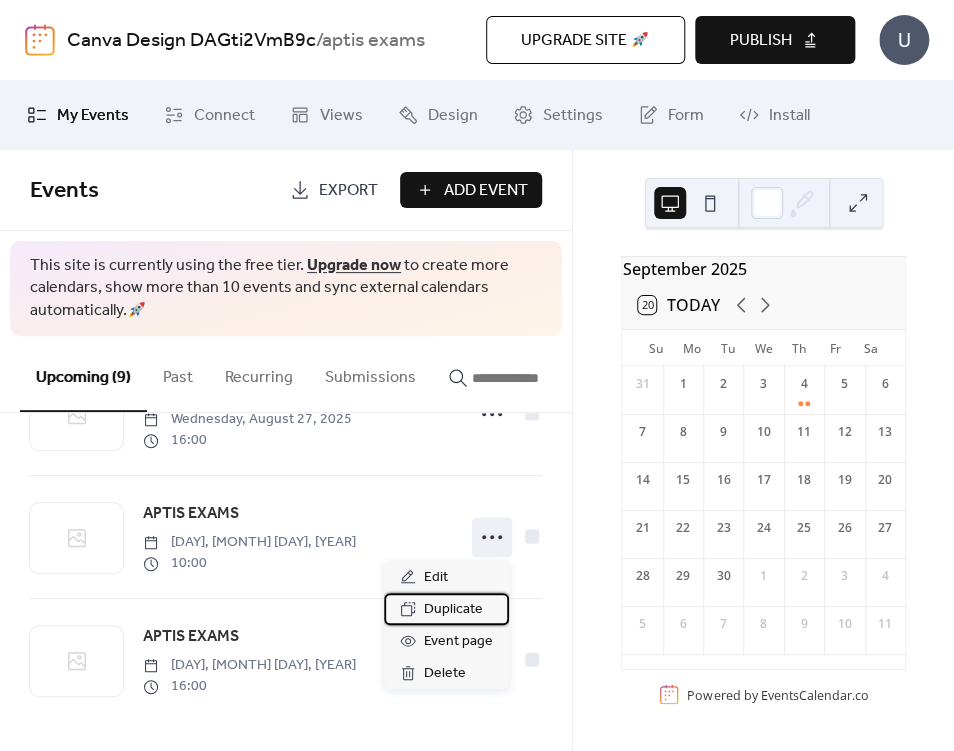 click on "Duplicate" at bounding box center [453, 610] 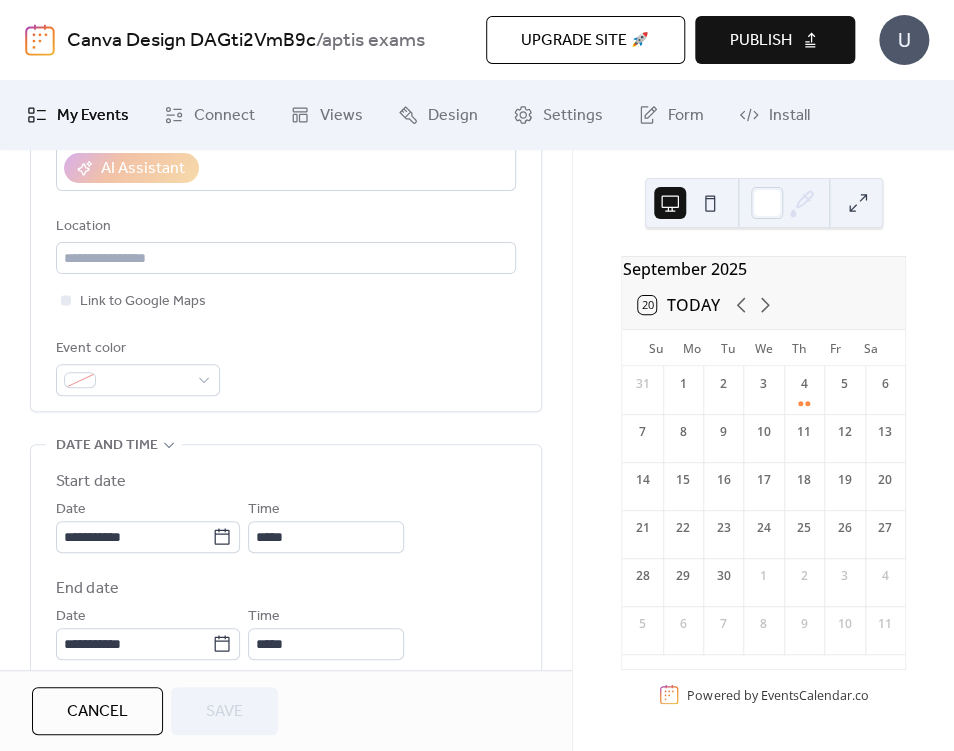 scroll, scrollTop: 600, scrollLeft: 0, axis: vertical 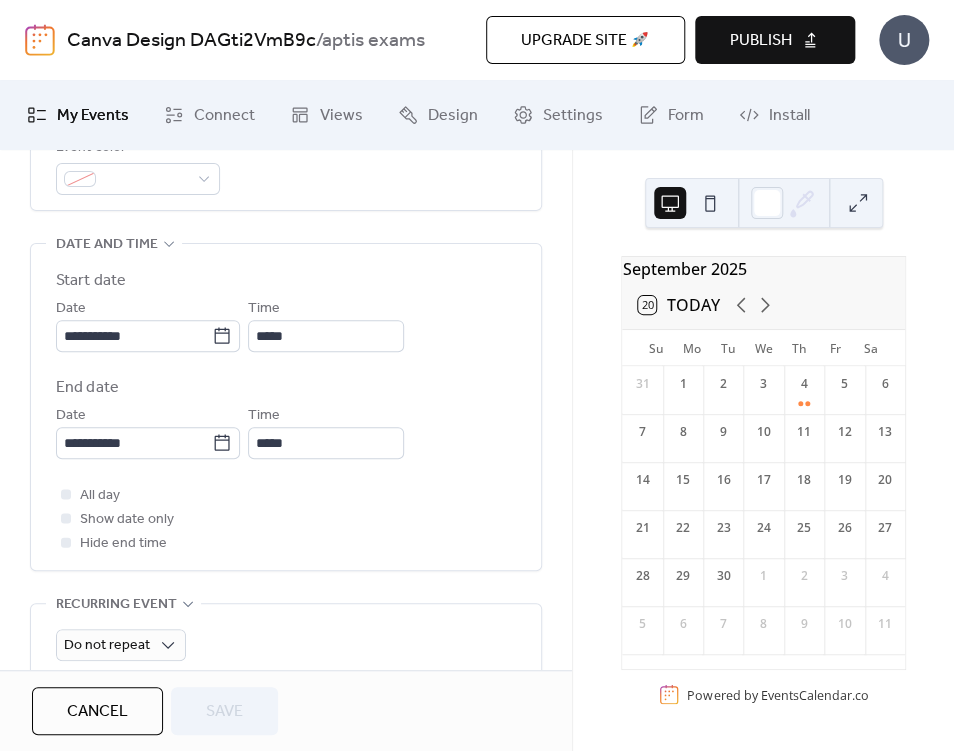 click 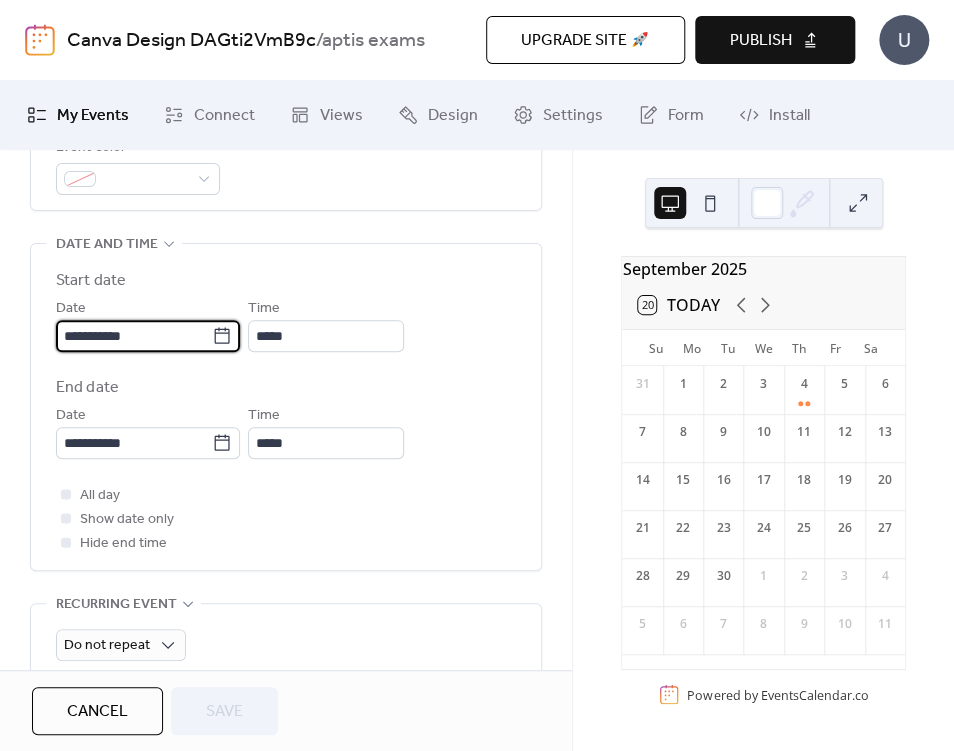 click on "**********" at bounding box center [134, 336] 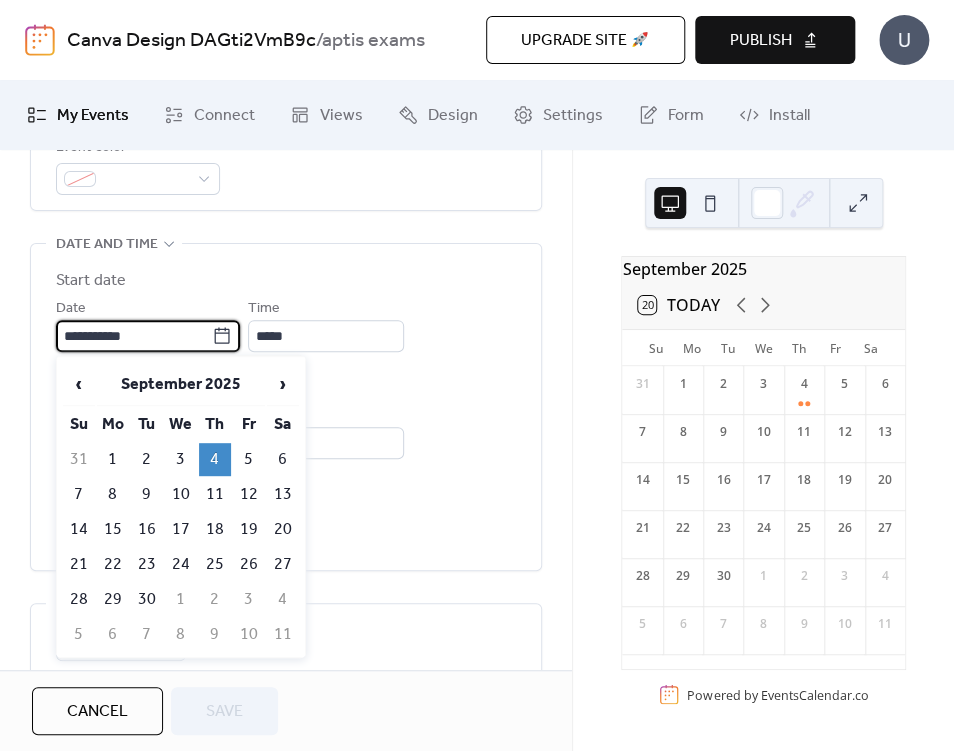 click on "10" at bounding box center [181, 494] 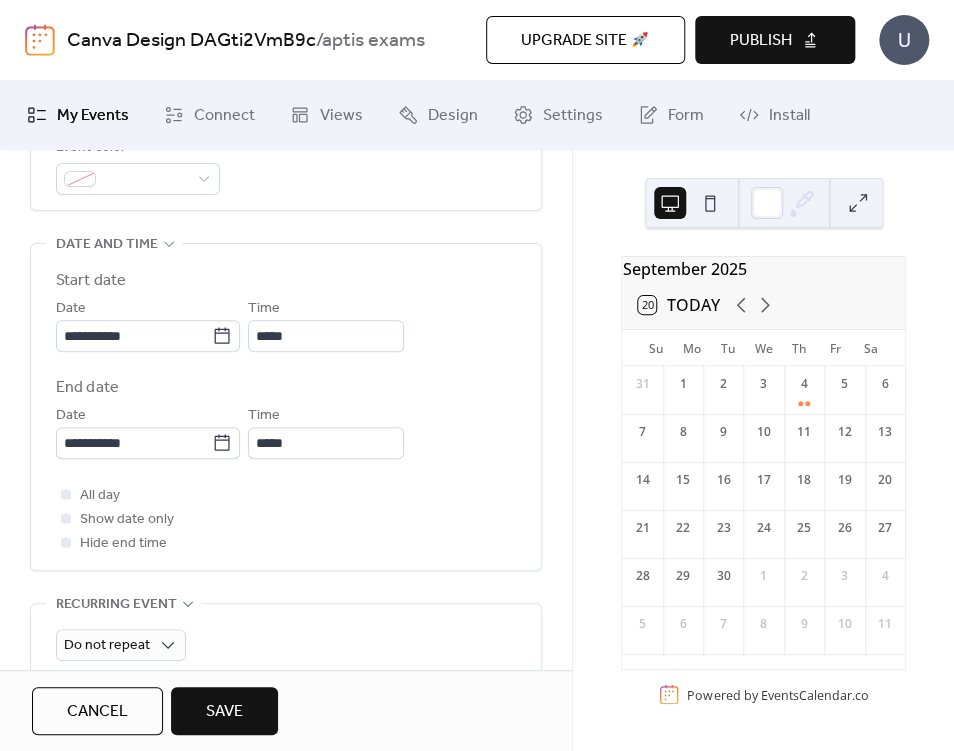 click on "Save" at bounding box center [224, 712] 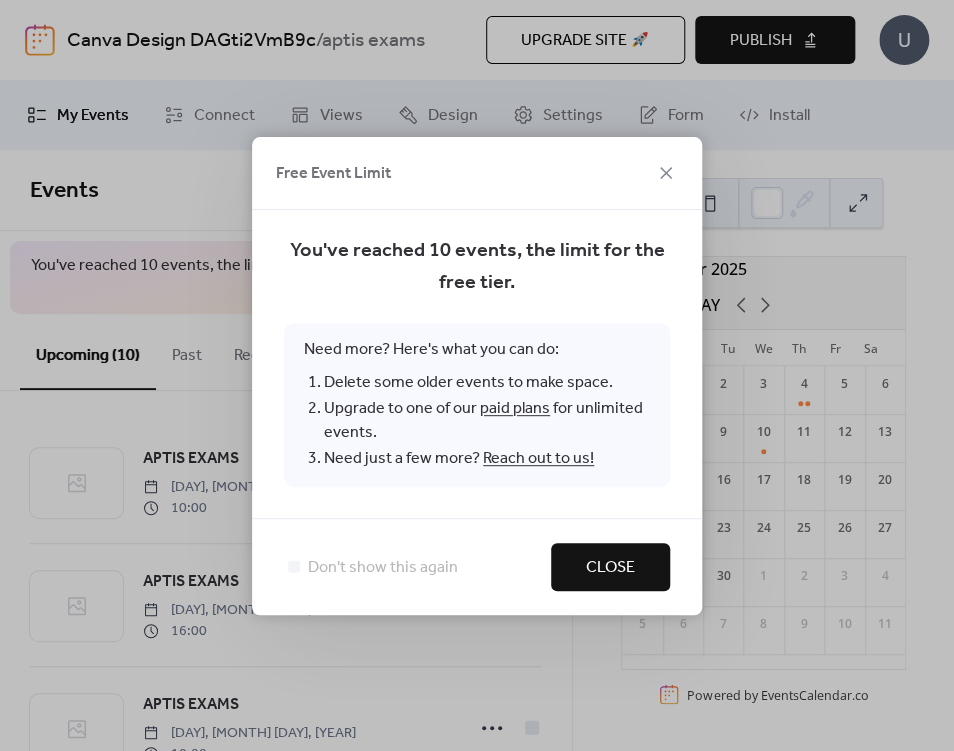 click 